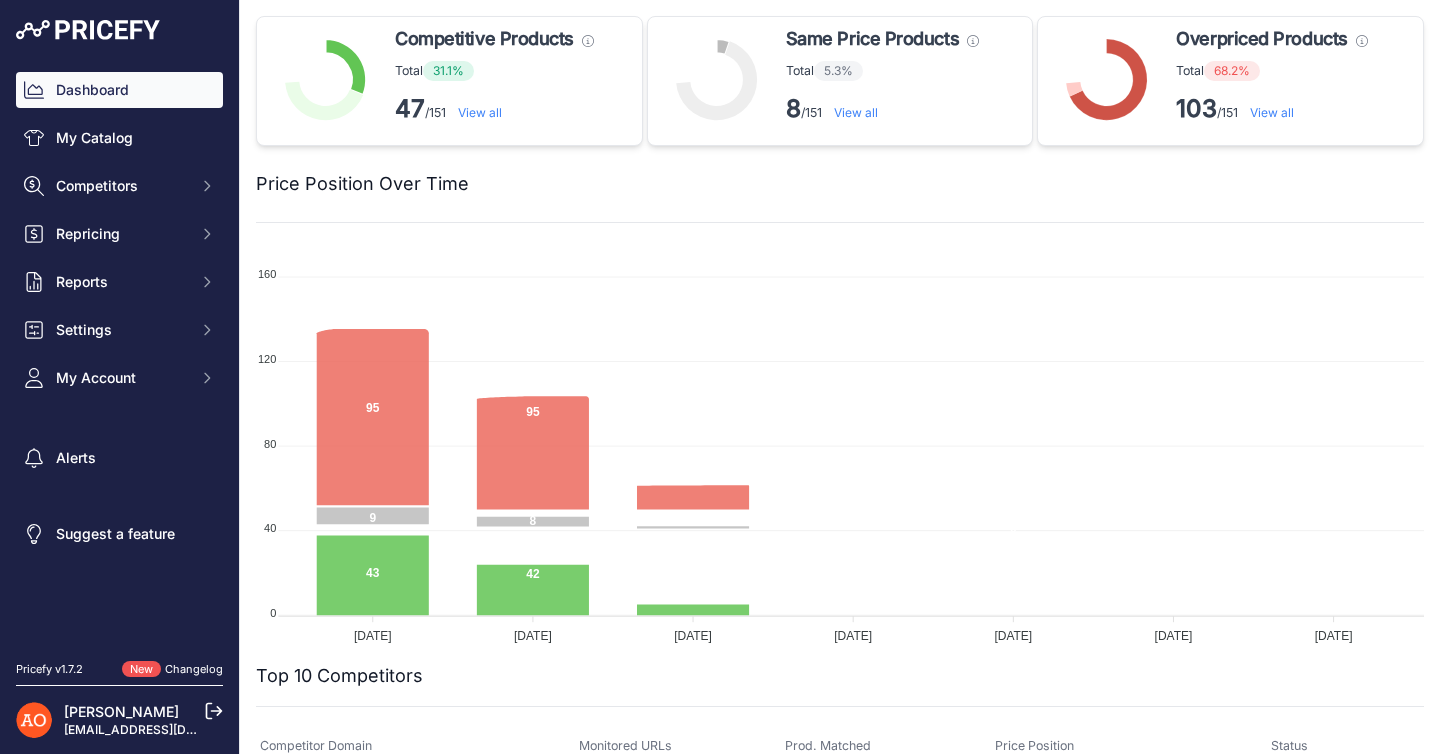 scroll, scrollTop: 0, scrollLeft: 0, axis: both 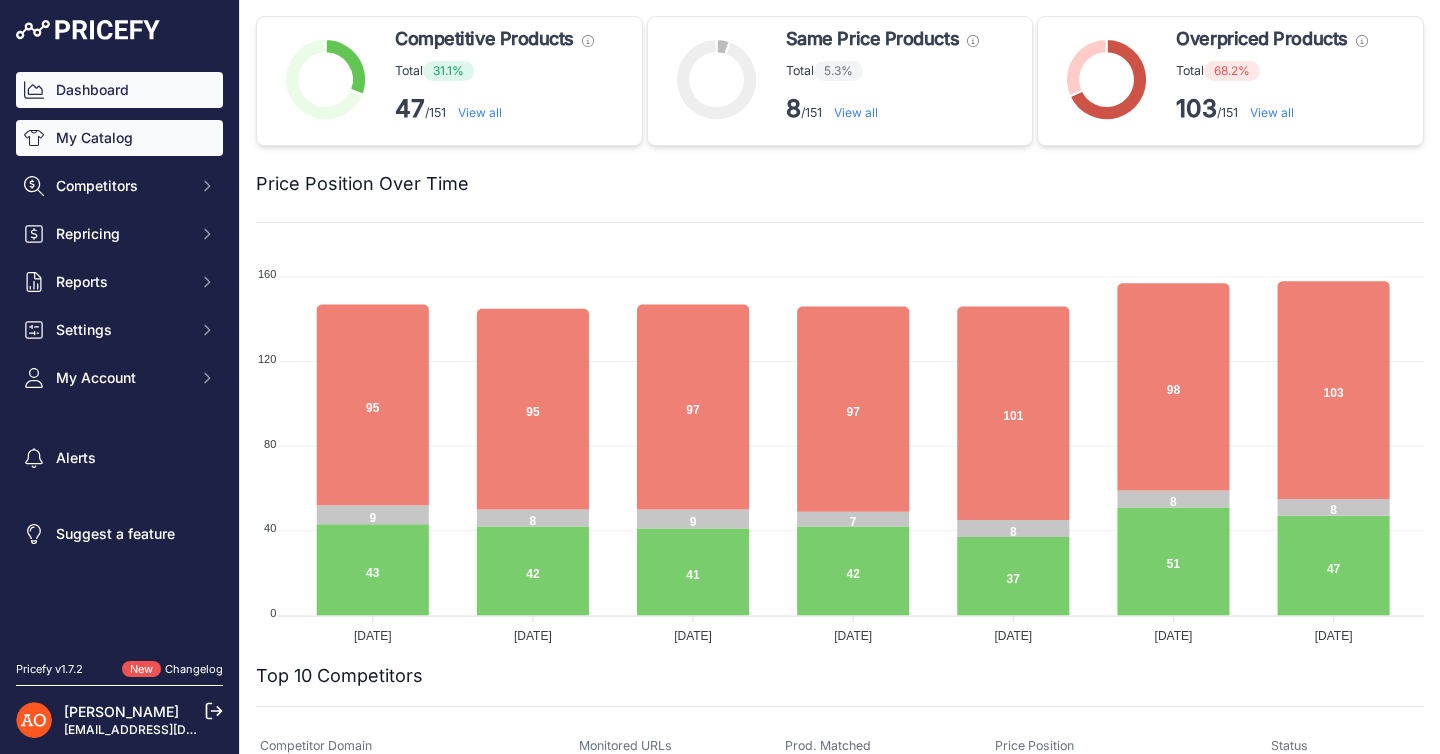 click on "My Catalog" at bounding box center (119, 138) 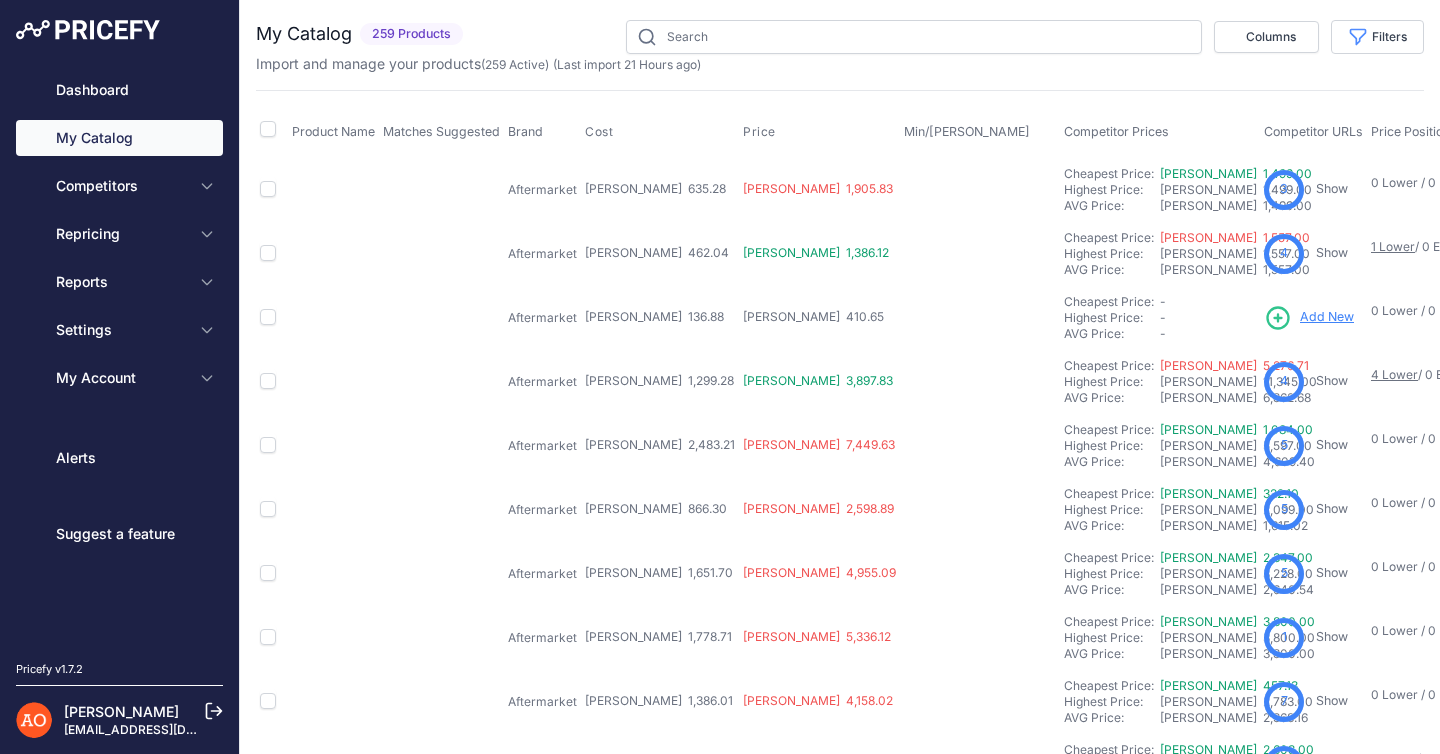 scroll, scrollTop: 0, scrollLeft: 0, axis: both 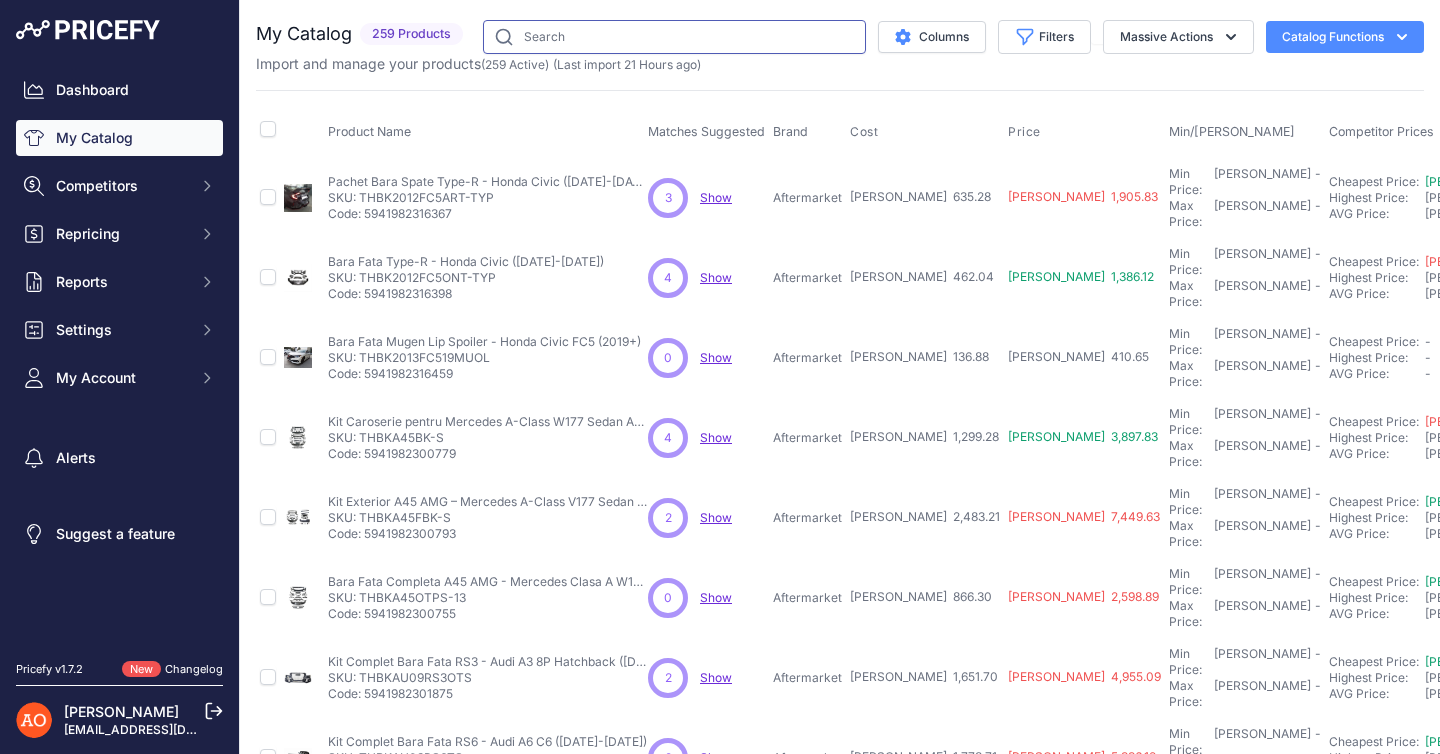 click at bounding box center [674, 37] 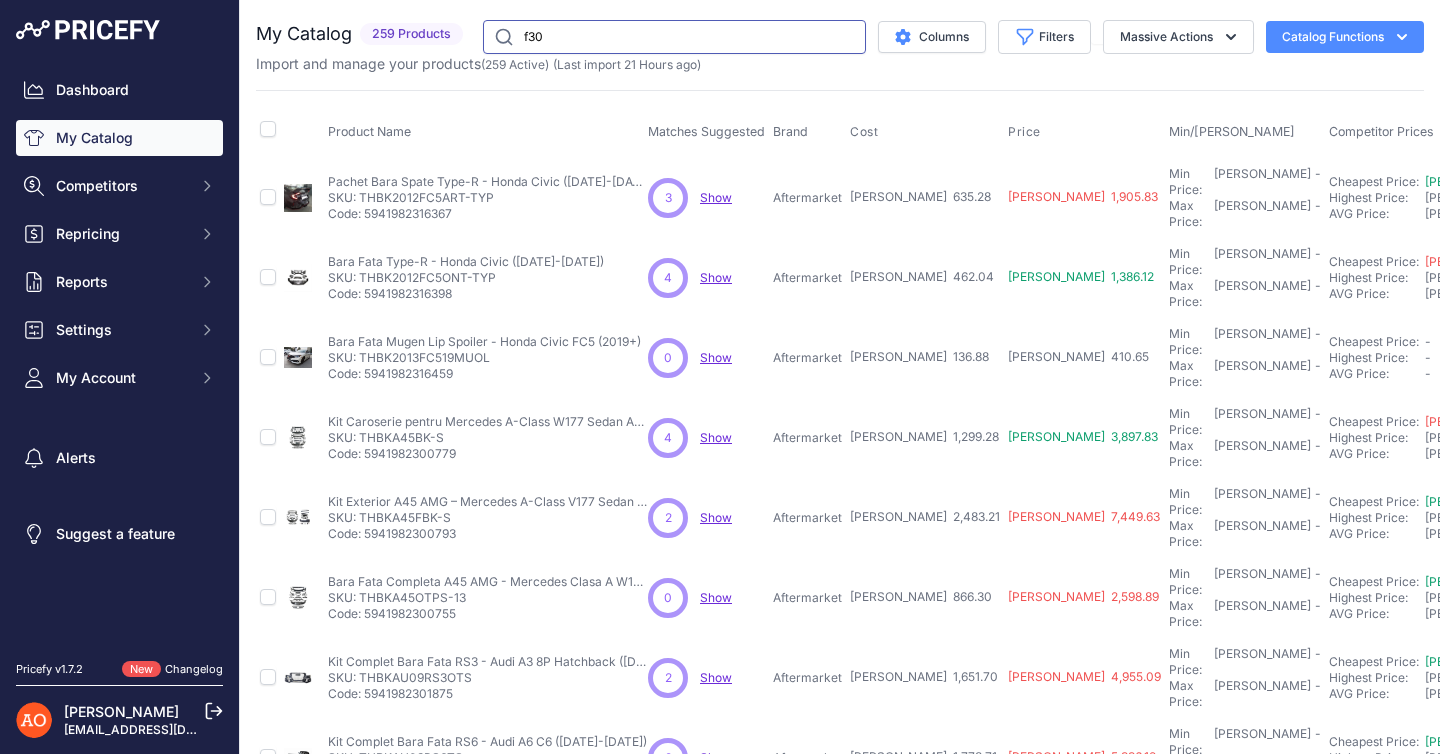 type on "f30" 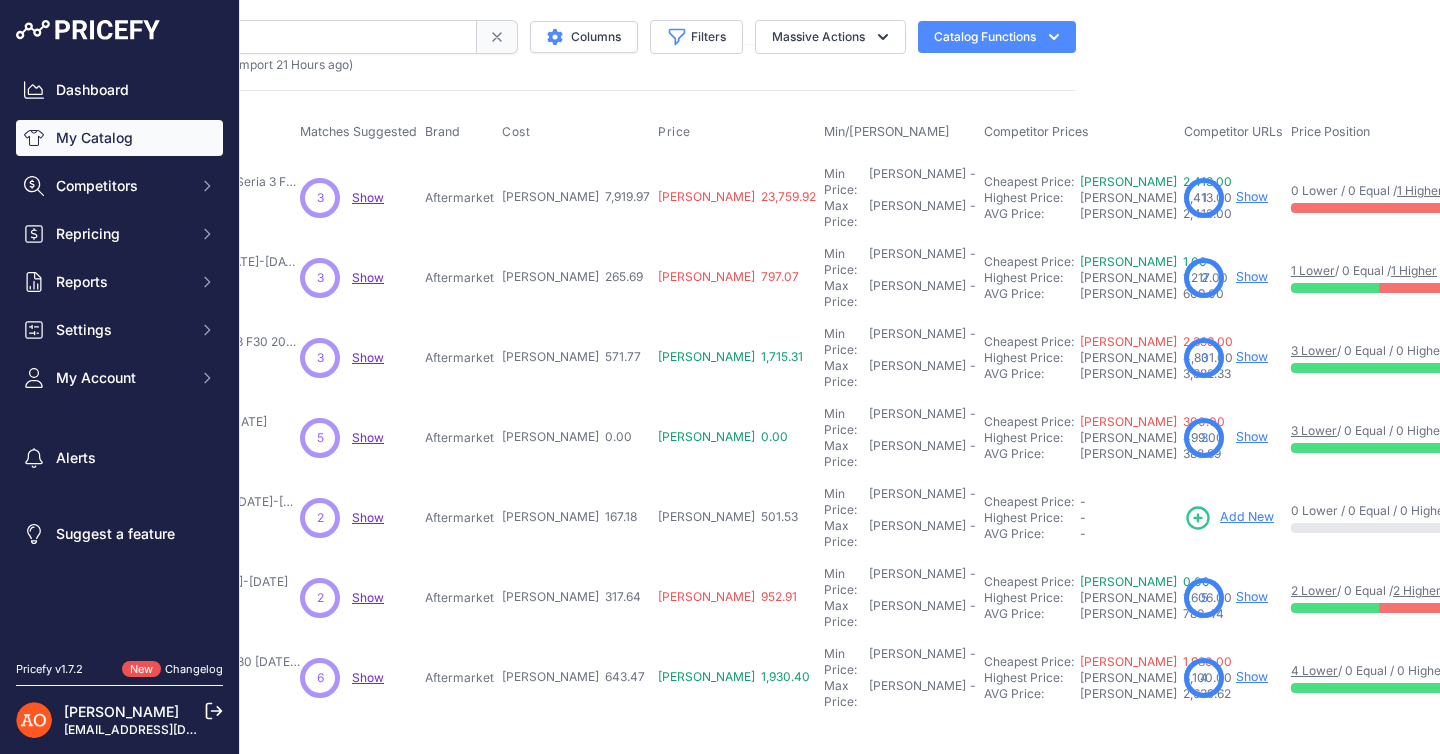 scroll, scrollTop: 0, scrollLeft: 354, axis: horizontal 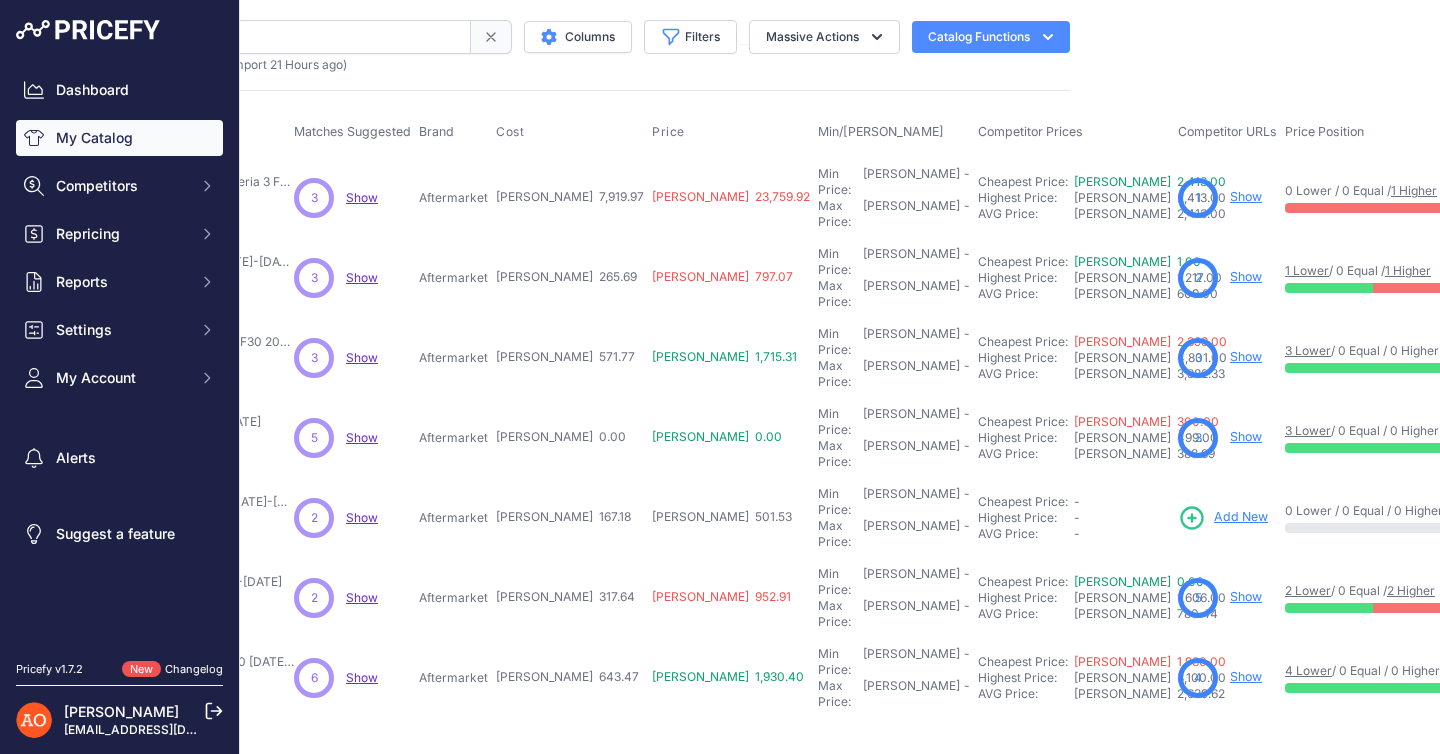 click on "Show" at bounding box center [1246, 357] 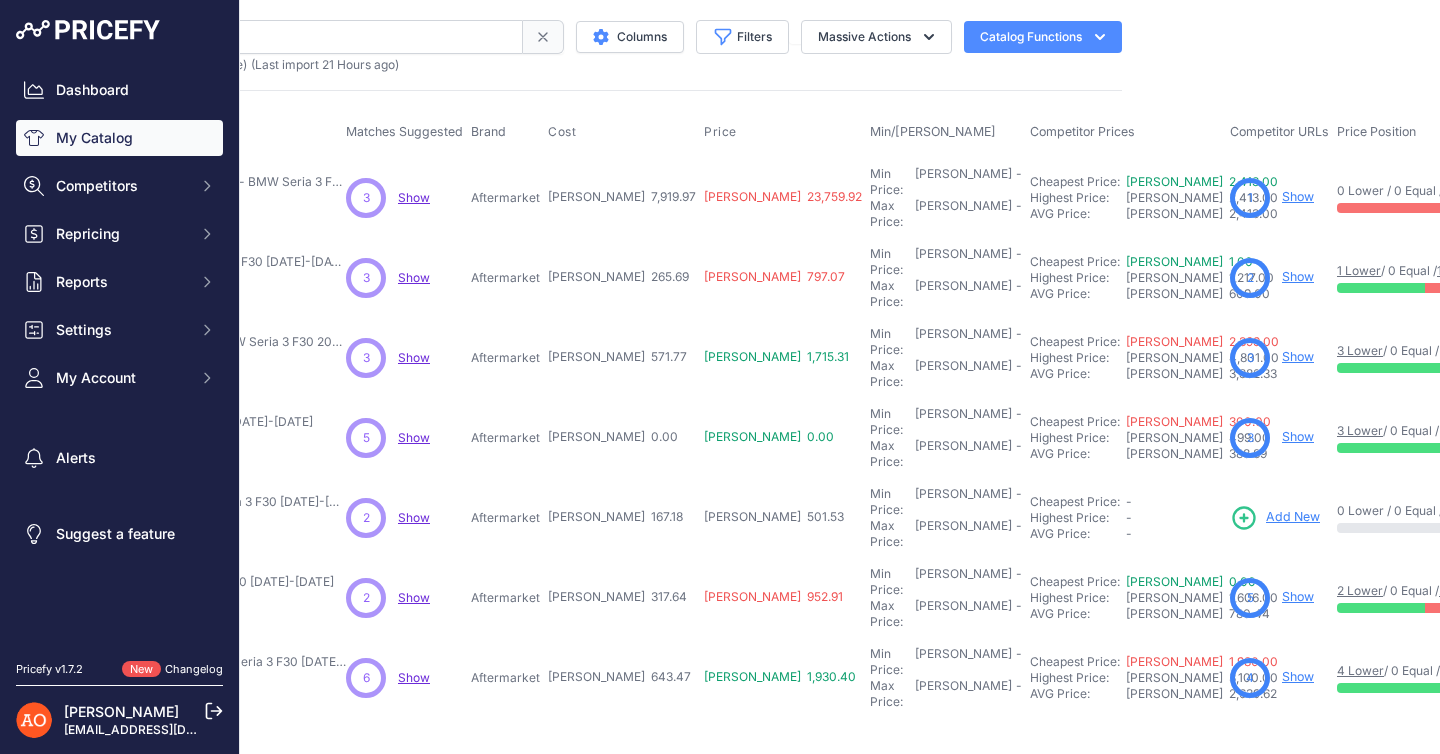 scroll, scrollTop: 0, scrollLeft: 310, axis: horizontal 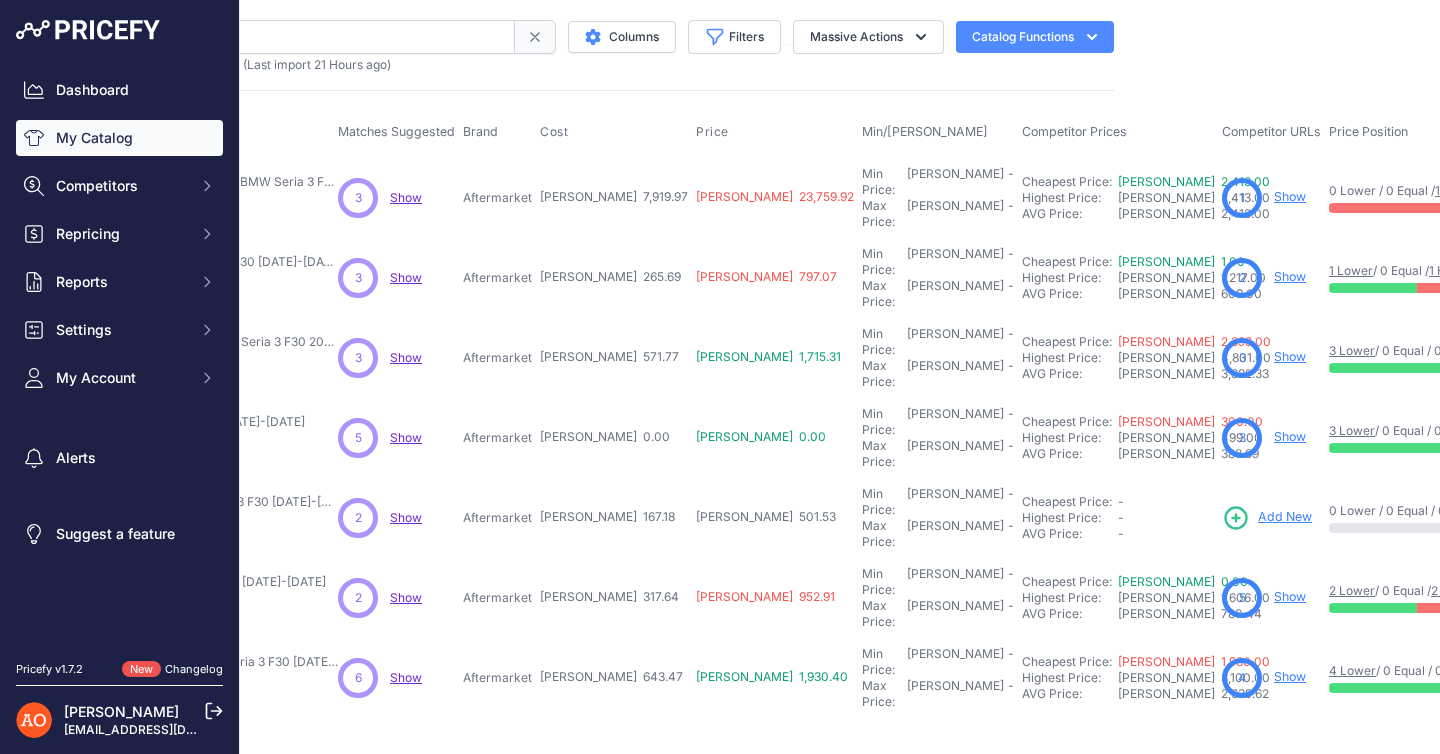 click on "Show" at bounding box center [1290, 676] 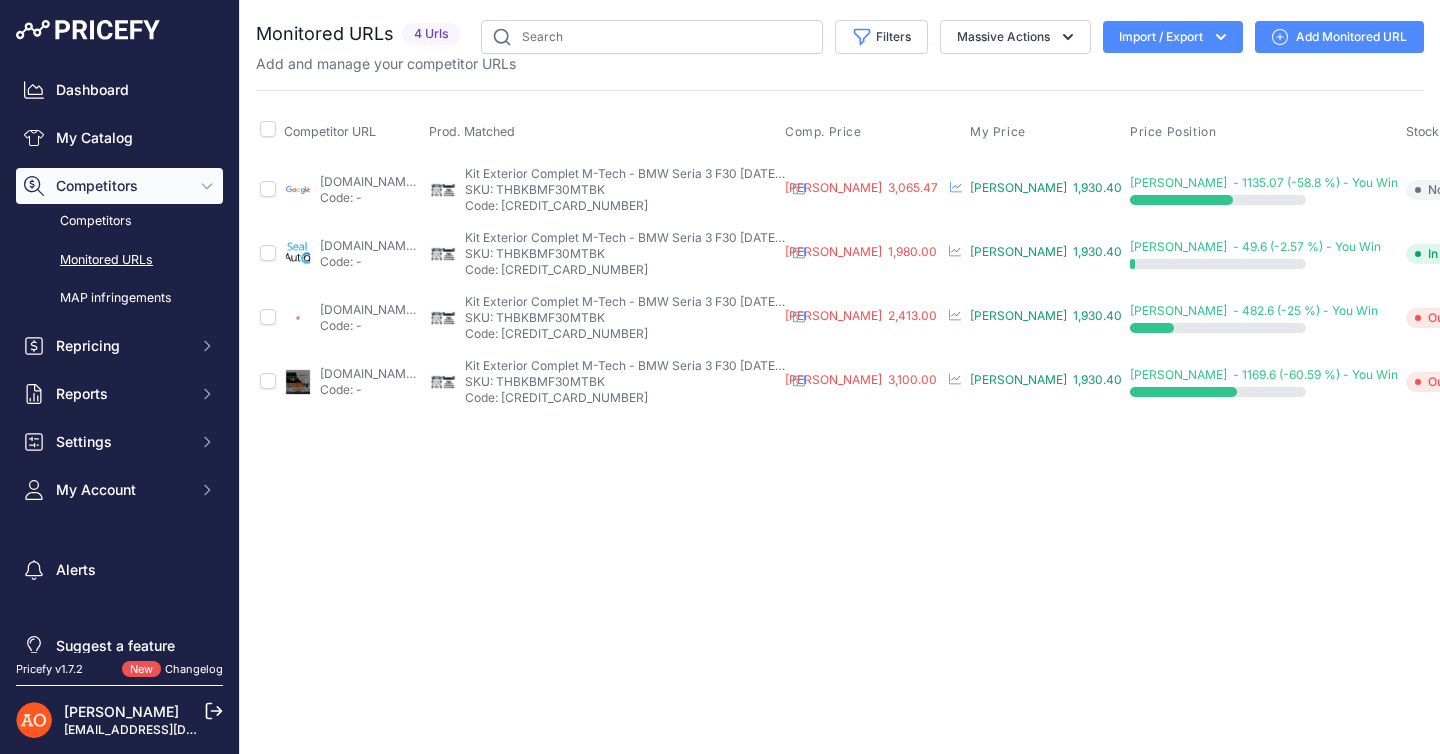 scroll, scrollTop: 0, scrollLeft: 0, axis: both 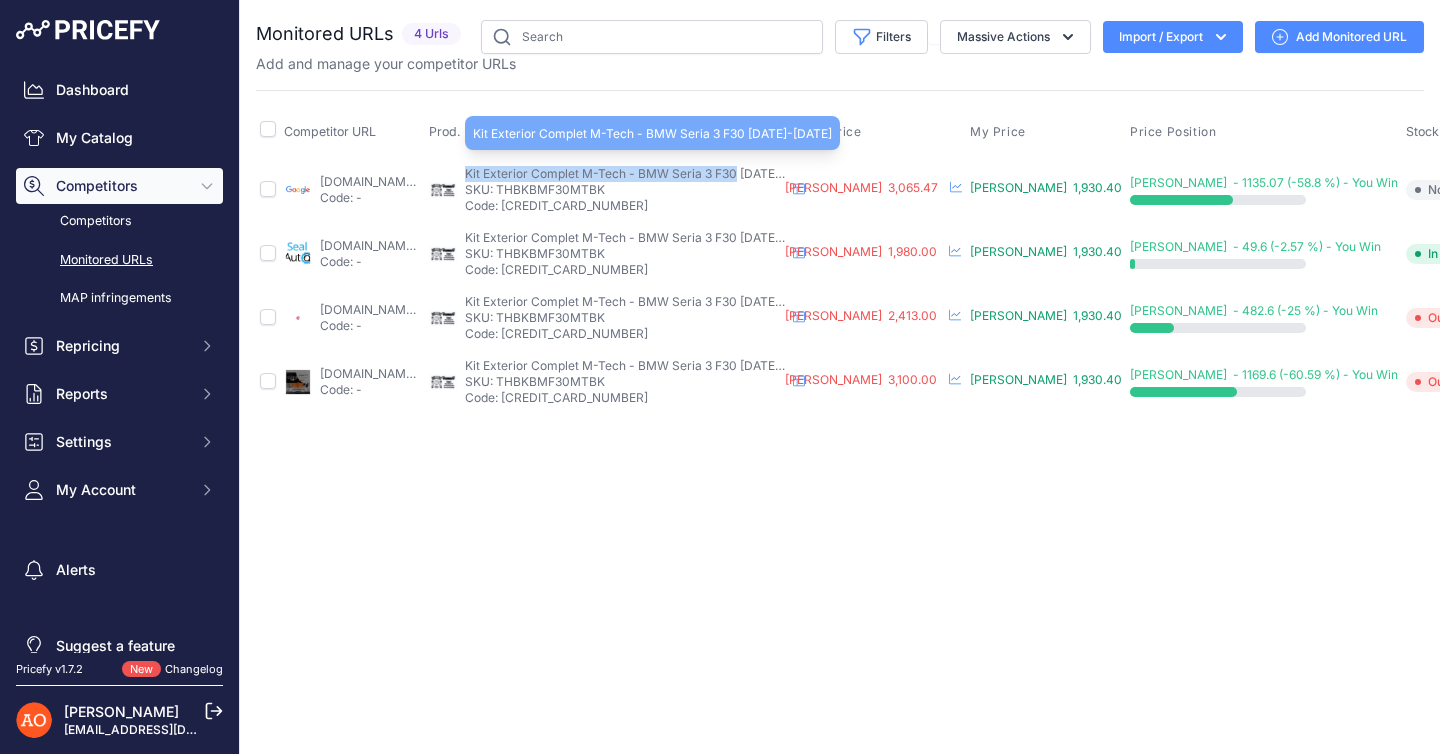 drag, startPoint x: 544, startPoint y: 172, endPoint x: 812, endPoint y: 175, distance: 268.01678 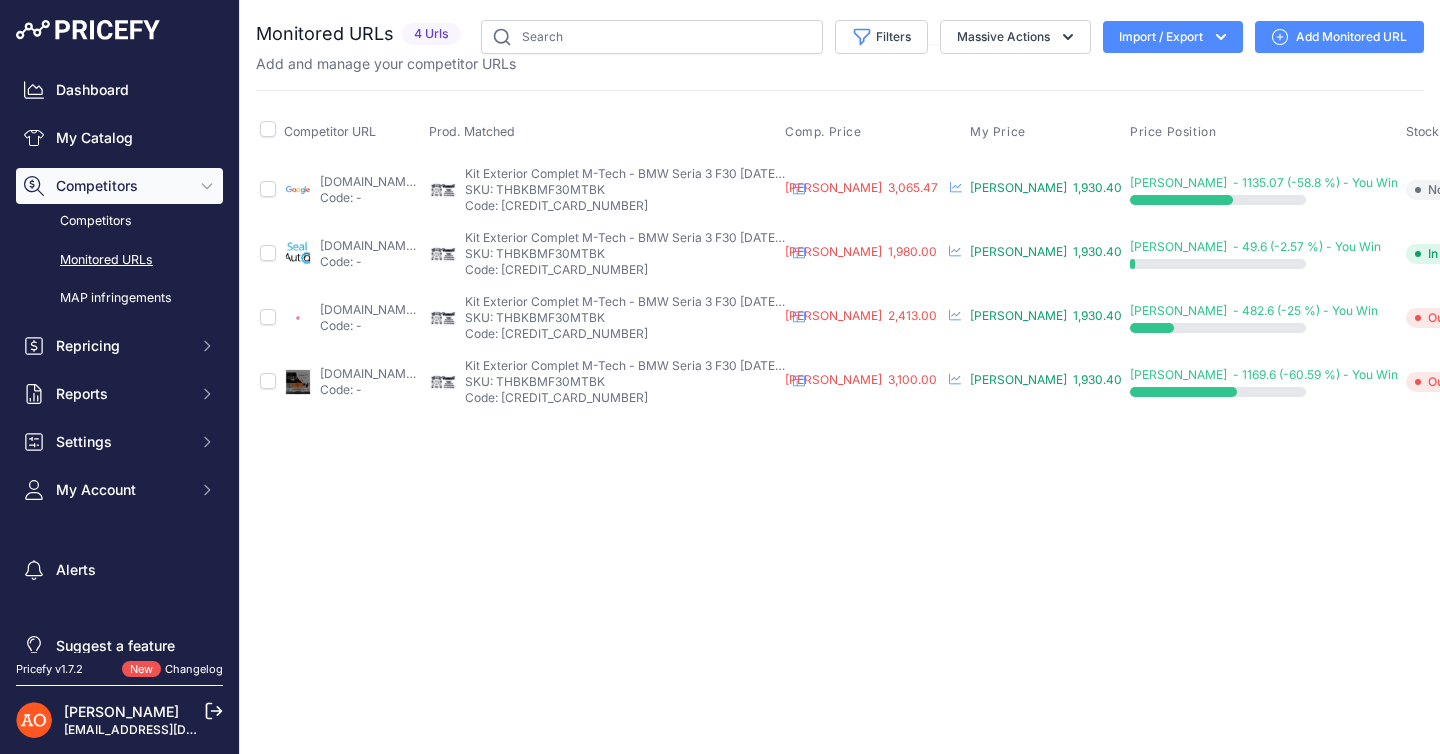 click on "Close
You are not connected to the internet." at bounding box center [840, 377] 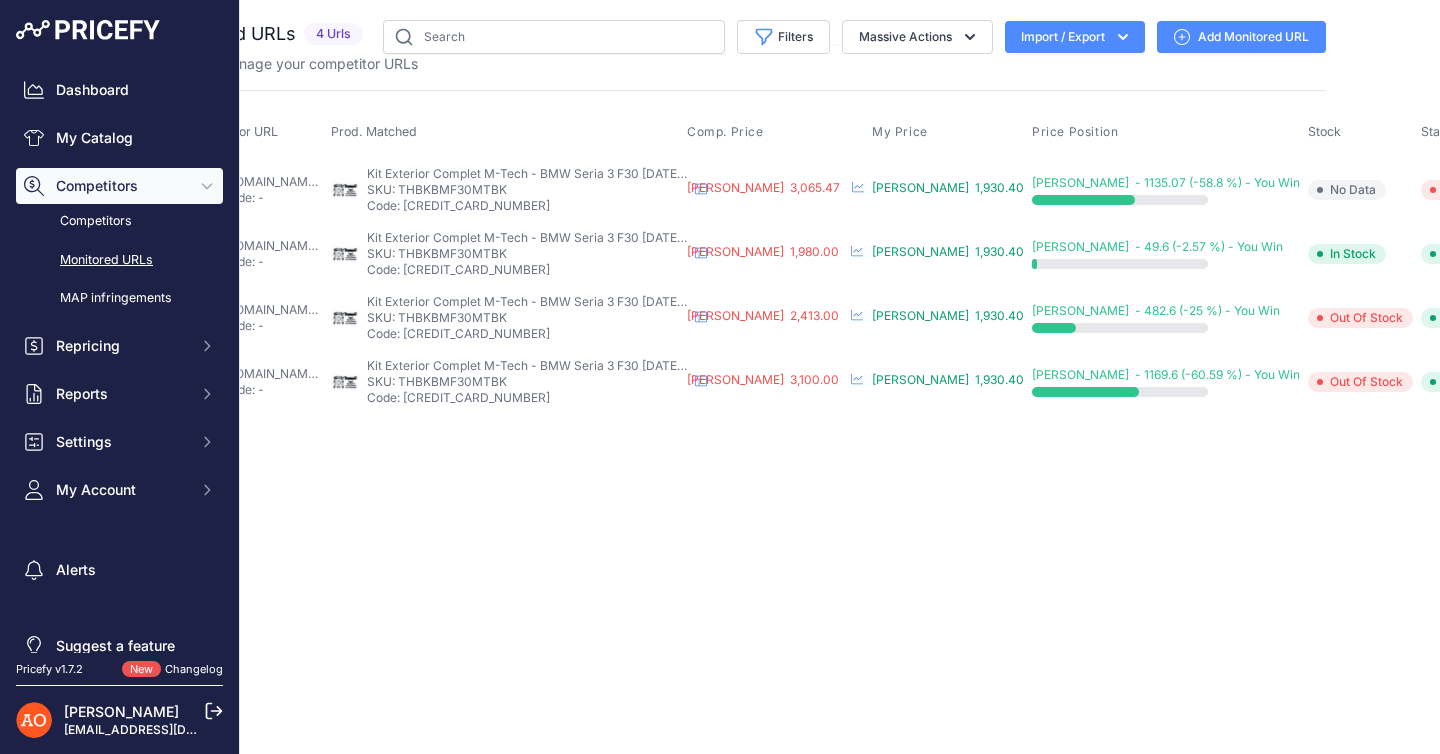 scroll, scrollTop: 0, scrollLeft: 0, axis: both 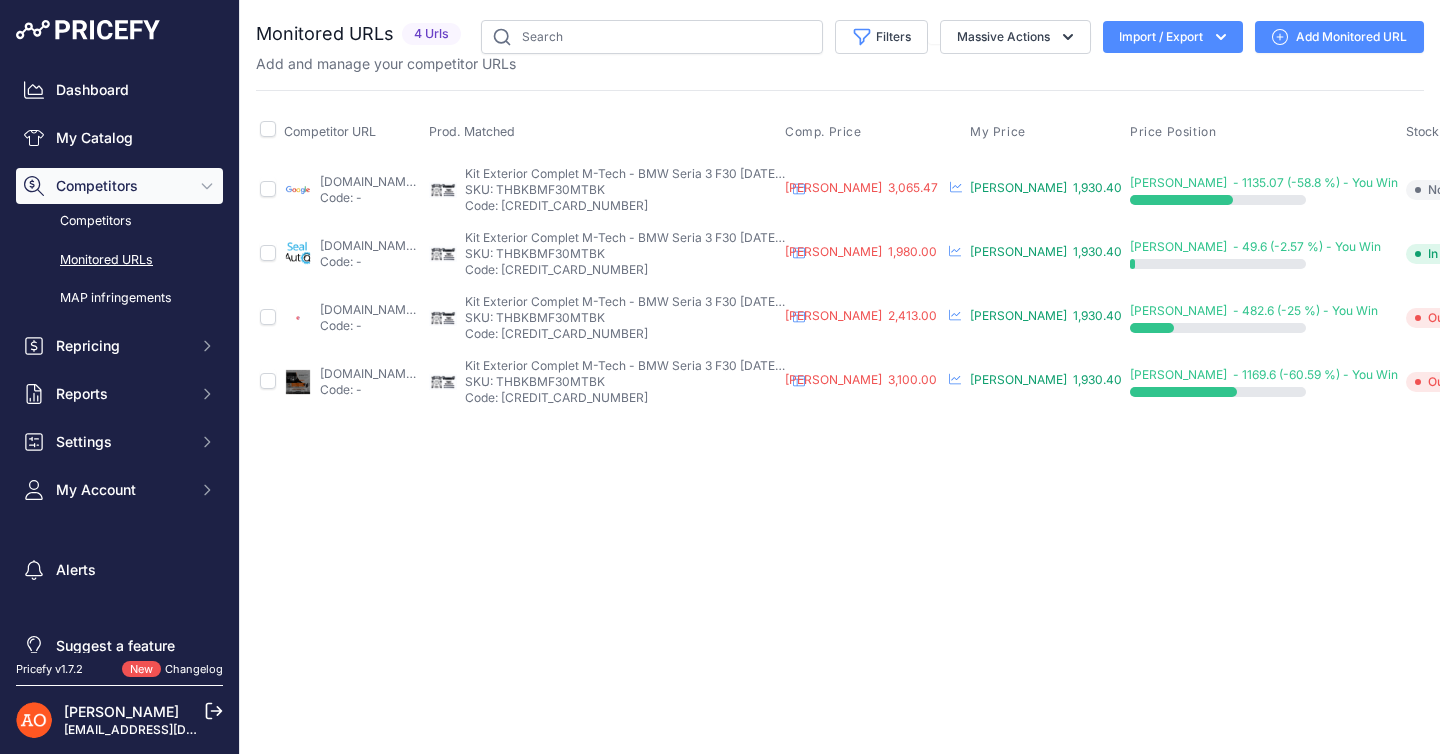 click on "Close
You are not connected to the internet." at bounding box center (840, 377) 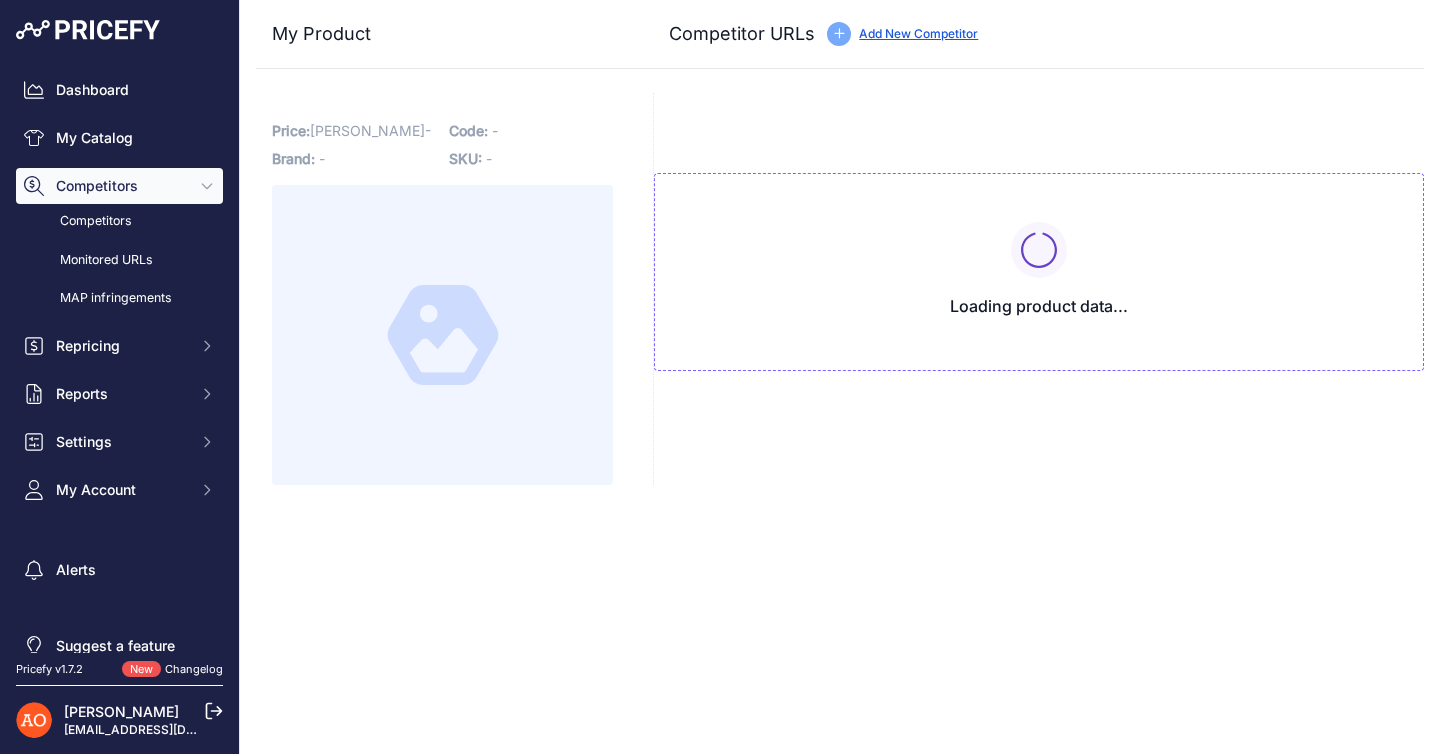 scroll, scrollTop: 0, scrollLeft: 0, axis: both 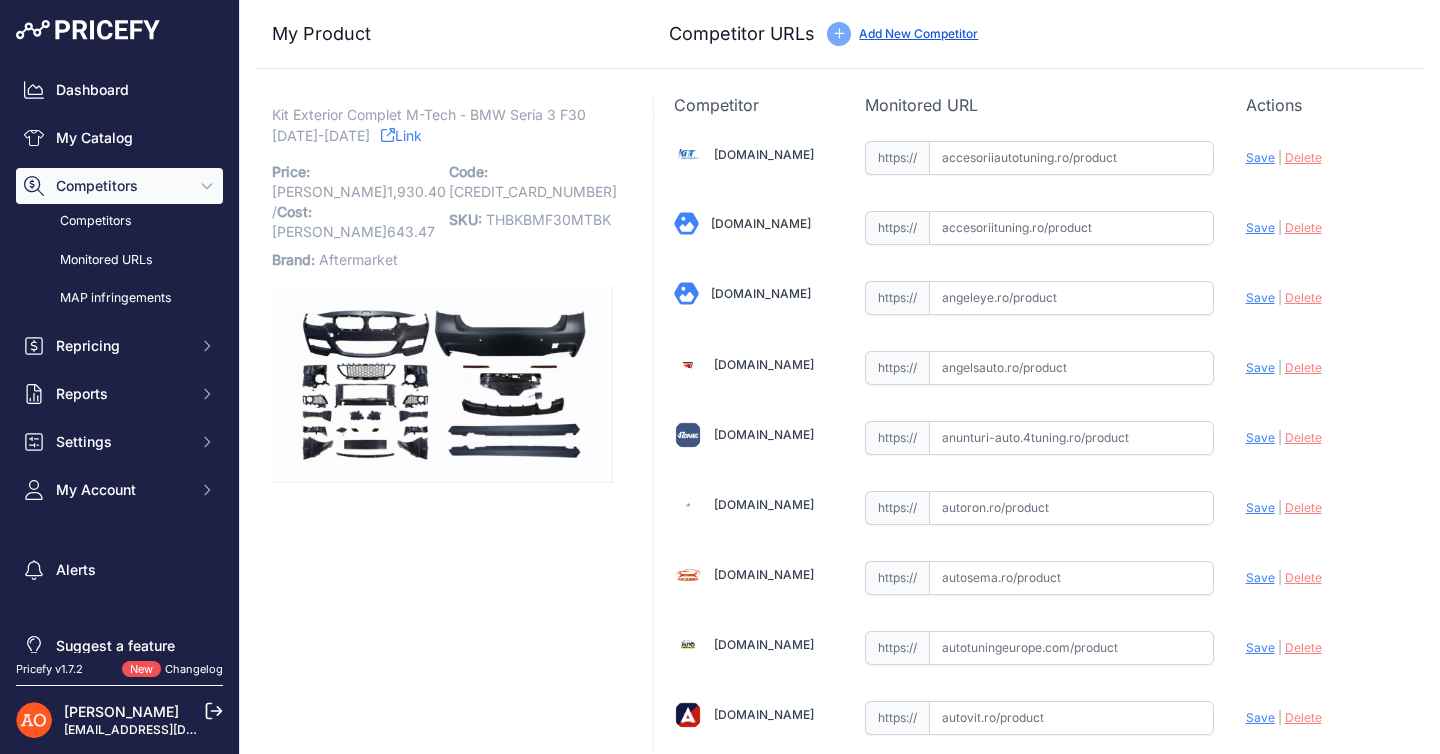click at bounding box center [1071, 158] 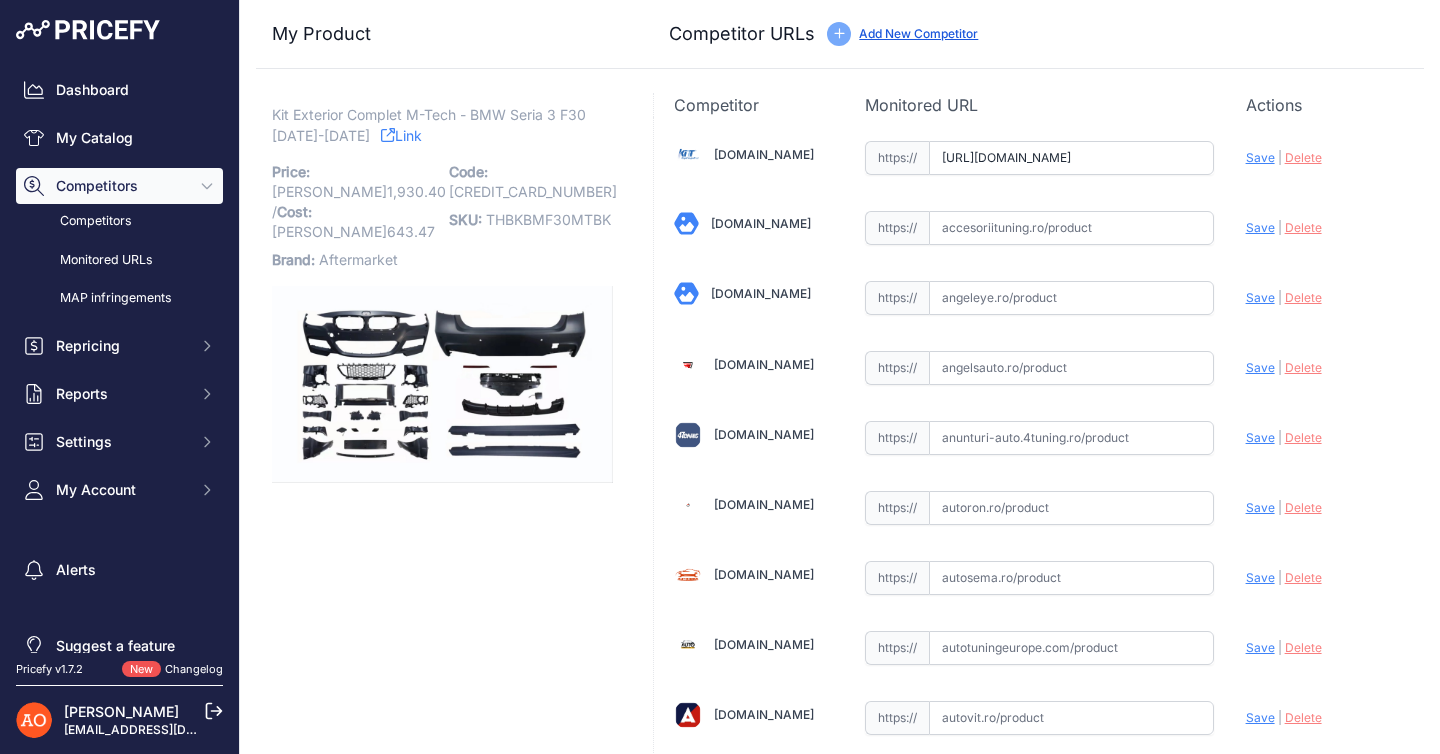 scroll, scrollTop: 0, scrollLeft: 318, axis: horizontal 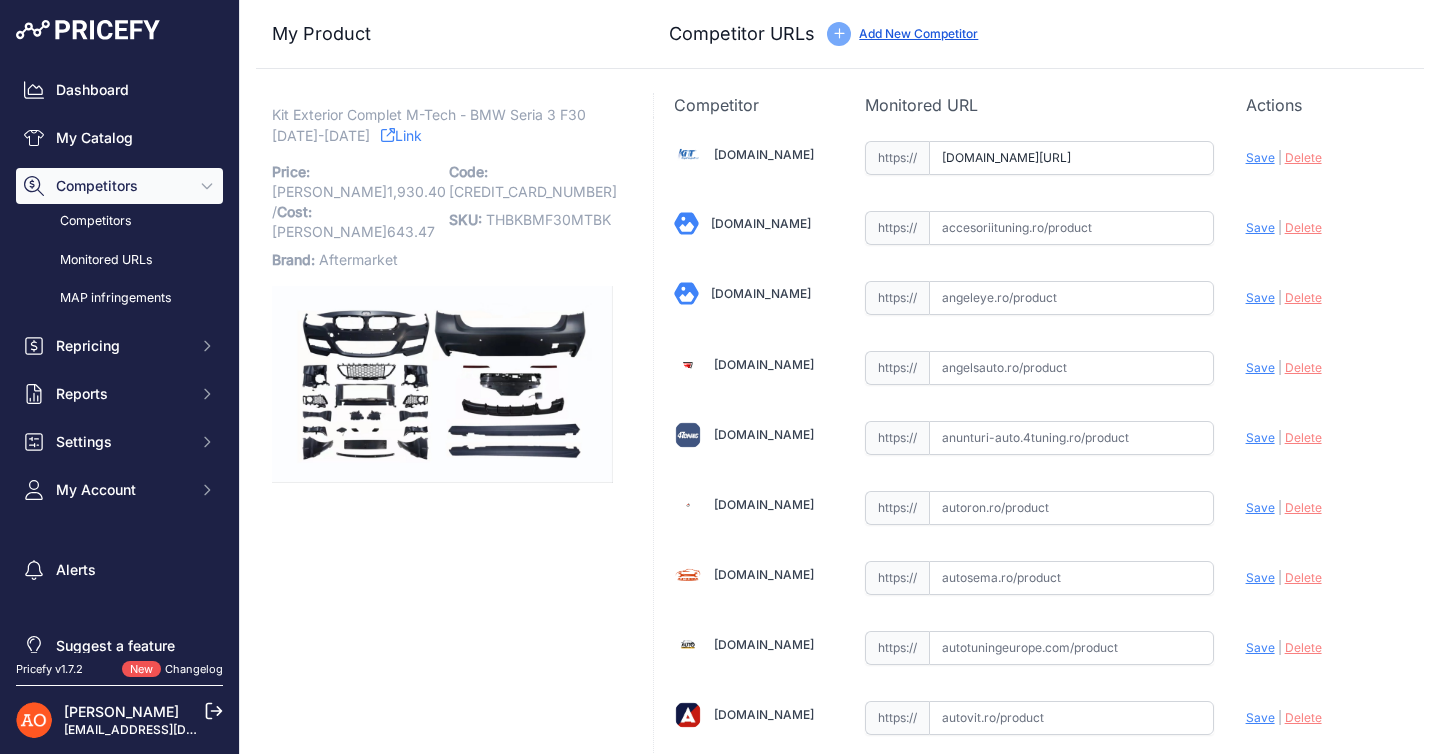 click on "Save" at bounding box center [1260, 157] 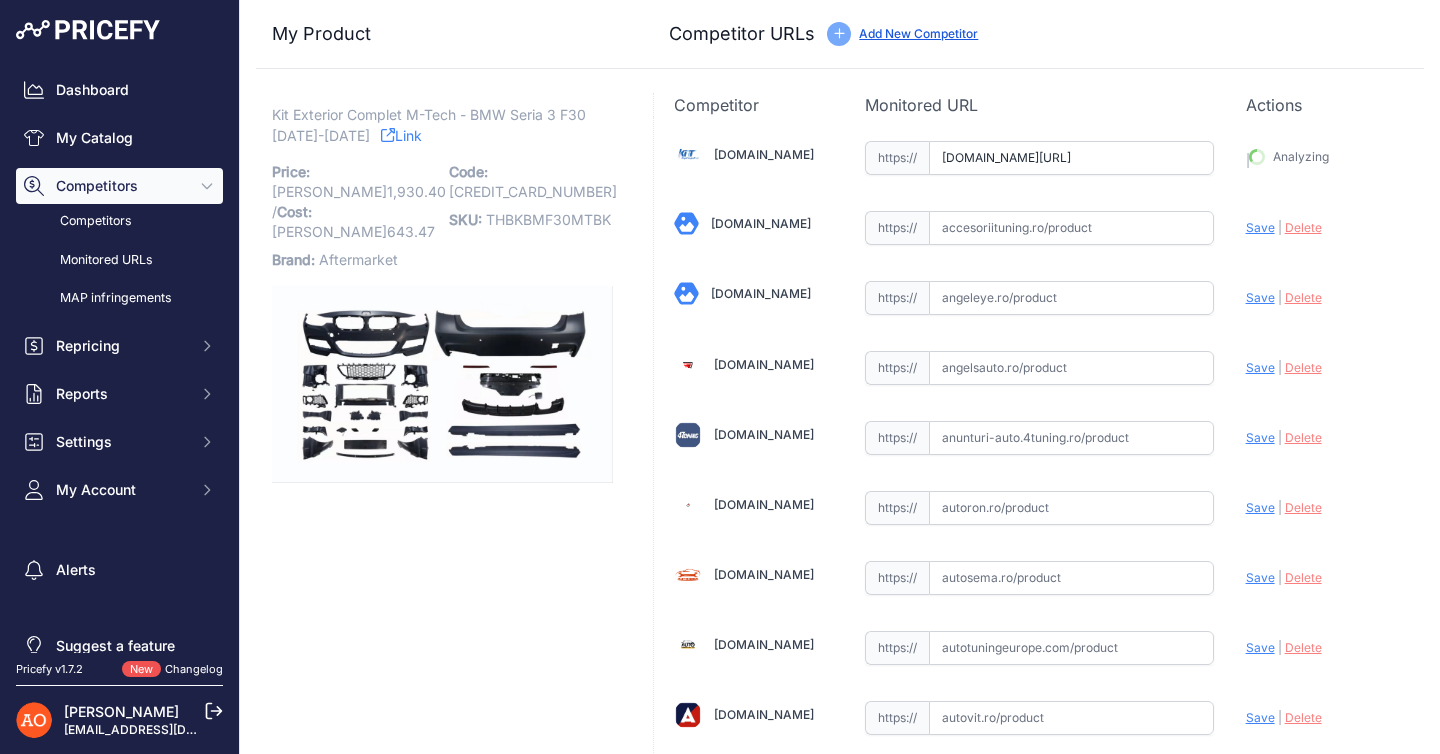 type on "https://accesoriiautotuning.ro/6001601pd/pachet-exterior-compatibil-cu-bmw-seria-3-f30-2011-2019?prirule_jdsnikfkfjsd=9113" 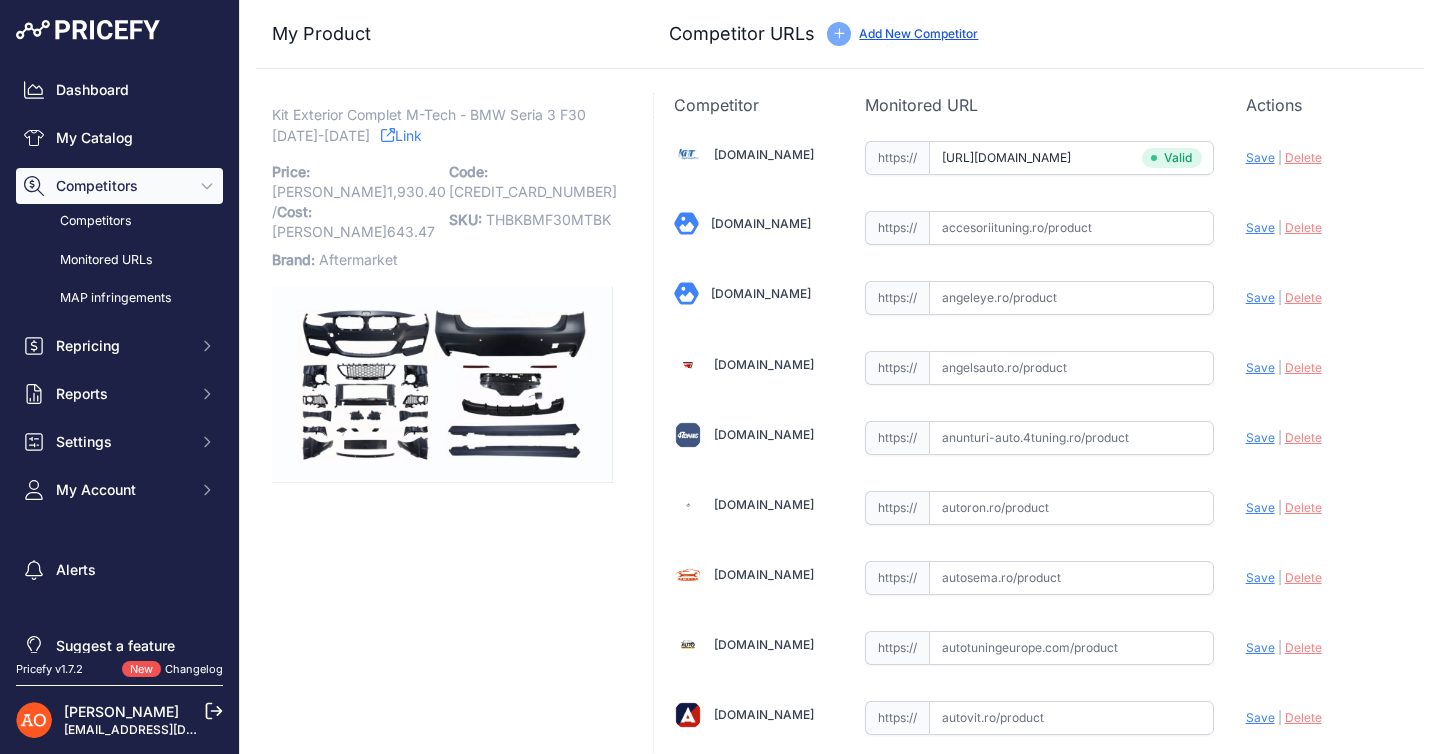 click on "Link" at bounding box center [401, 135] 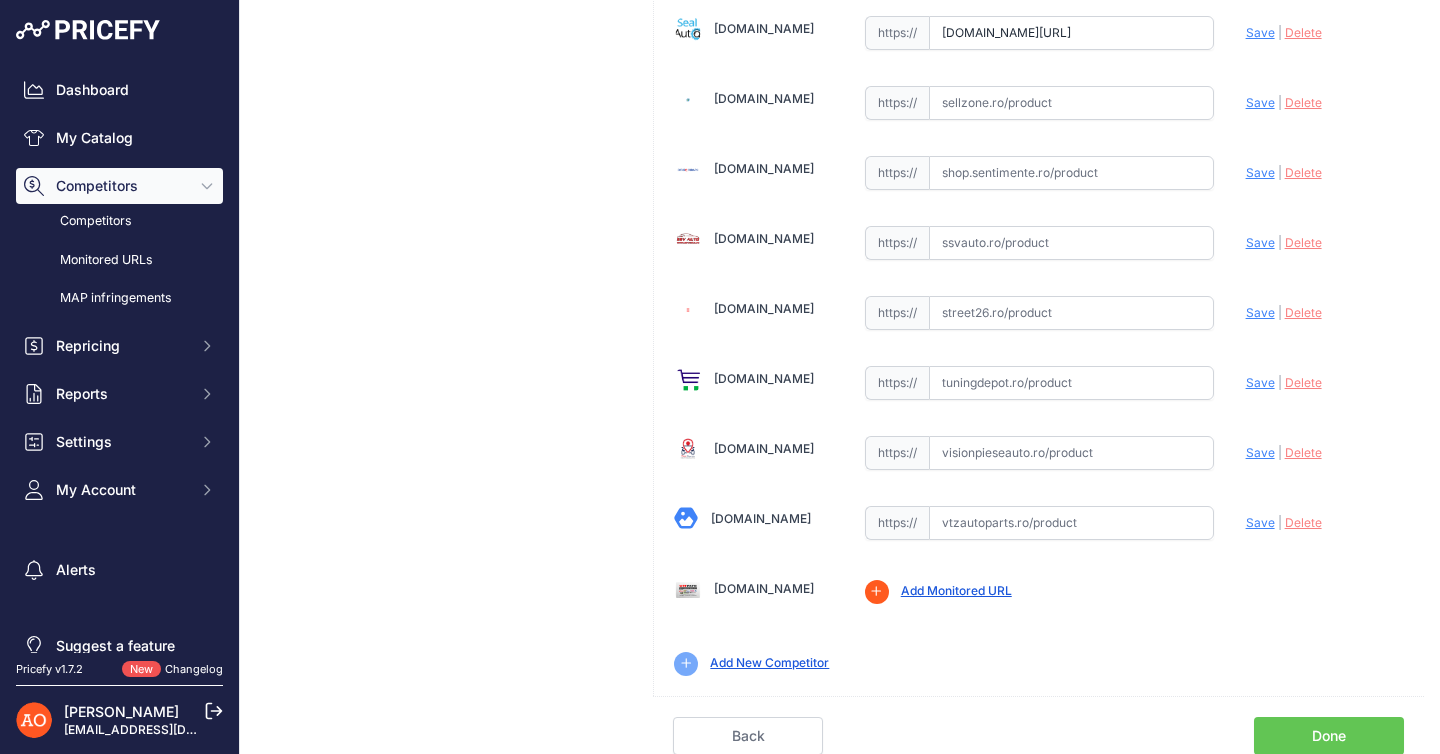 scroll, scrollTop: 2266, scrollLeft: 0, axis: vertical 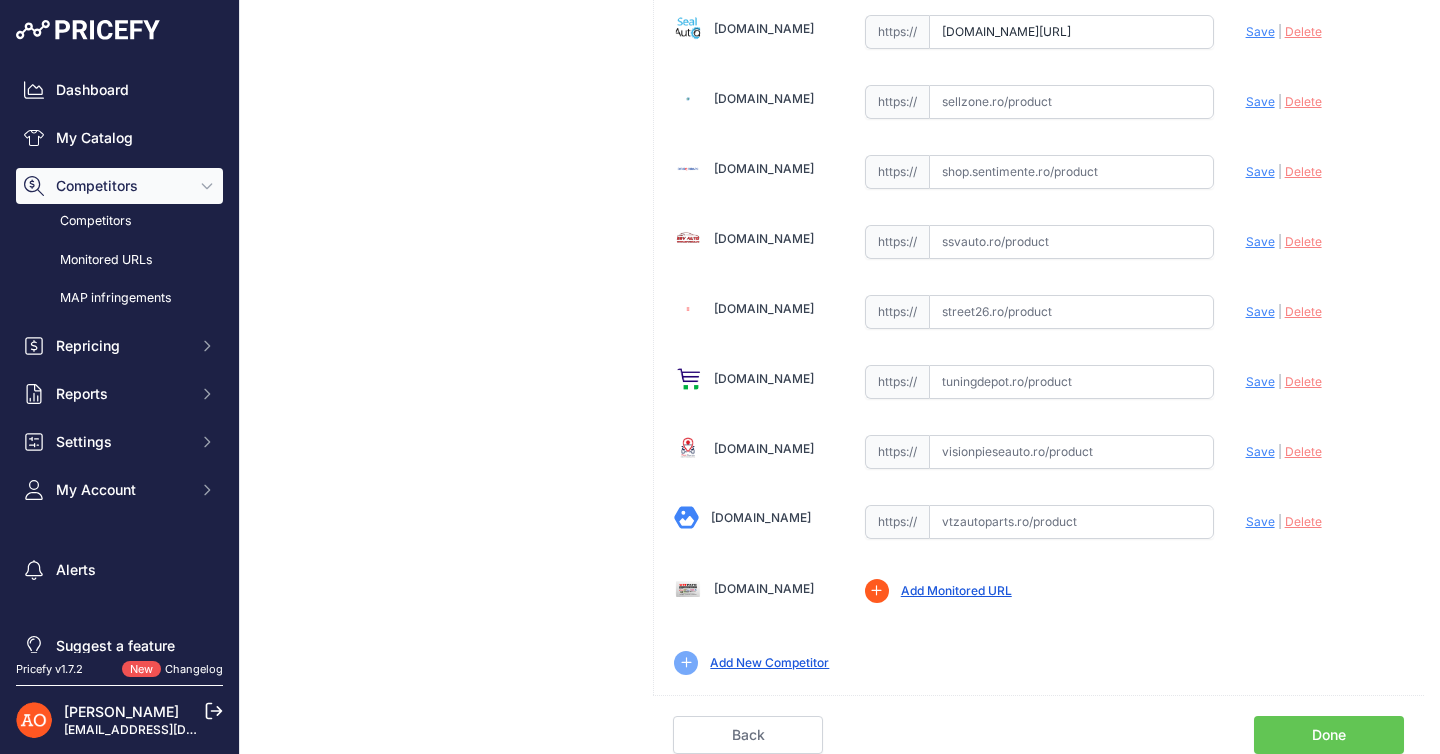 click on "Done" at bounding box center [1329, 735] 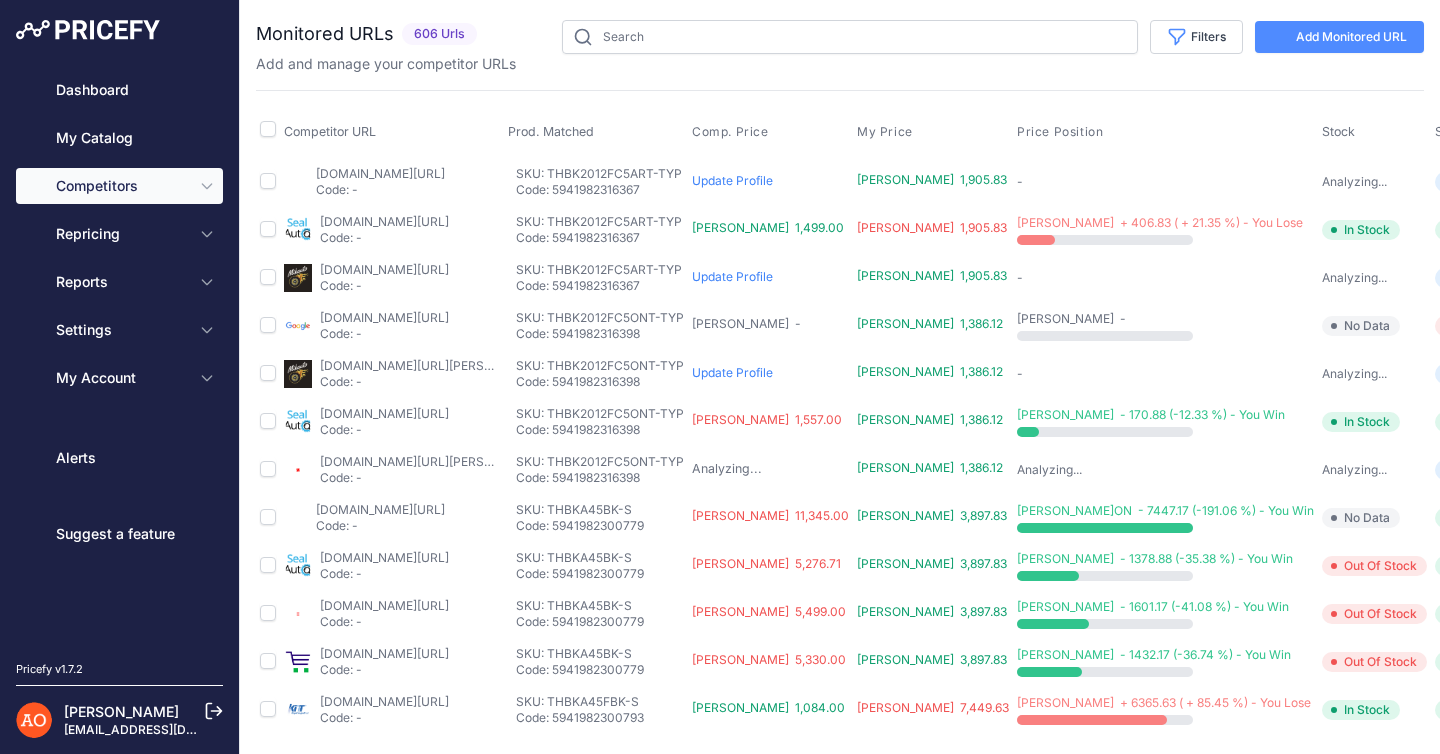 scroll, scrollTop: 0, scrollLeft: 0, axis: both 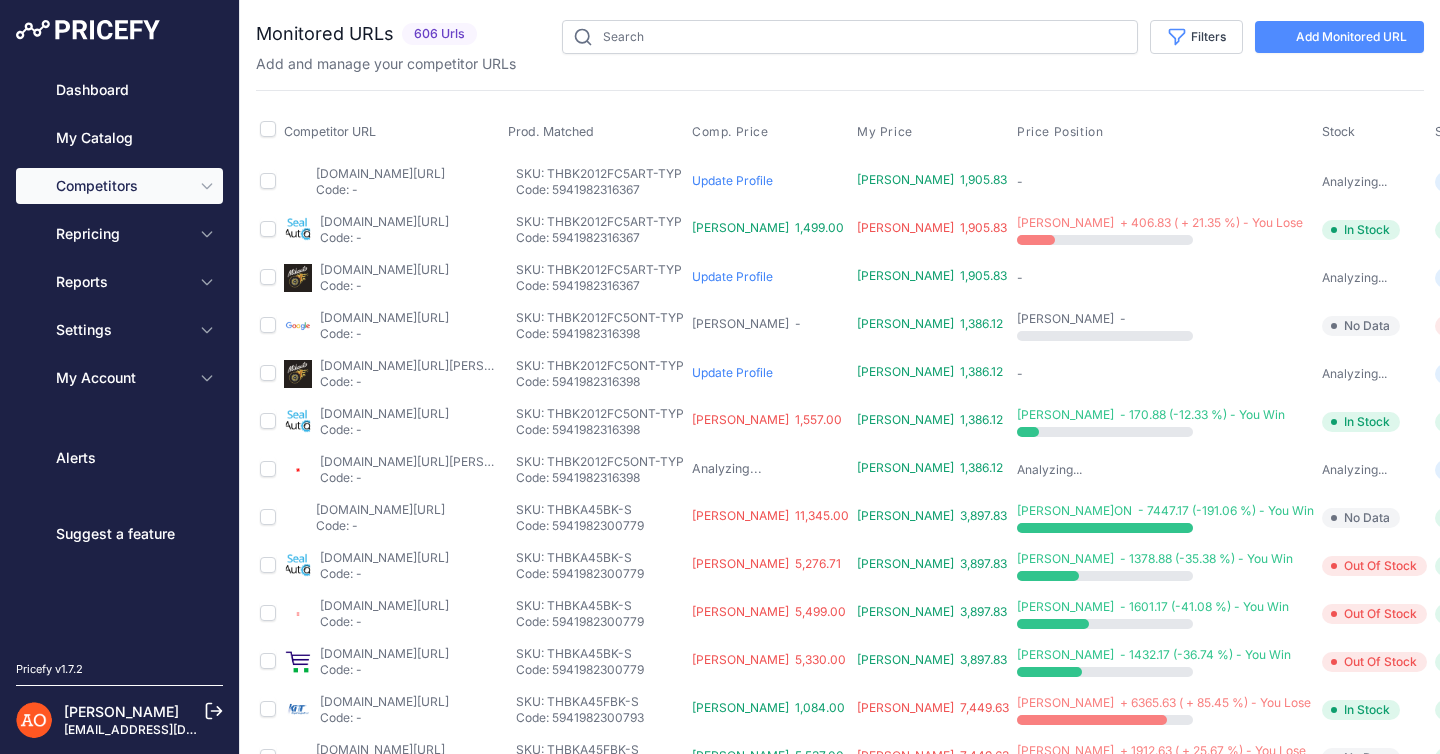 type 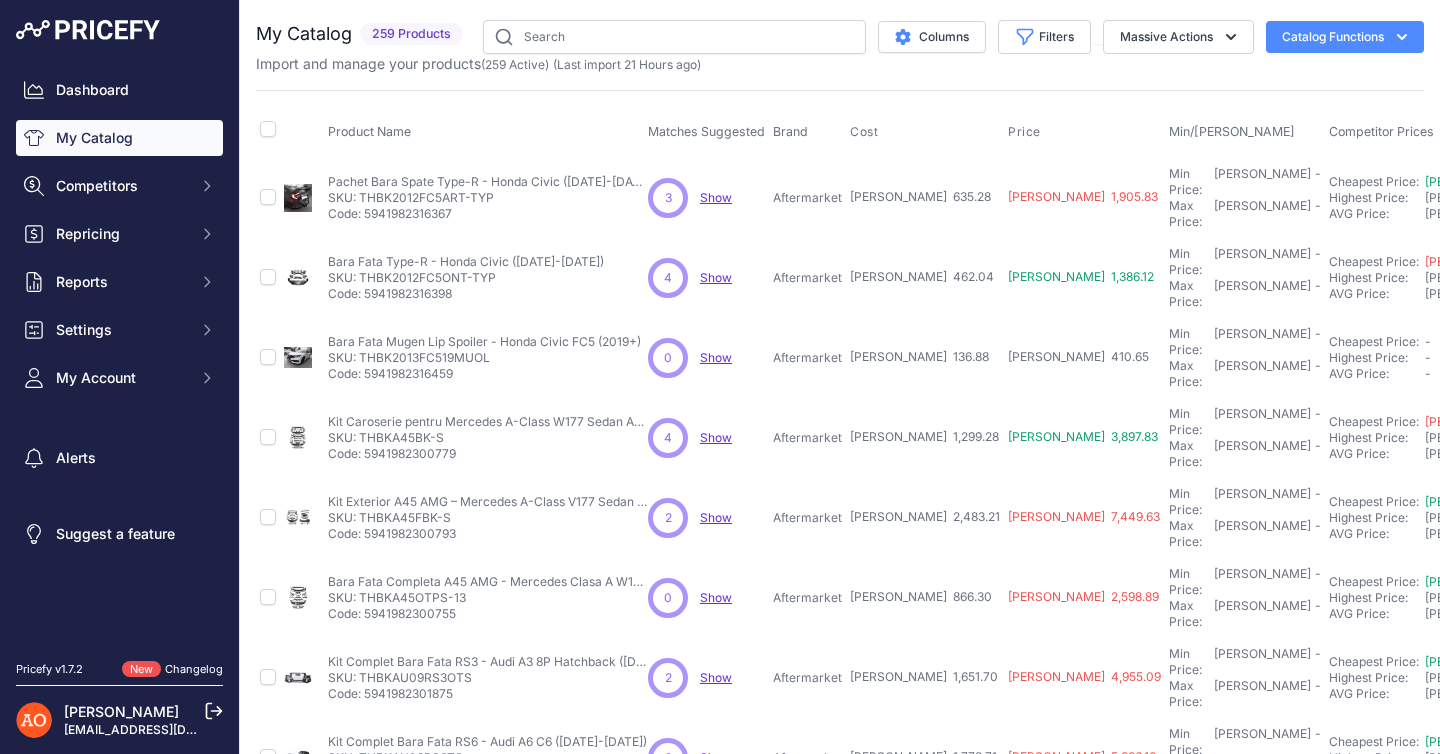 scroll, scrollTop: 0, scrollLeft: 0, axis: both 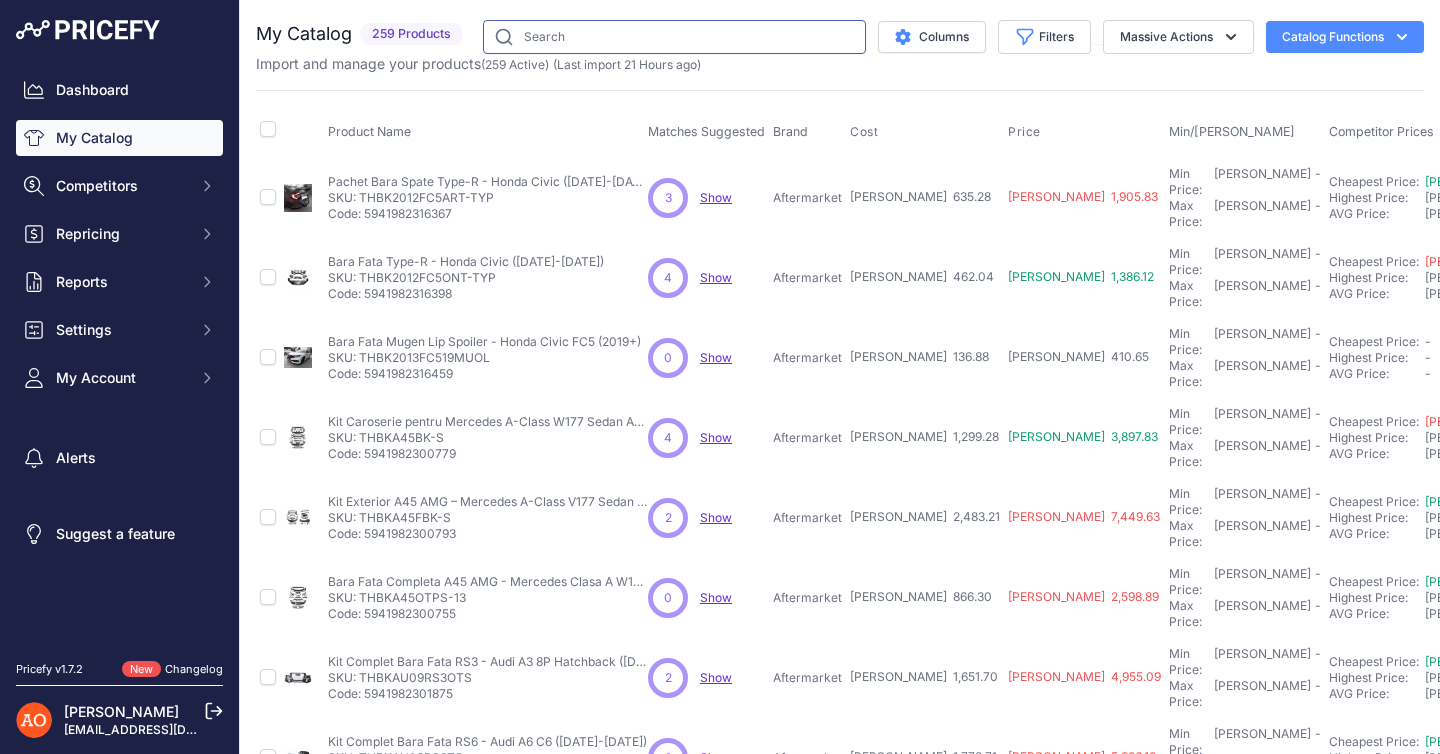 click at bounding box center [674, 37] 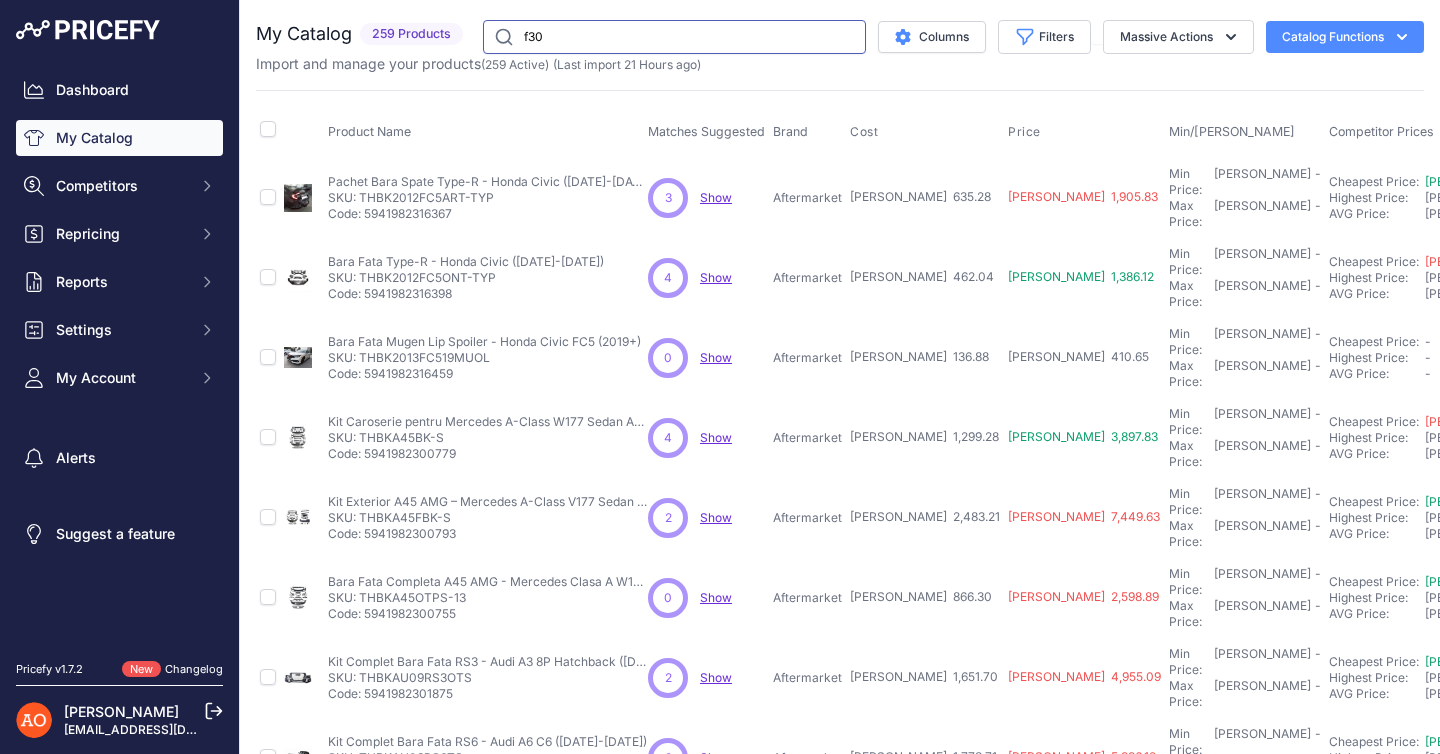 type on "f30" 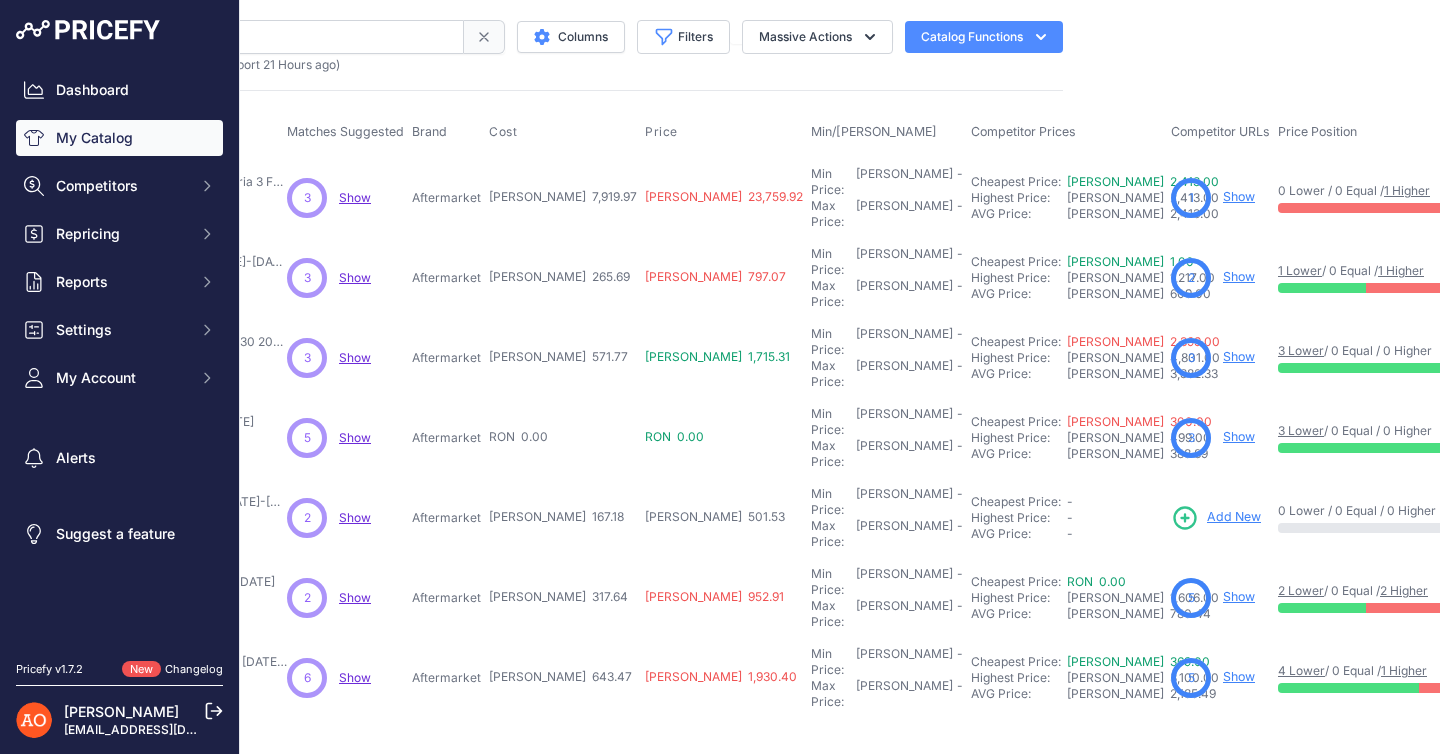 scroll, scrollTop: 0, scrollLeft: 375, axis: horizontal 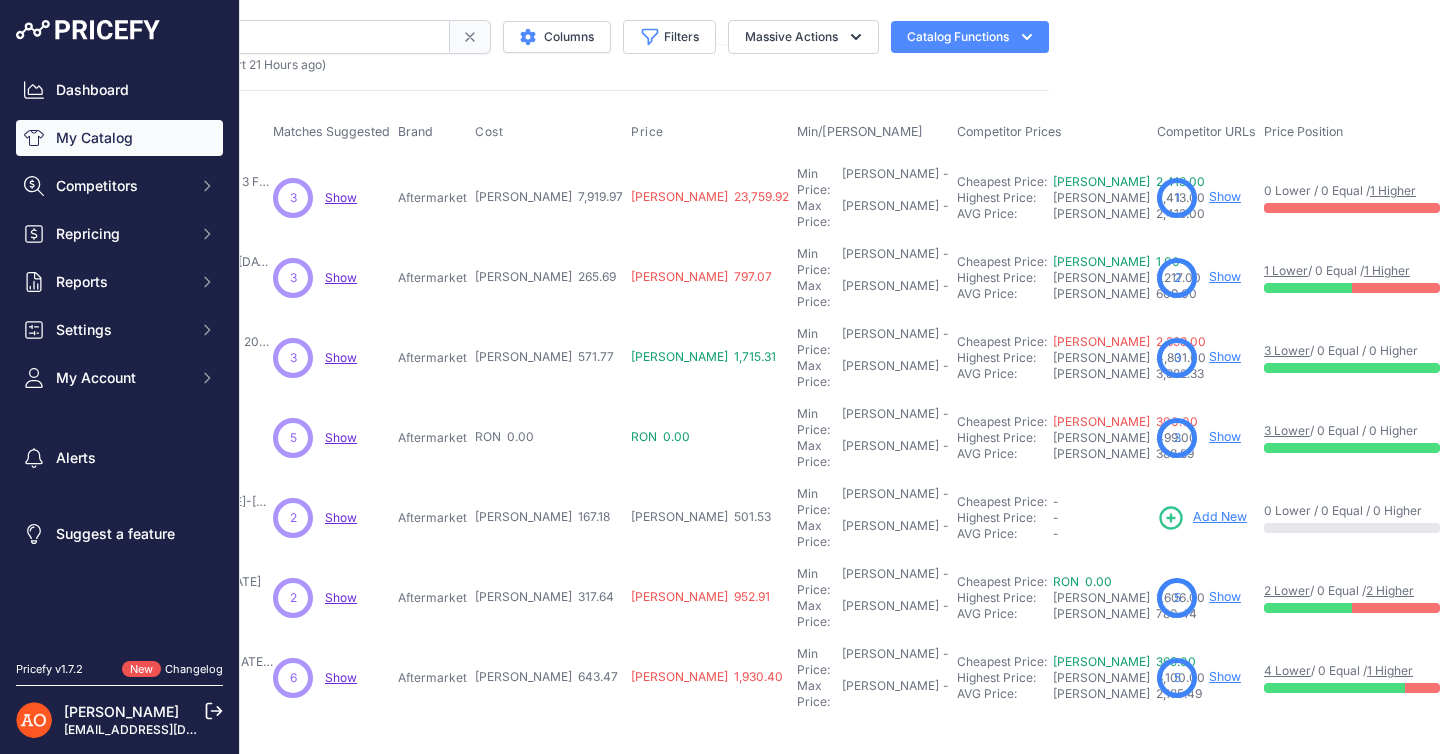 click on "Show" at bounding box center (1225, 676) 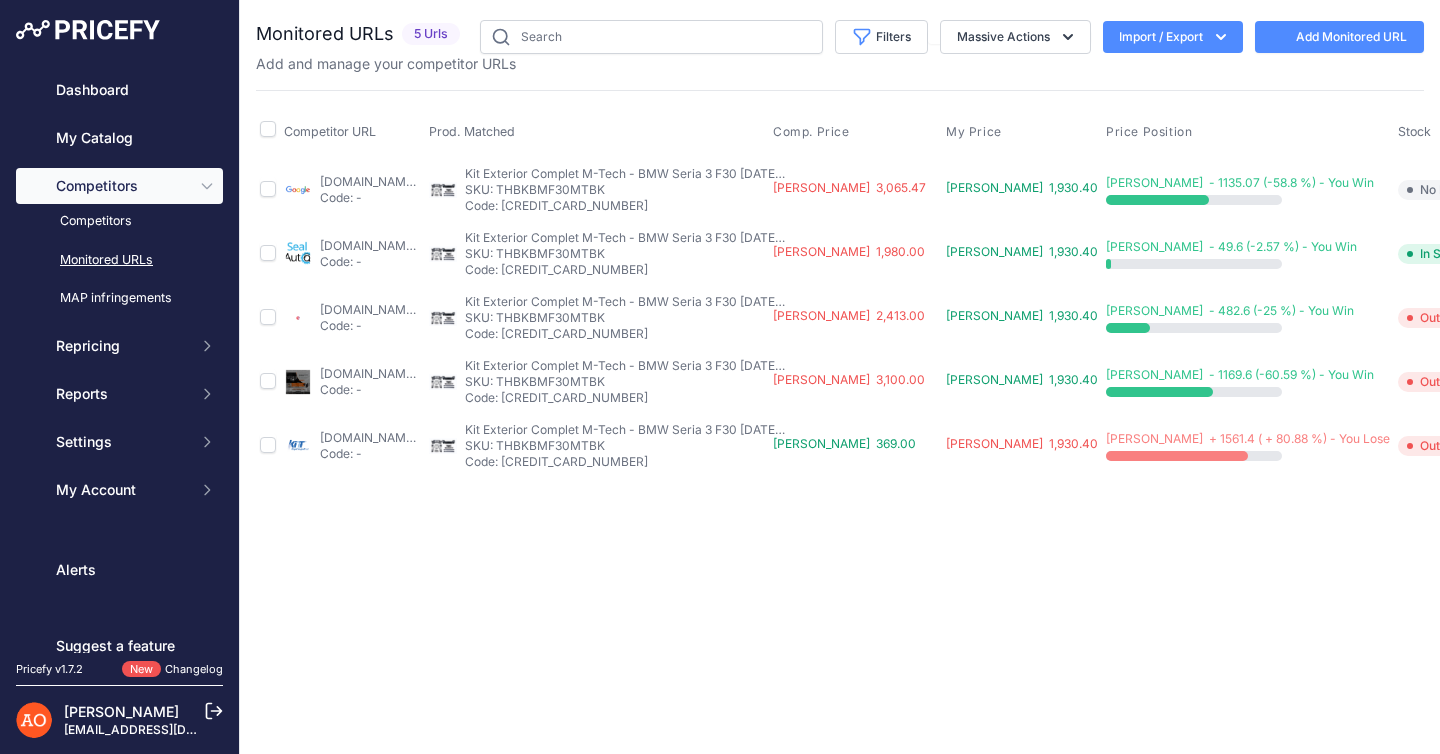 scroll, scrollTop: 0, scrollLeft: 0, axis: both 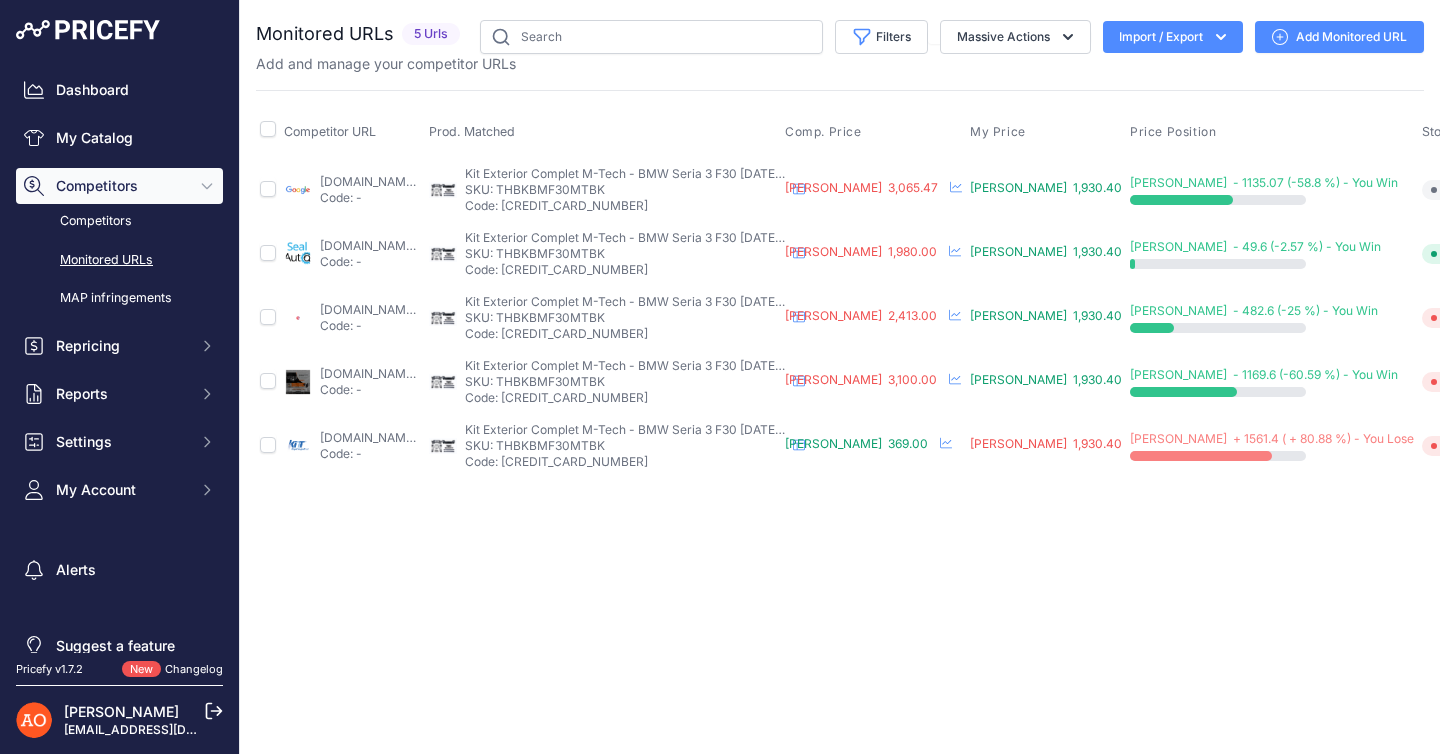 click on "Add Monitored URL" at bounding box center (1339, 37) 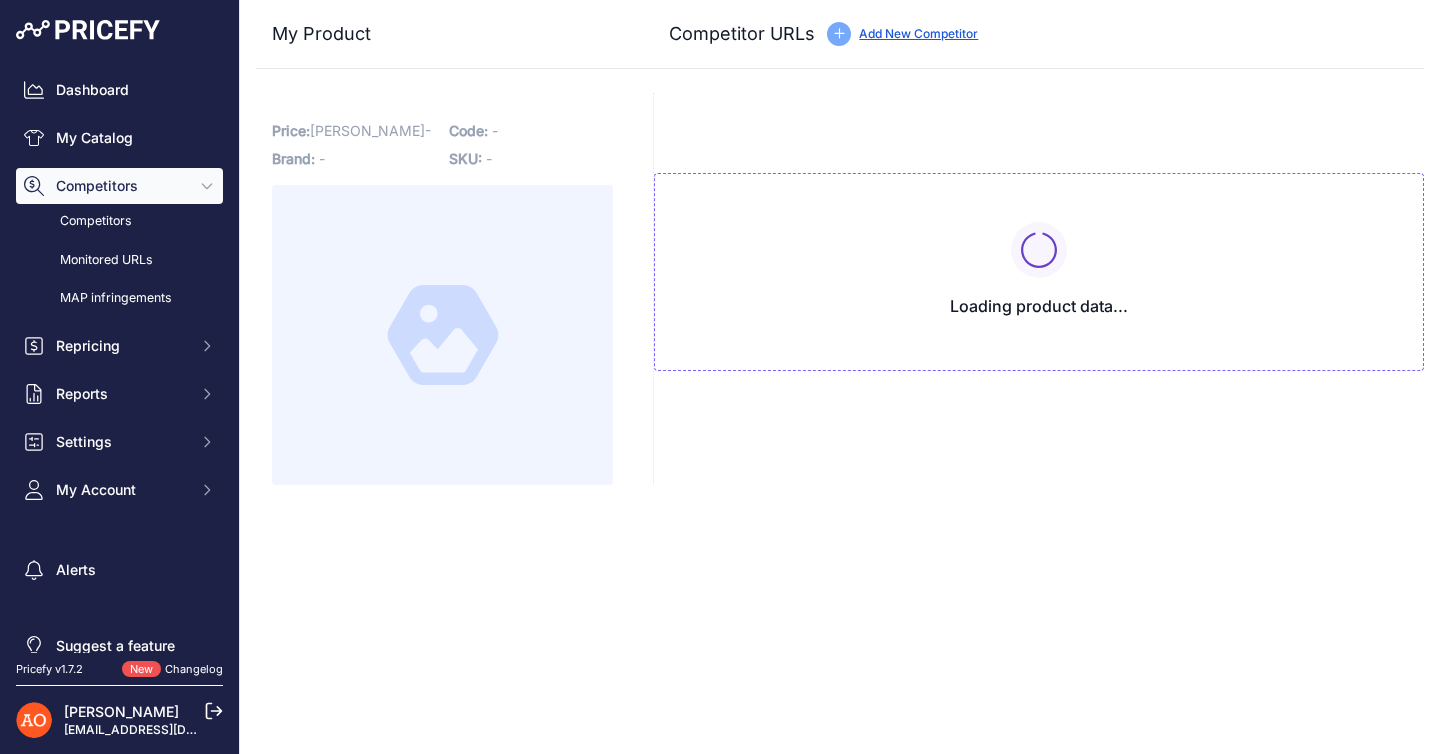 type on "[DOMAIN_NAME][URL]" 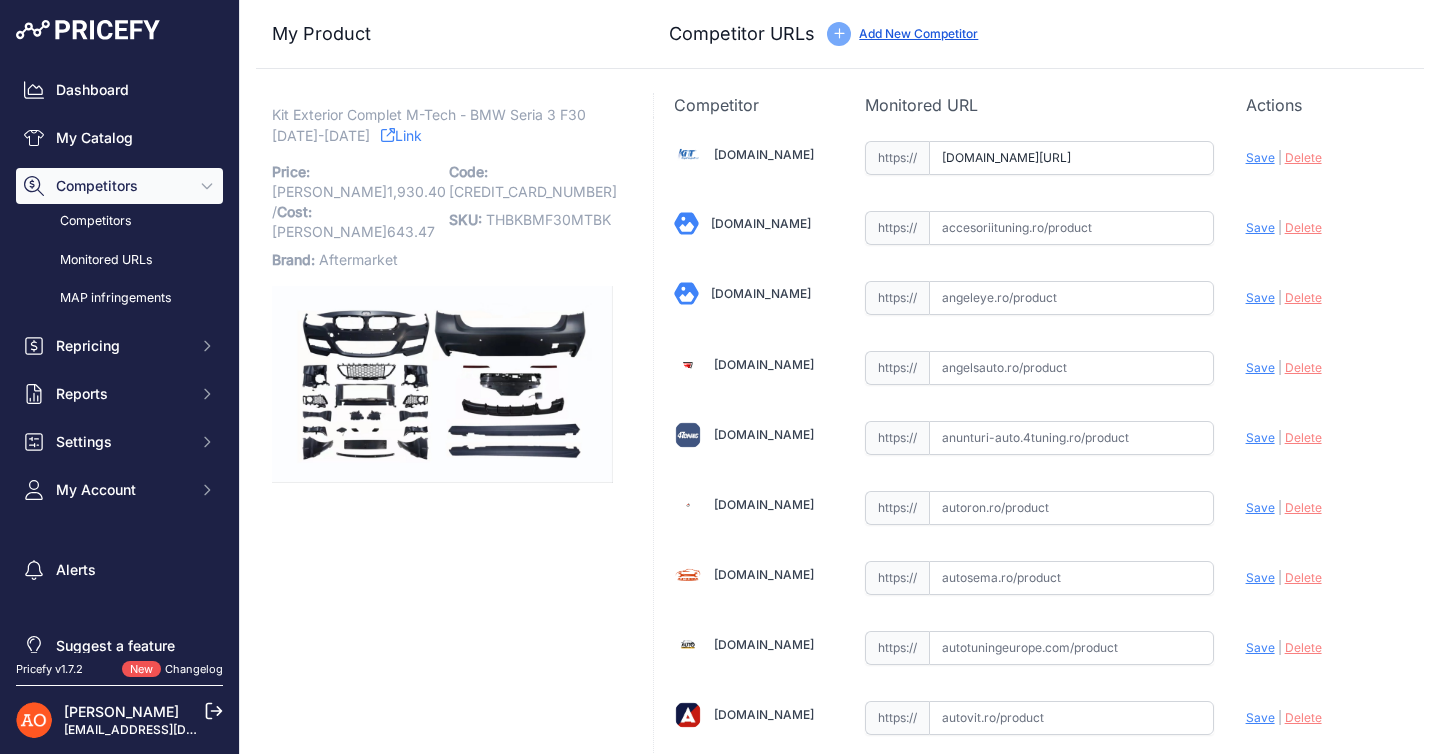 drag, startPoint x: 781, startPoint y: 296, endPoint x: 713, endPoint y: 299, distance: 68.06615 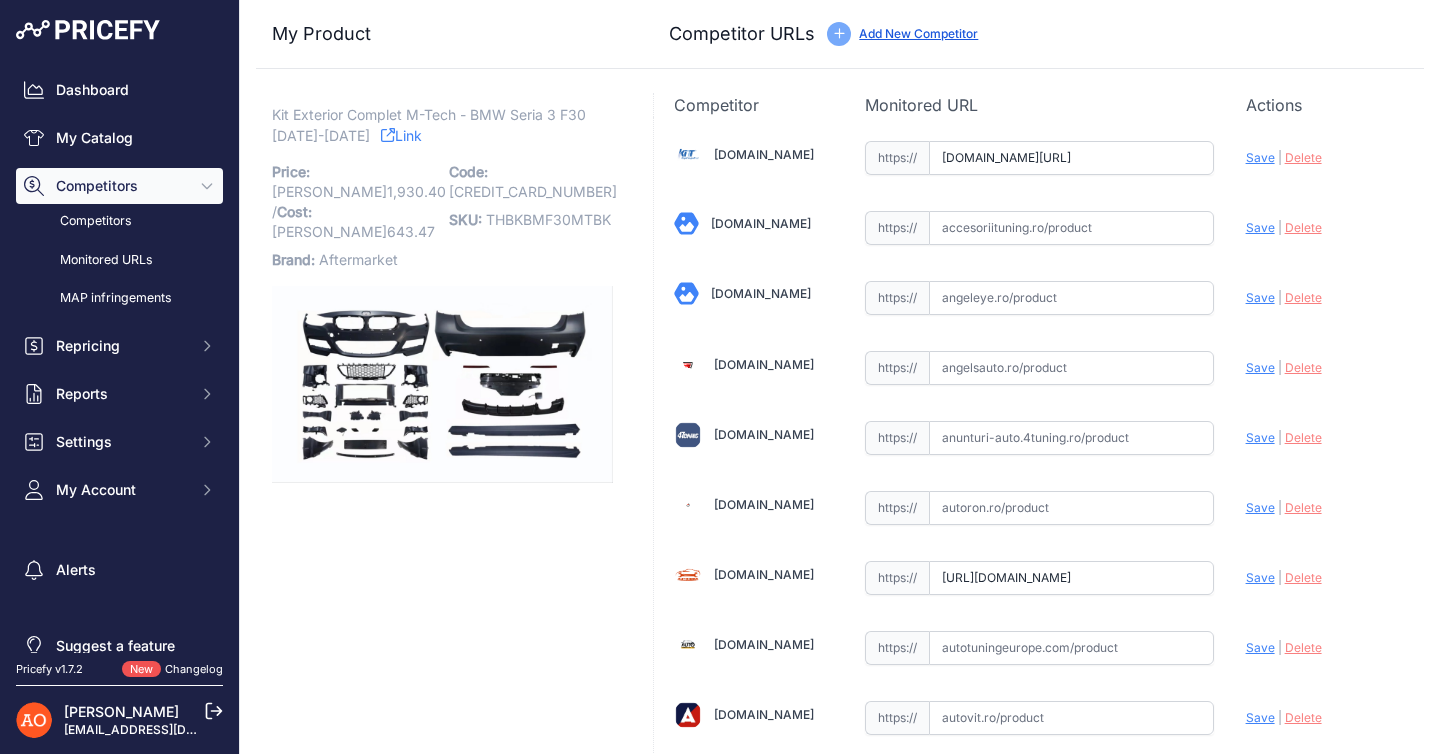 scroll, scrollTop: 0, scrollLeft: 349, axis: horizontal 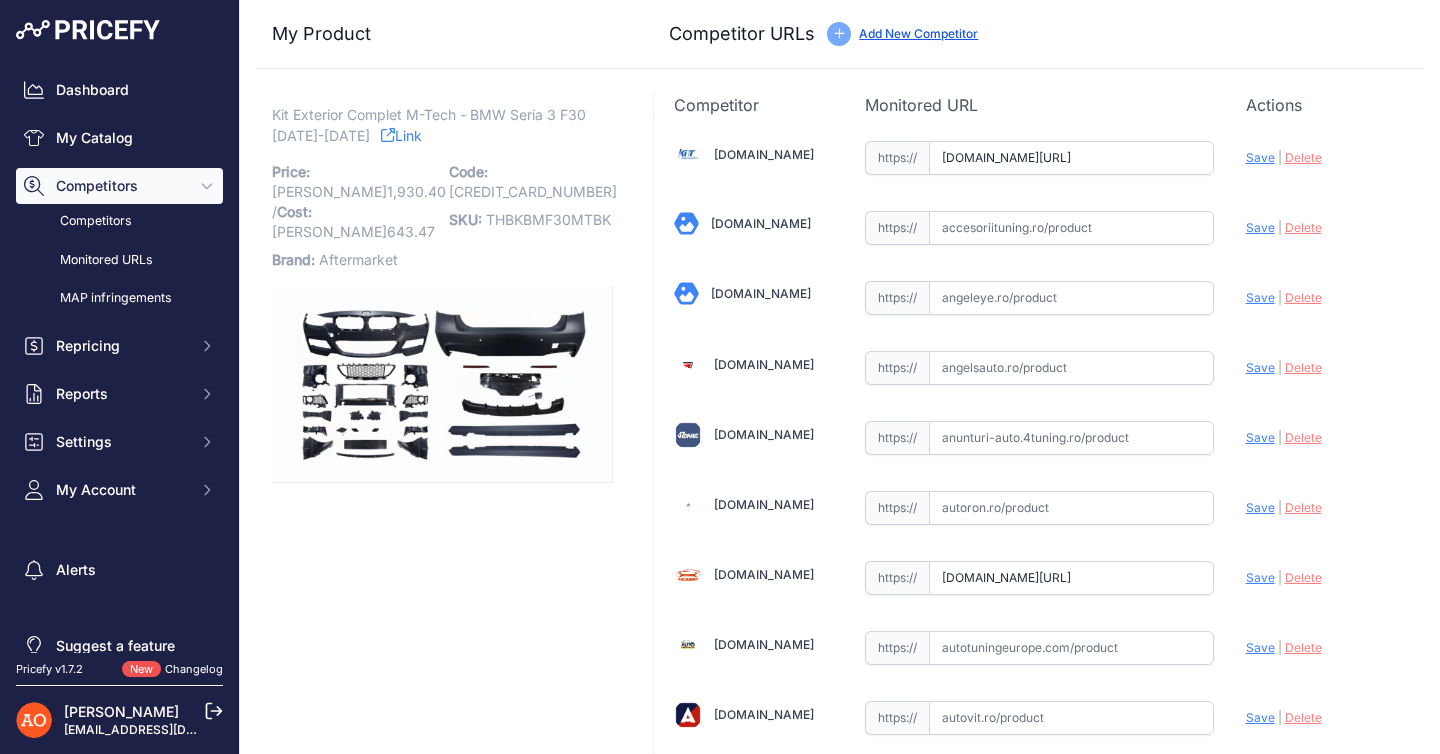 click on "Save" at bounding box center [1260, 577] 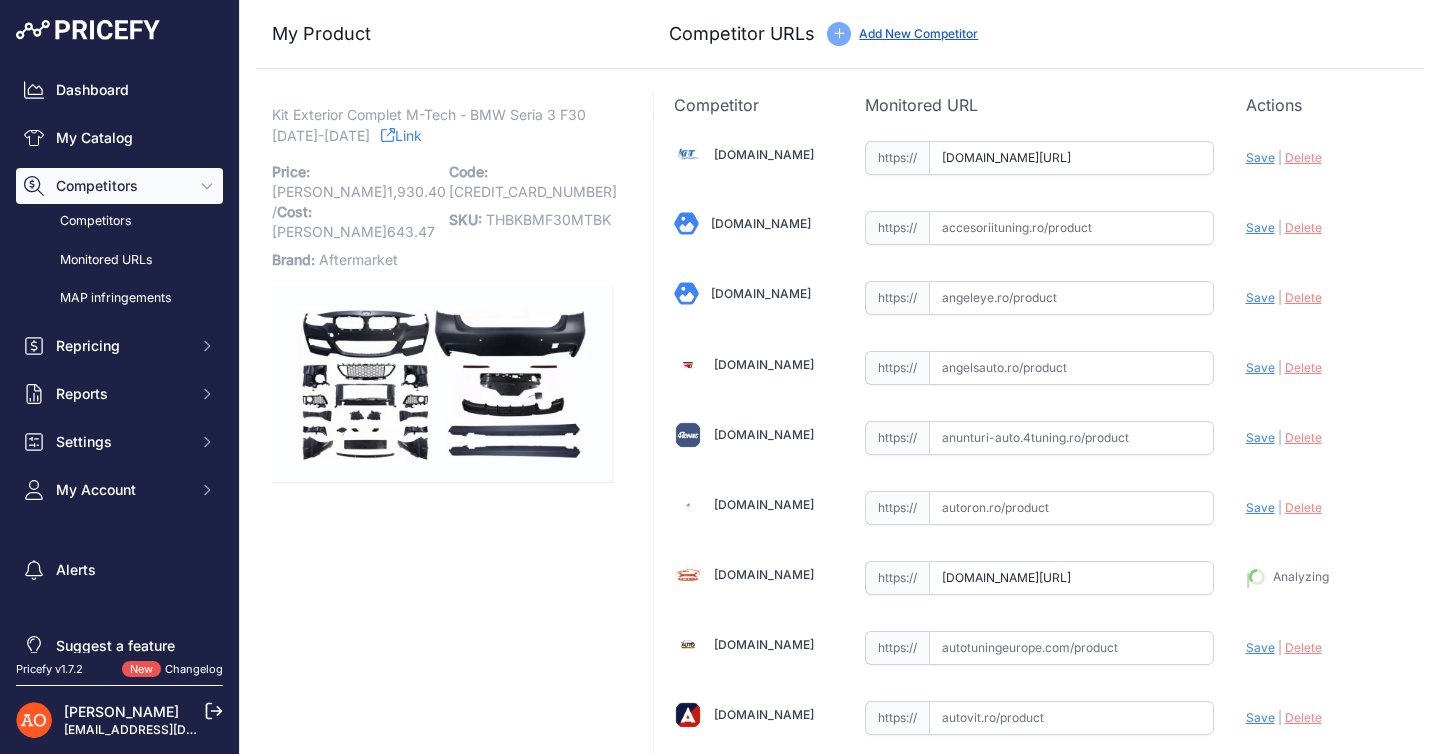 type on "https://autosema.ro/produs/pachet-exterior-compatibil-cu-bmw-seria-3-f30-2011-2019-m-technik-design/?prirule_jdsnikfkfjsd=9113" 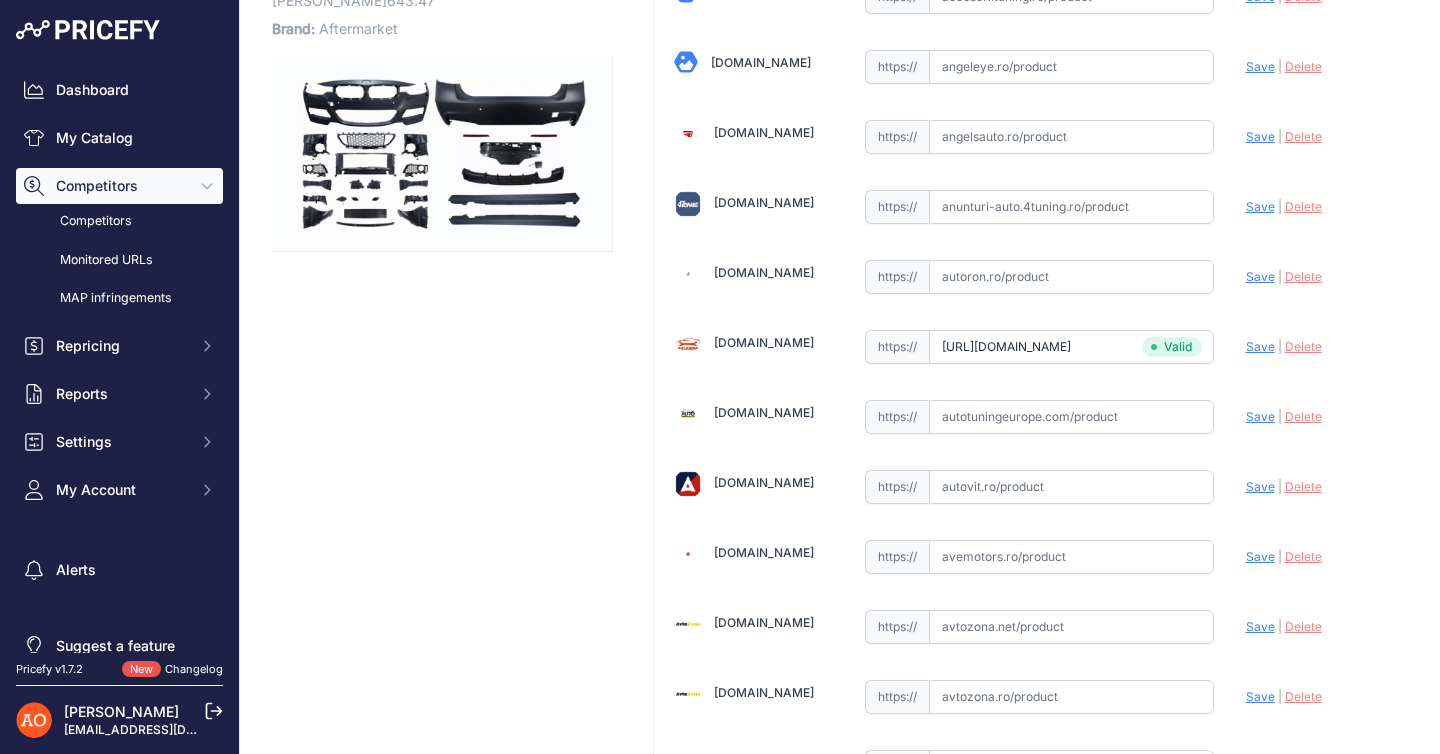 scroll, scrollTop: 281, scrollLeft: 0, axis: vertical 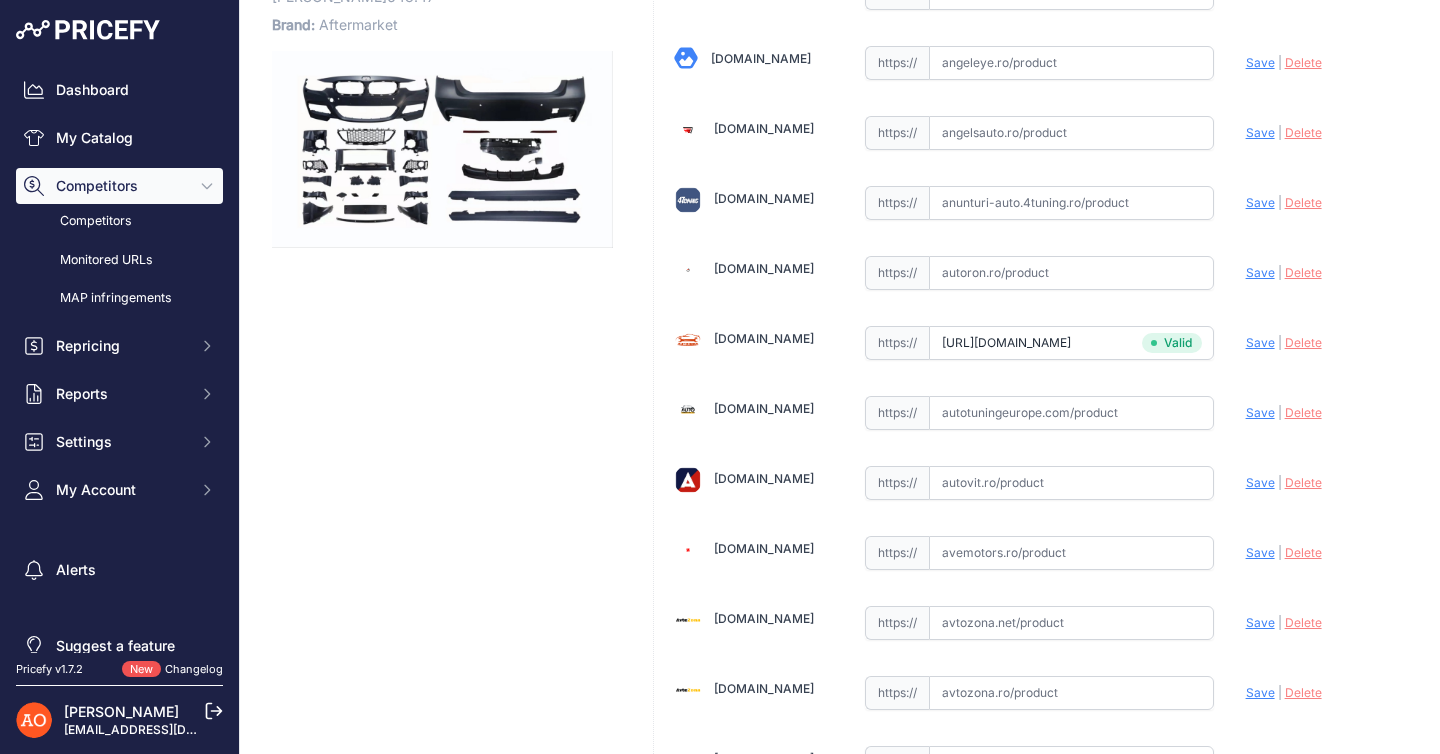drag, startPoint x: 779, startPoint y: 270, endPoint x: 716, endPoint y: 272, distance: 63.03174 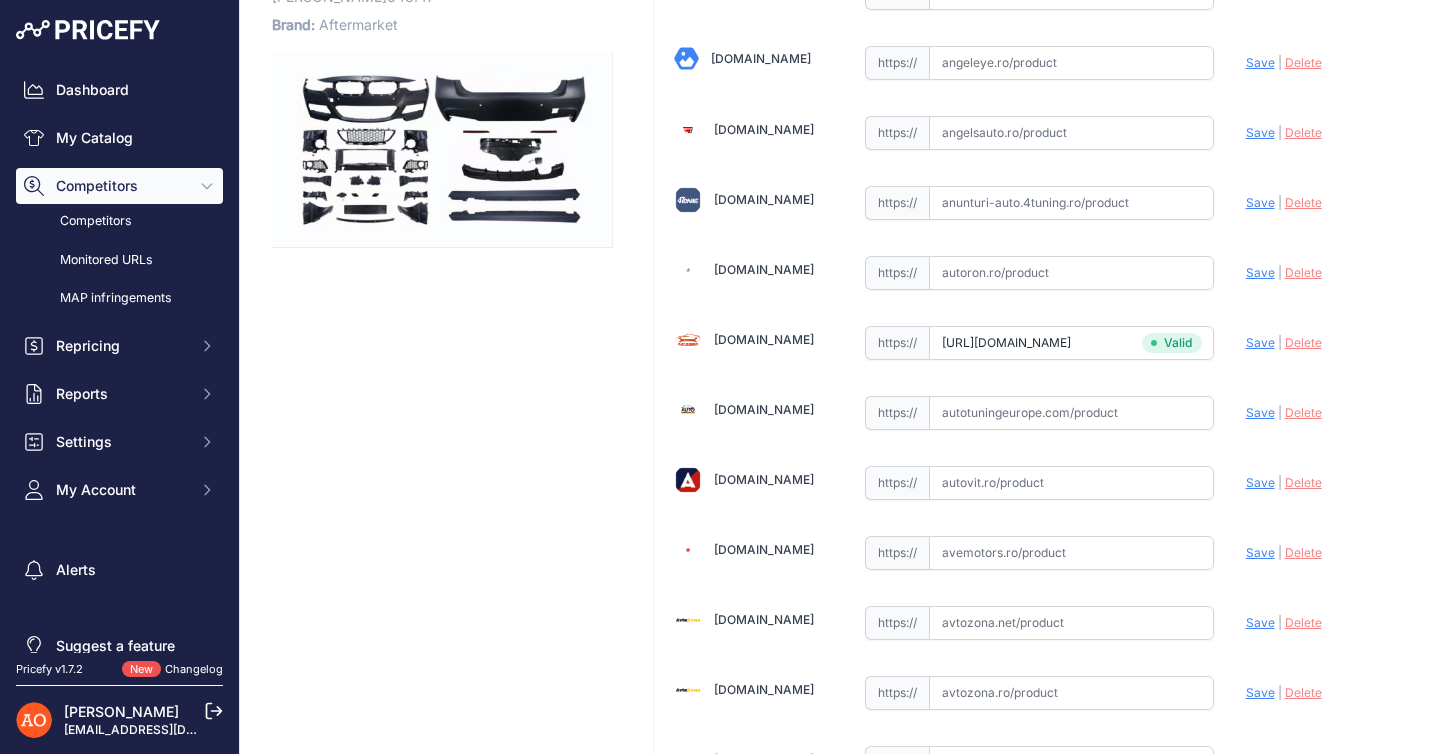 click on "Kit Exterior Complet M-Tech - BMW Seria 3 F30 2012-2018
Link
Price:
RON     /" at bounding box center [442, 1321] 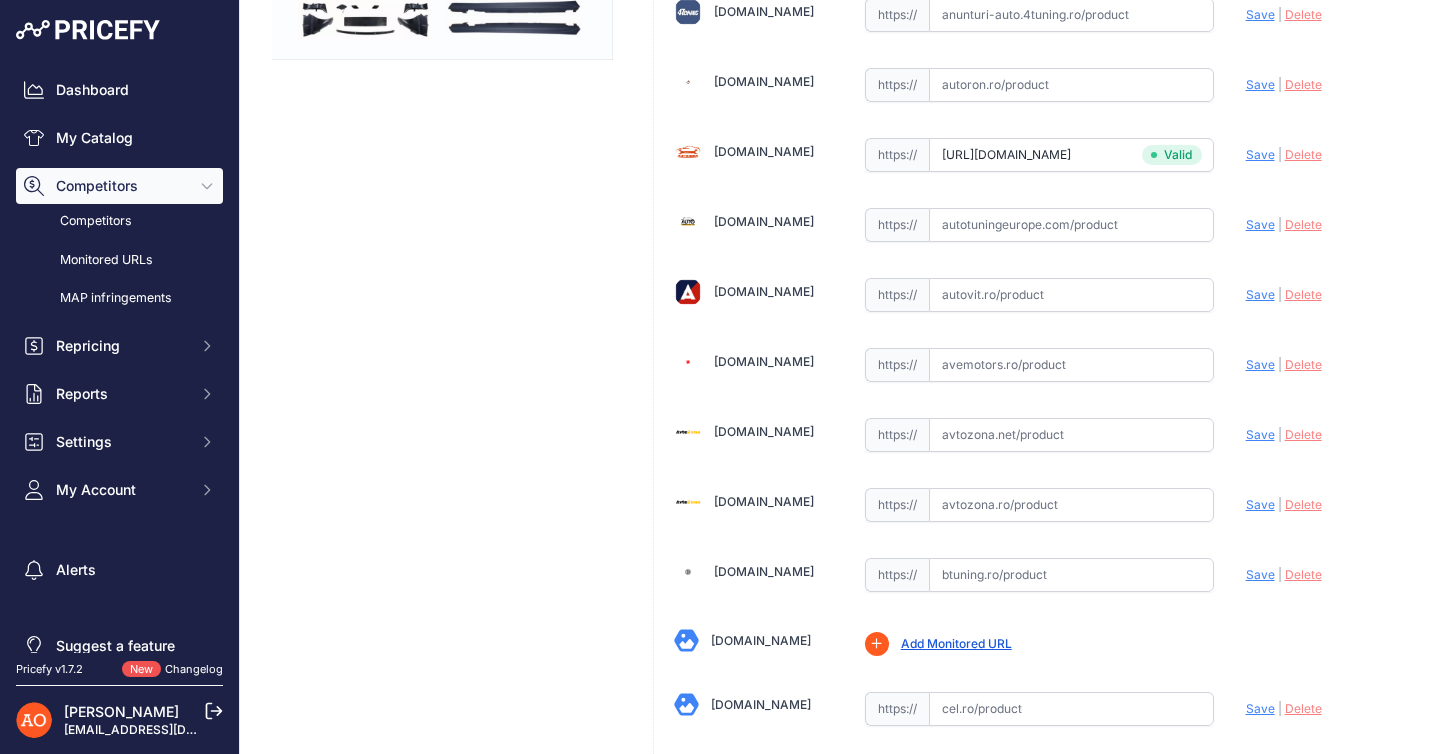 drag, startPoint x: 802, startPoint y: 363, endPoint x: 711, endPoint y: 364, distance: 91.00549 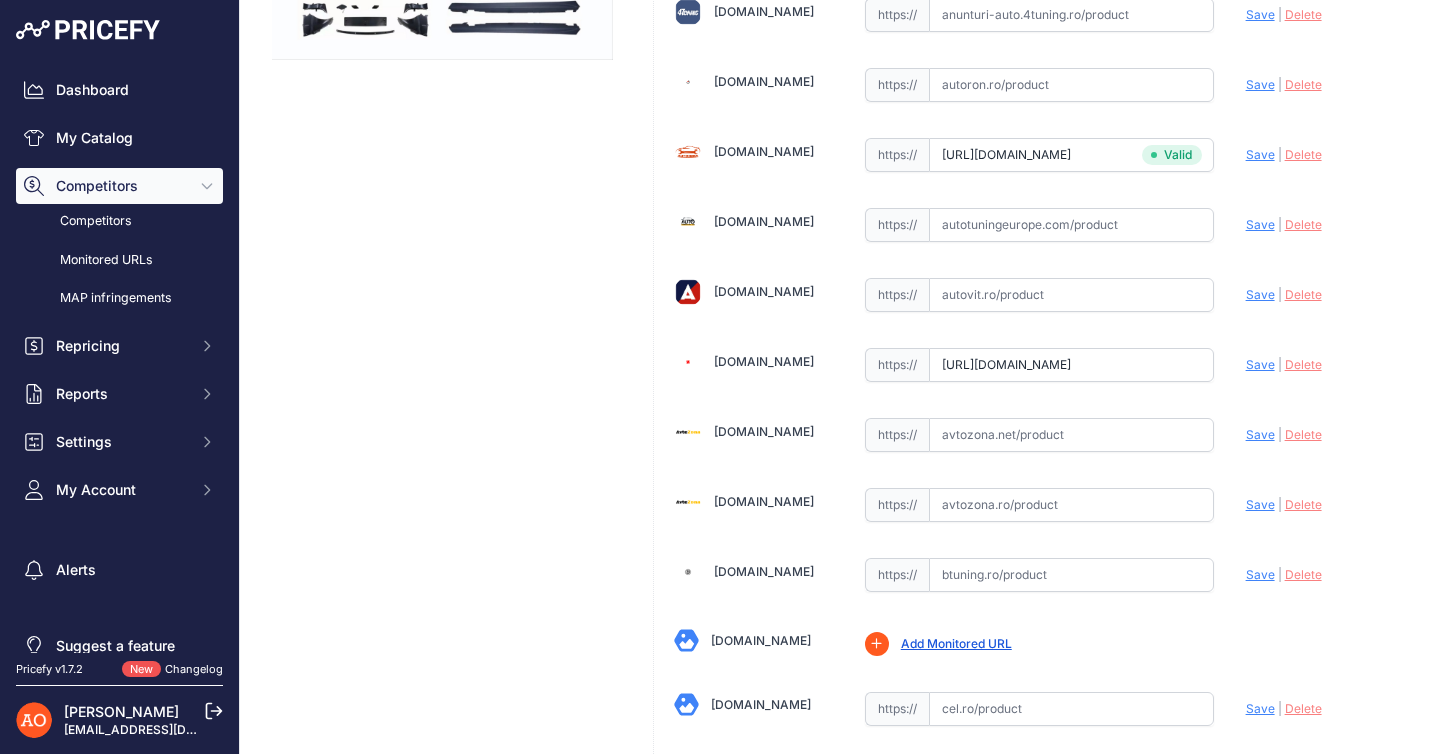 scroll, scrollTop: 0, scrollLeft: 302, axis: horizontal 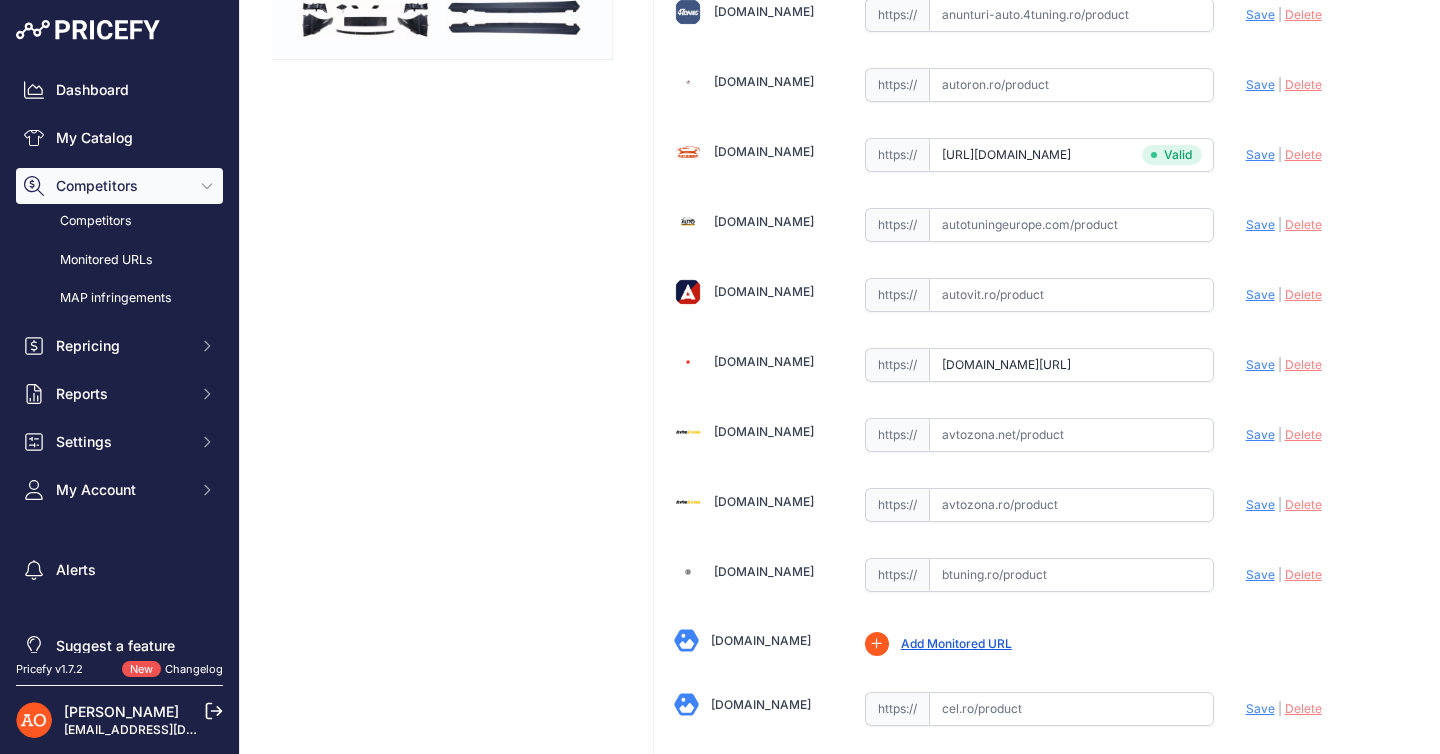 click on "Save" at bounding box center (1260, 364) 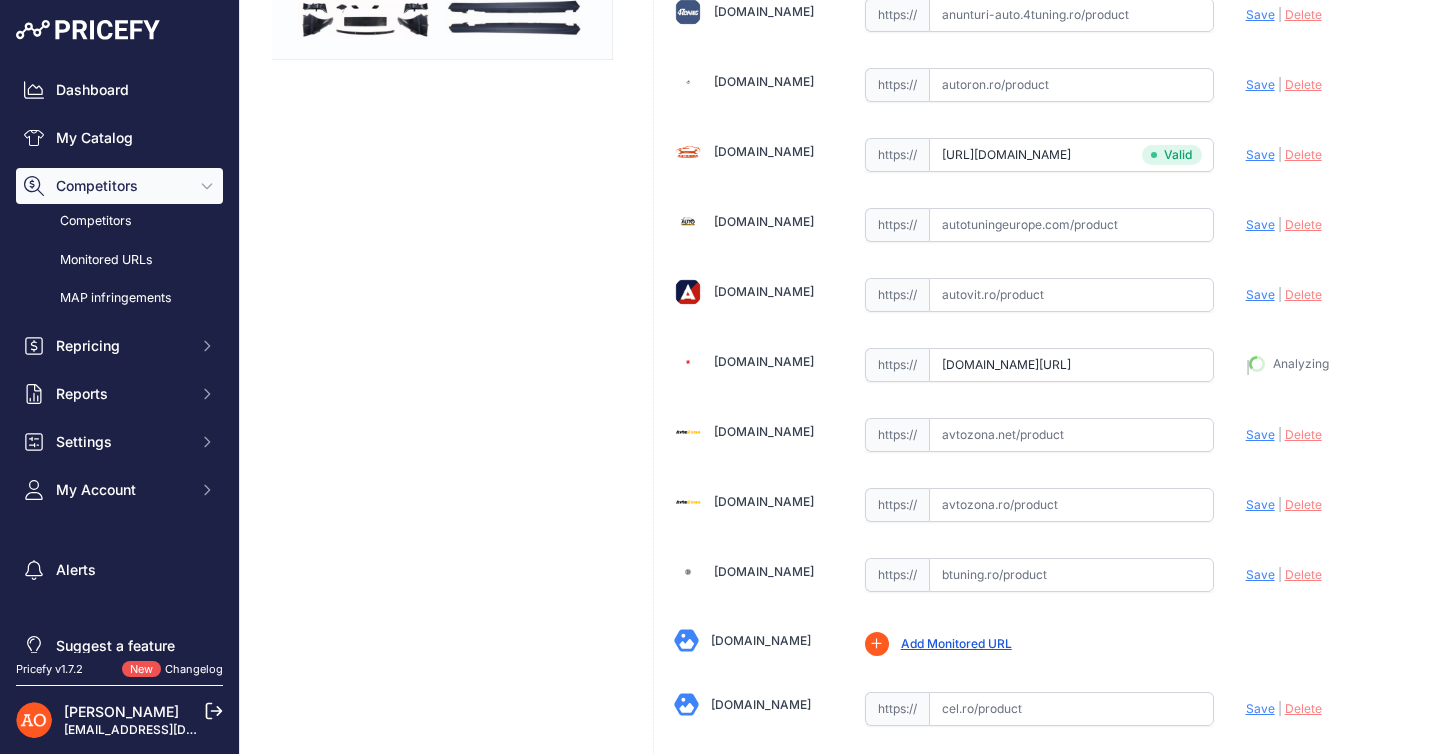 type on "https://avemotors.ro/body-kit-m-pachet-pentru-bmw-f30-2012-2018-m-tech-design-oem-302104?prirule_jdsnikfkfjsd=9113" 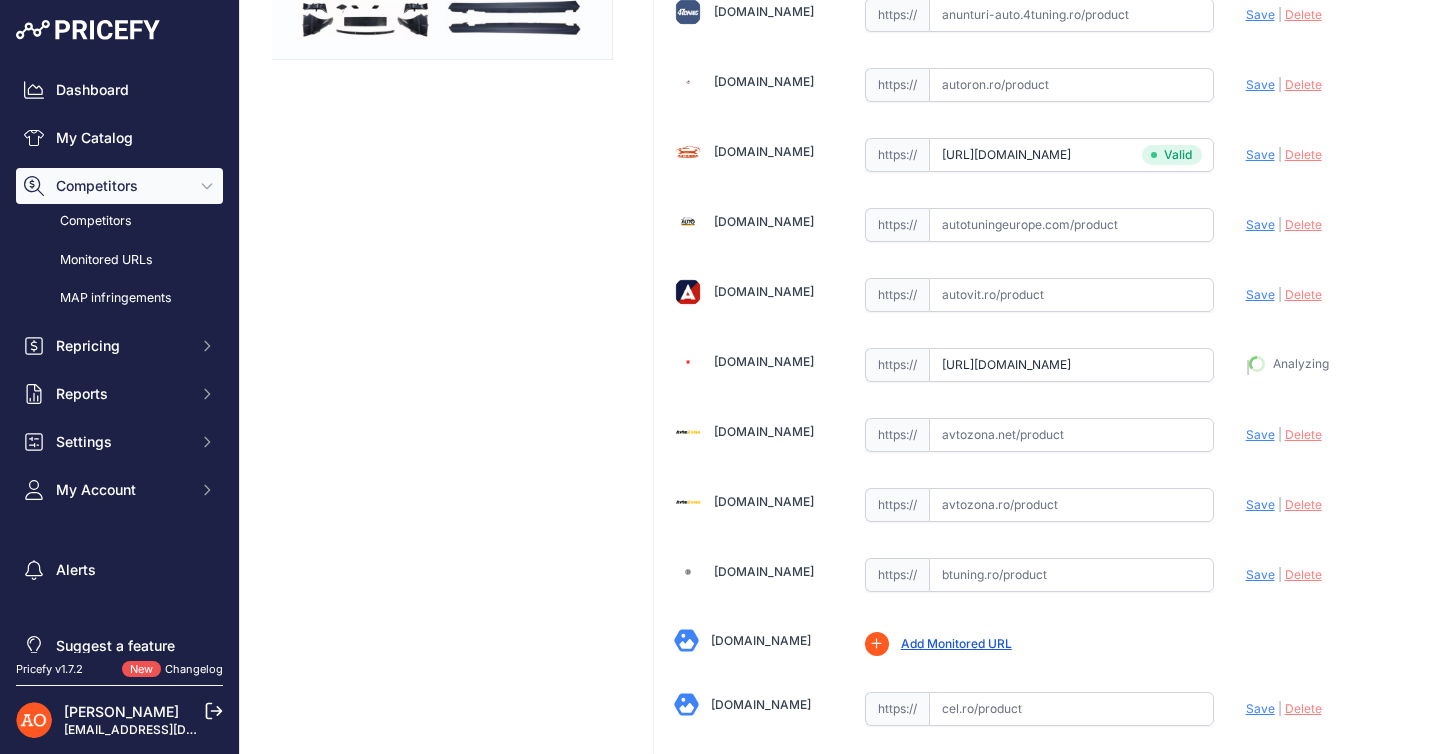 scroll, scrollTop: 469, scrollLeft: 0, axis: vertical 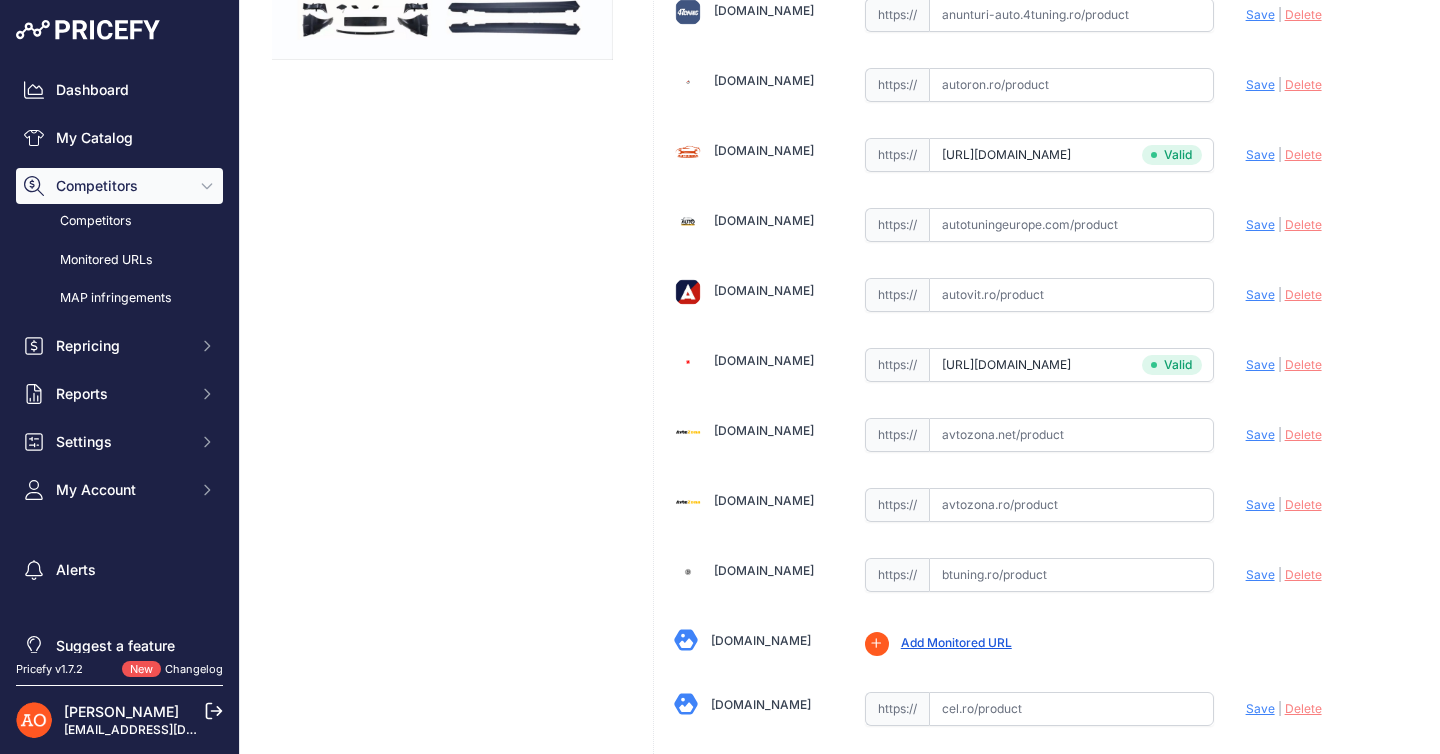 click on "Kit Exterior Complet M-Tech - BMW Seria 3 F30 2012-2018
Link
Price:
RON     /" at bounding box center (442, 1133) 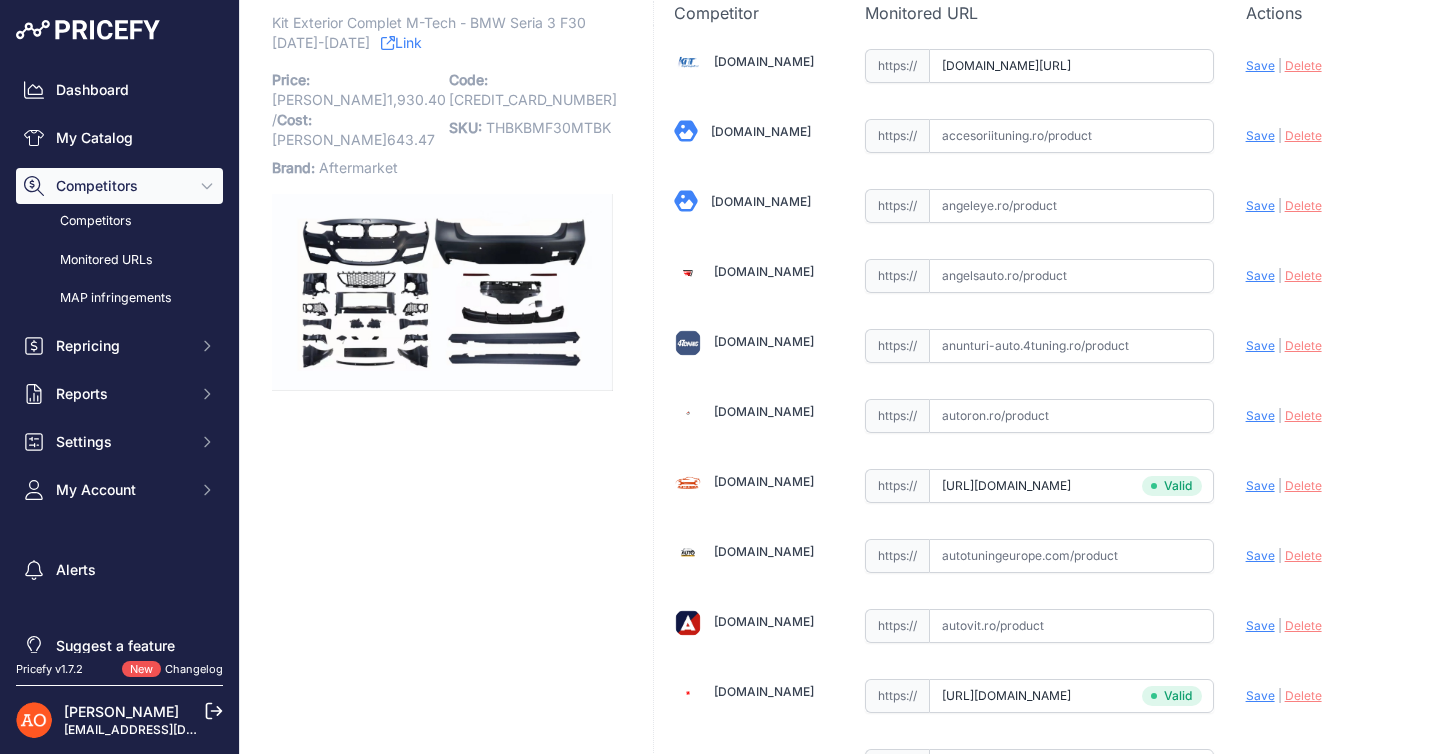 scroll, scrollTop: 0, scrollLeft: 0, axis: both 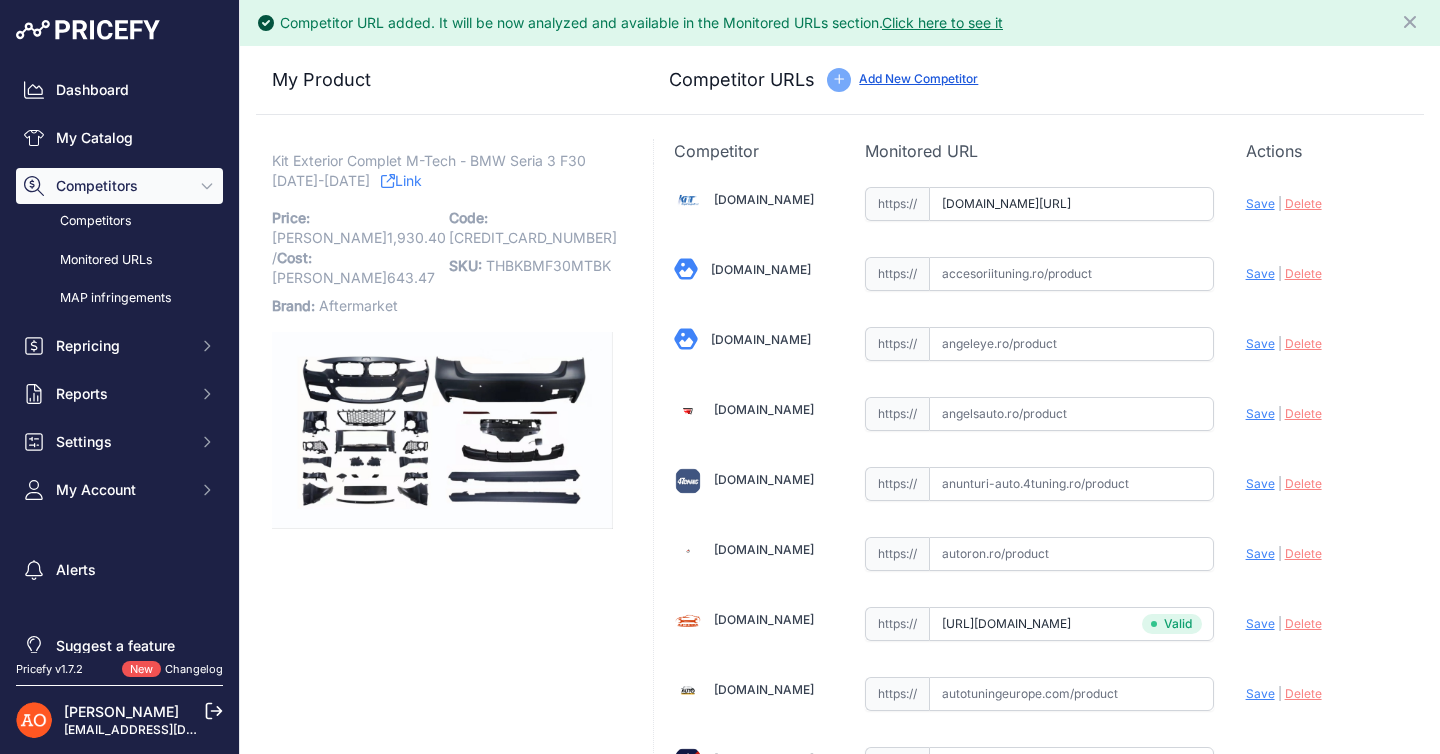 click on "Save" at bounding box center (1260, 203) 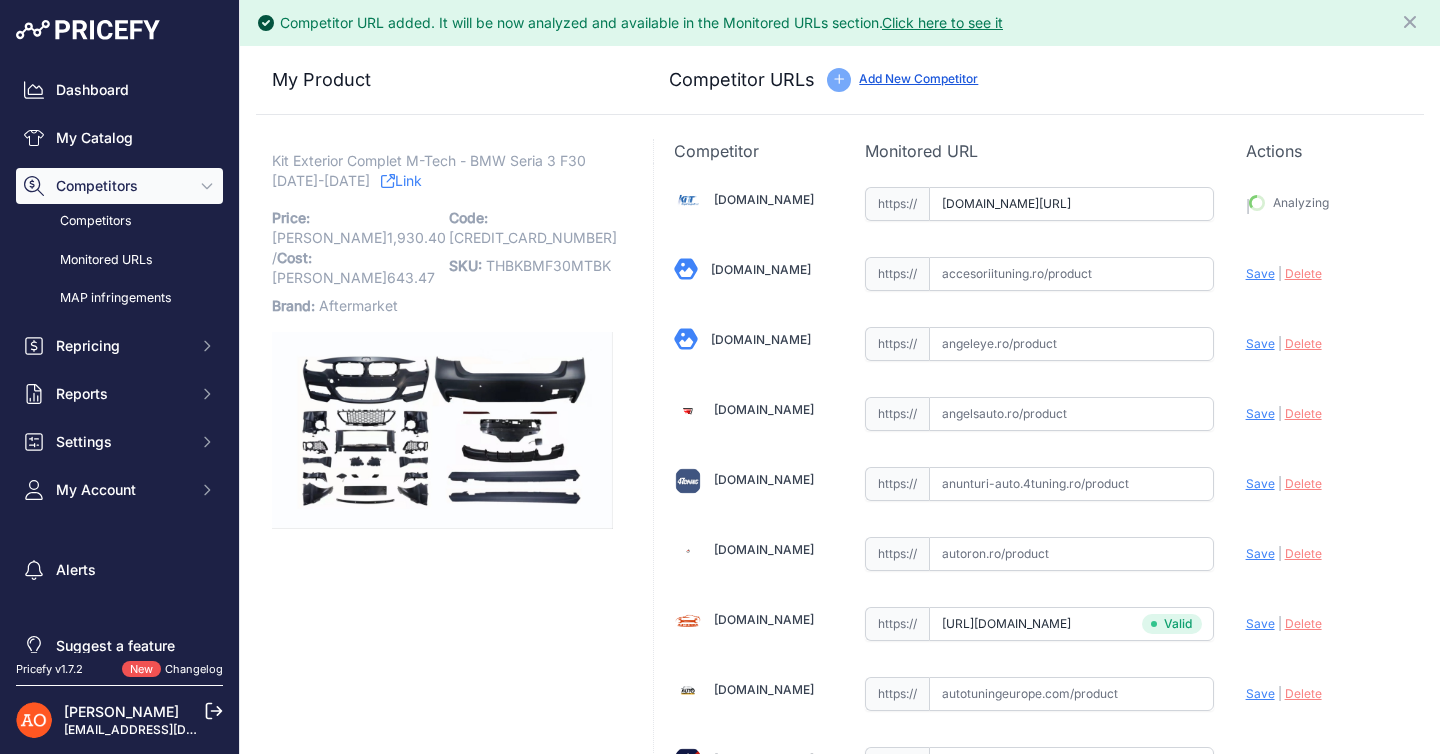 type on "https://accesoriiautotuning.ro/6001601pd/pachet-exterior-compatibil-cu-bmw-seria-3-f30-2011-2019?prirule_jdsnikfkfjsd=9113" 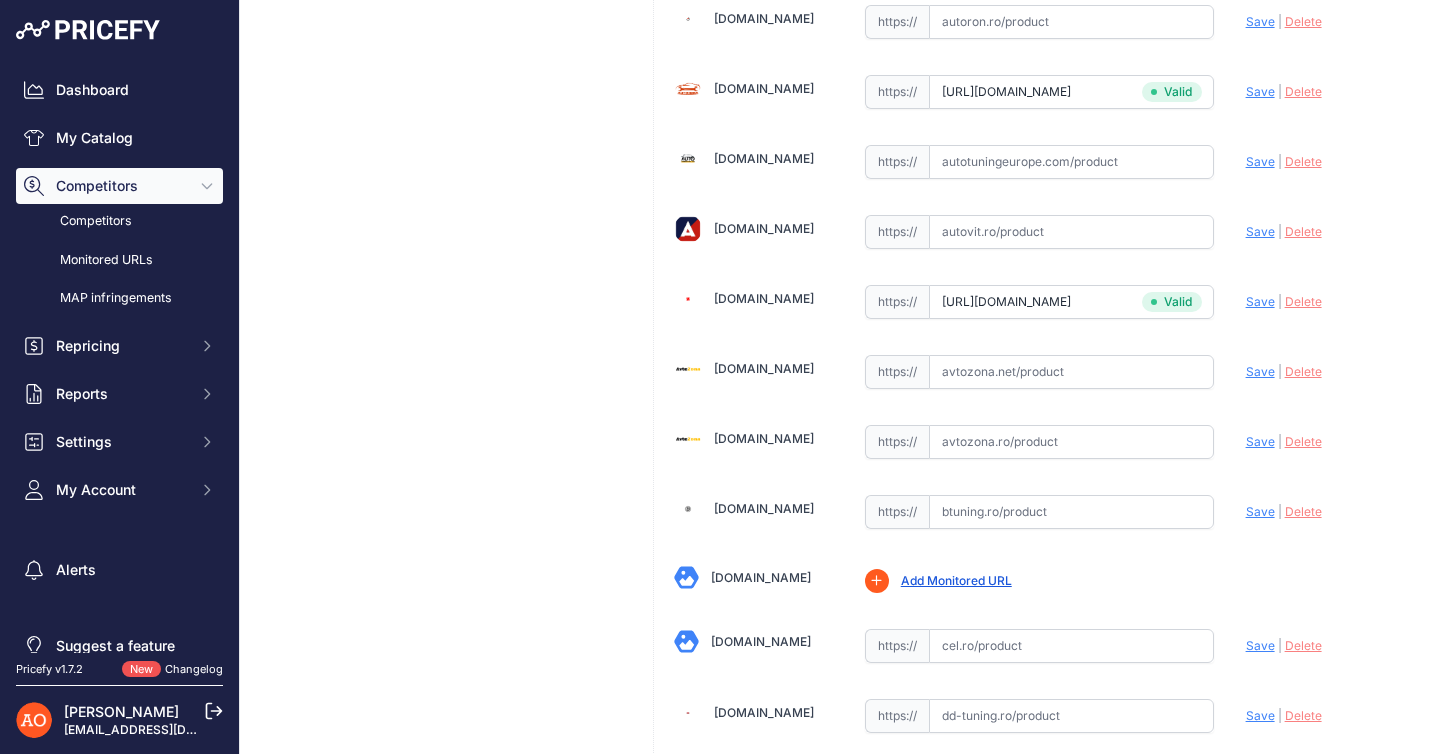 scroll, scrollTop: 633, scrollLeft: 0, axis: vertical 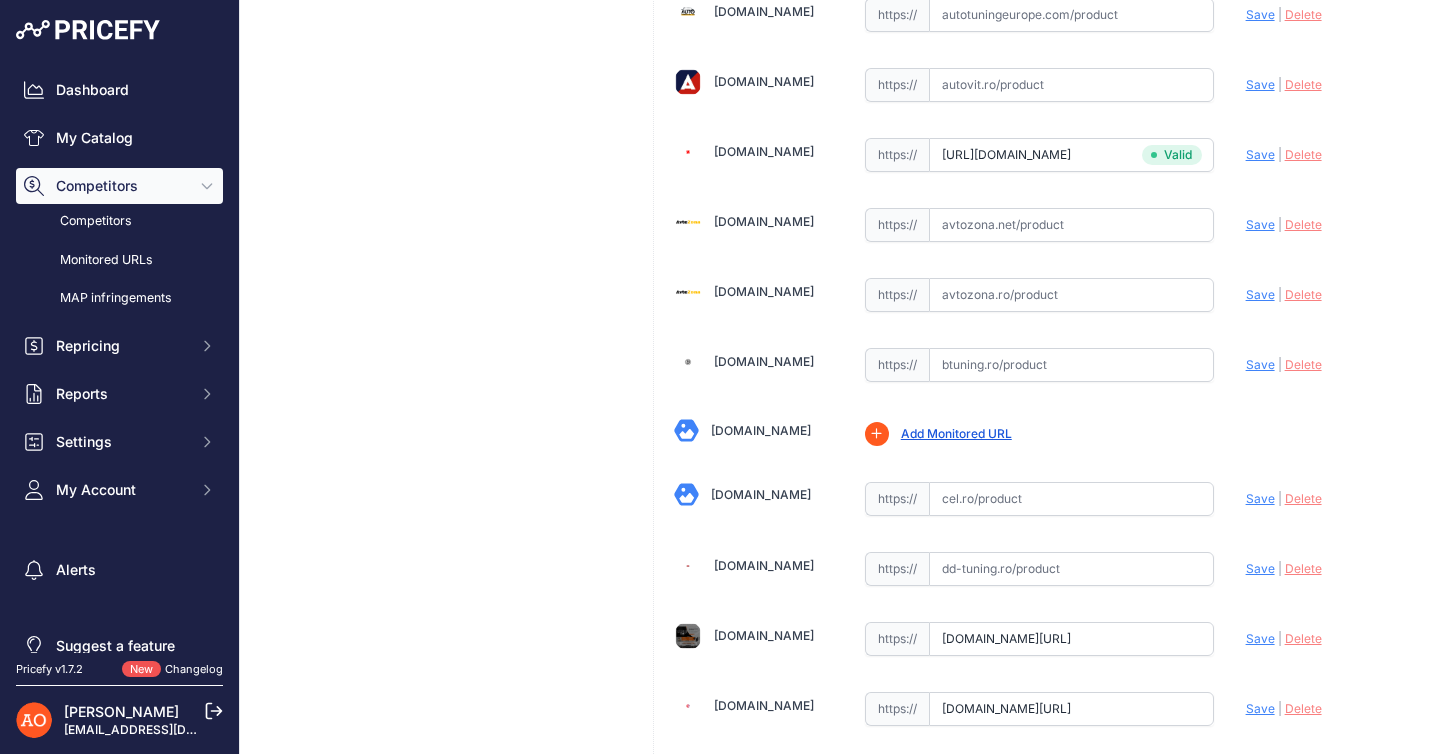drag, startPoint x: 814, startPoint y: 221, endPoint x: 717, endPoint y: 225, distance: 97.082436 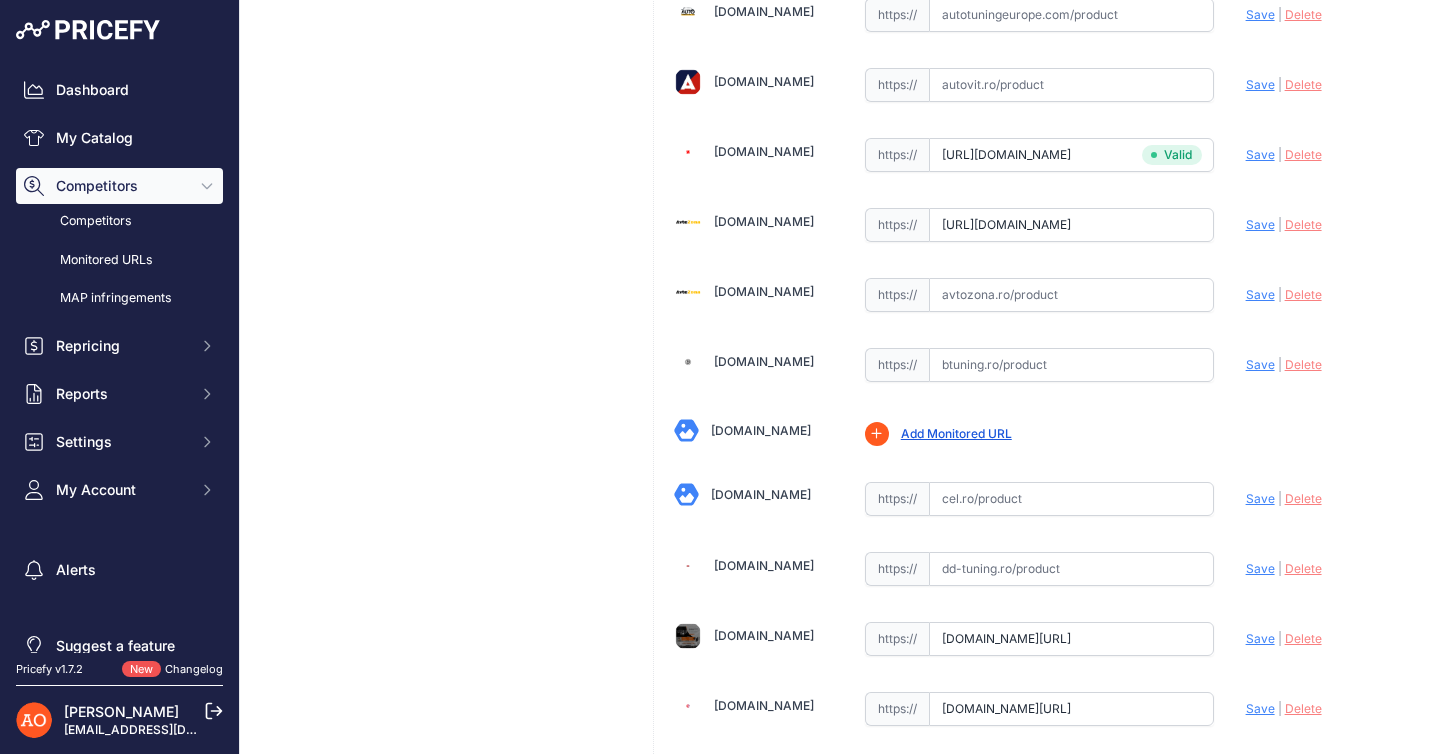 scroll, scrollTop: 0, scrollLeft: 365, axis: horizontal 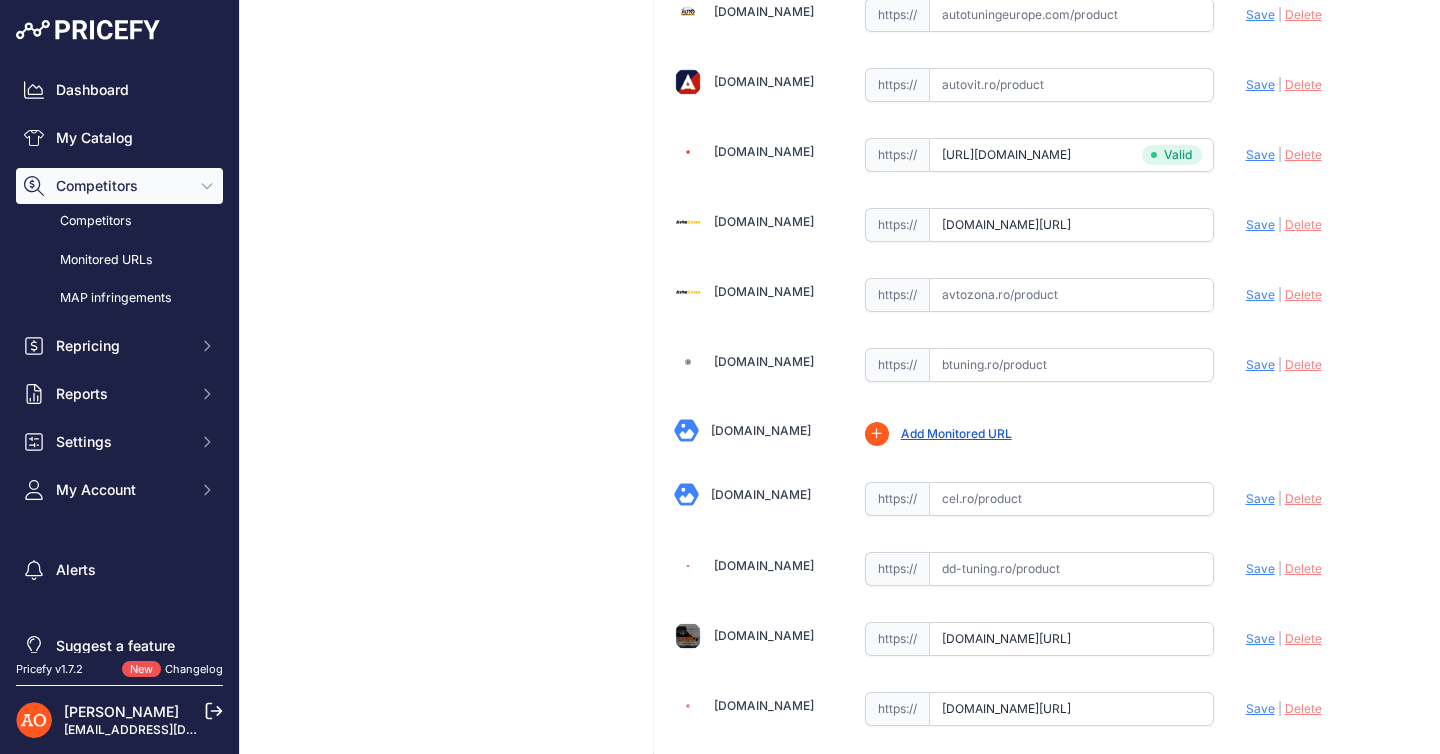 click on "Save" at bounding box center (1260, 224) 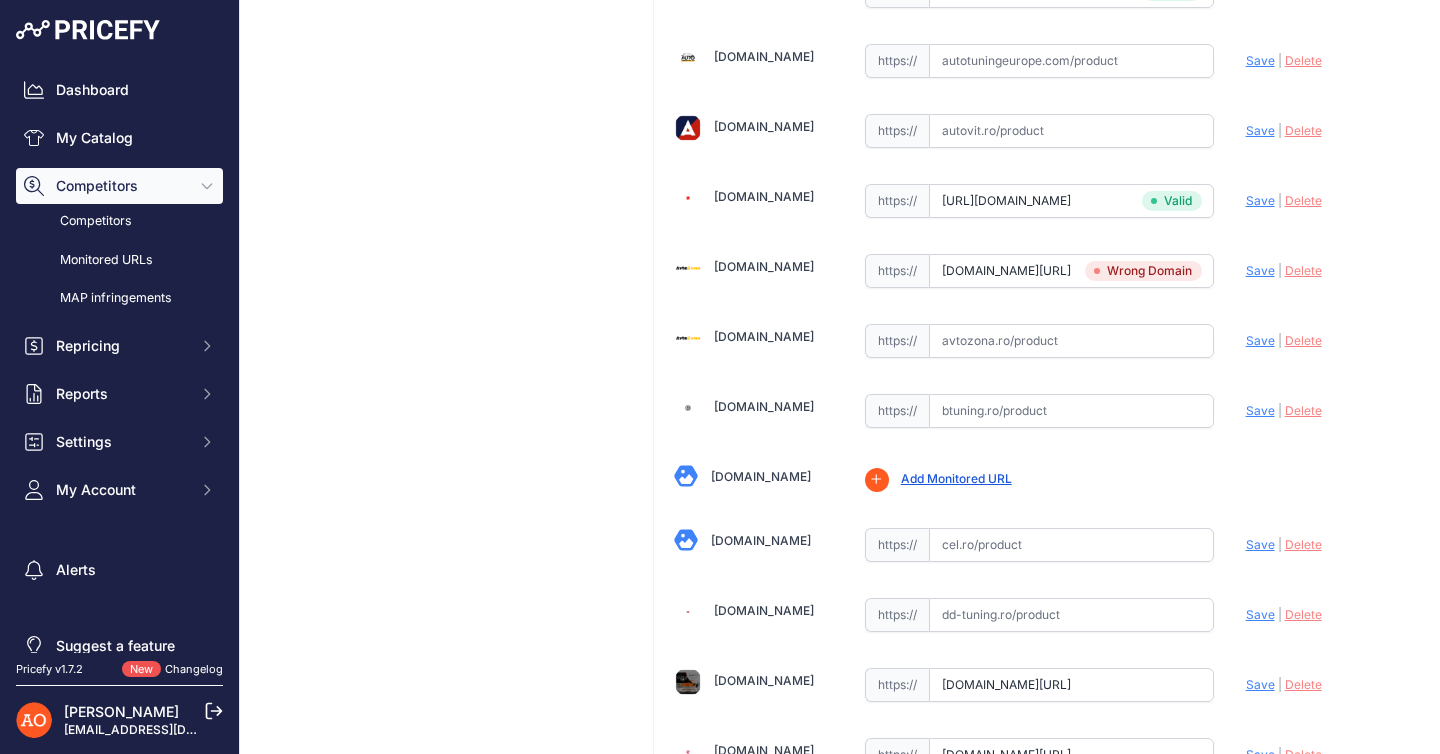 scroll, scrollTop: 678, scrollLeft: 0, axis: vertical 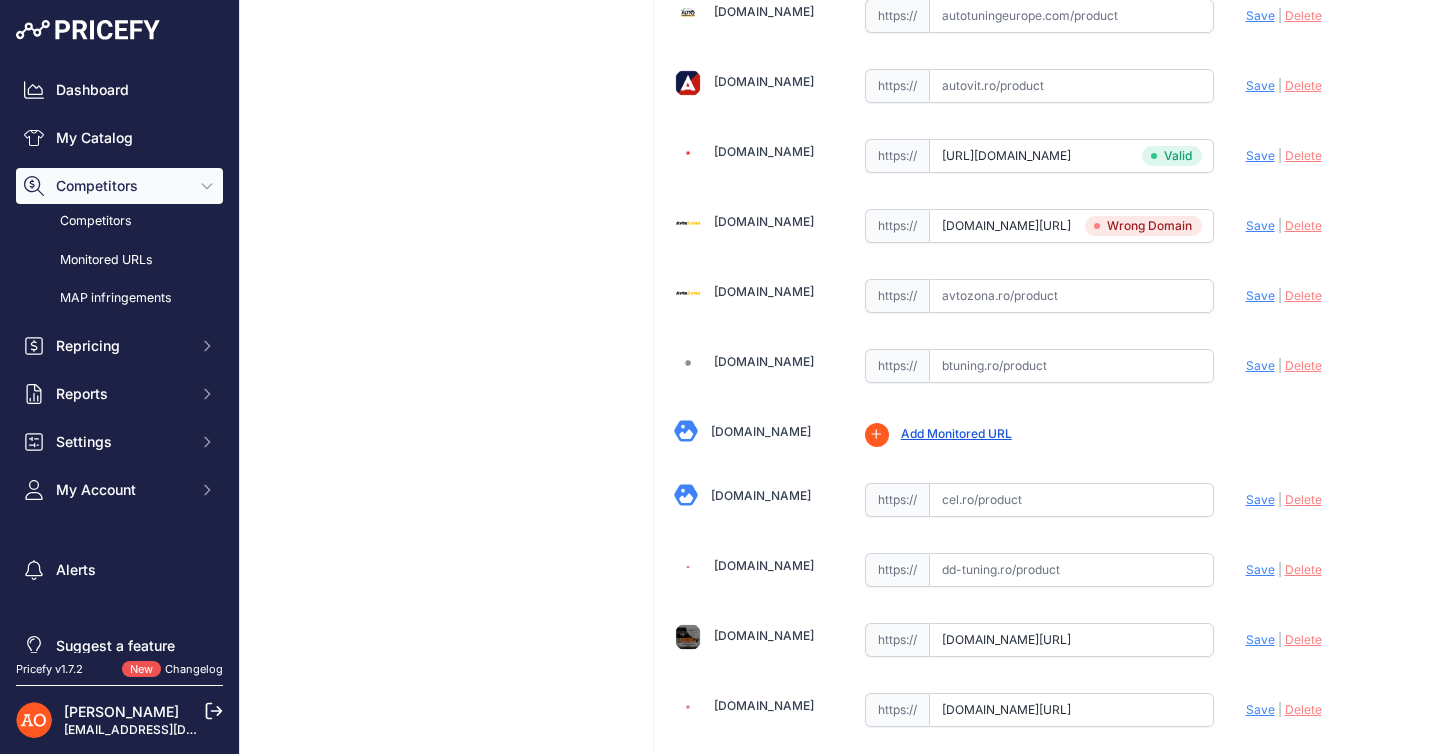 drag, startPoint x: 806, startPoint y: 290, endPoint x: 713, endPoint y: 292, distance: 93.0215 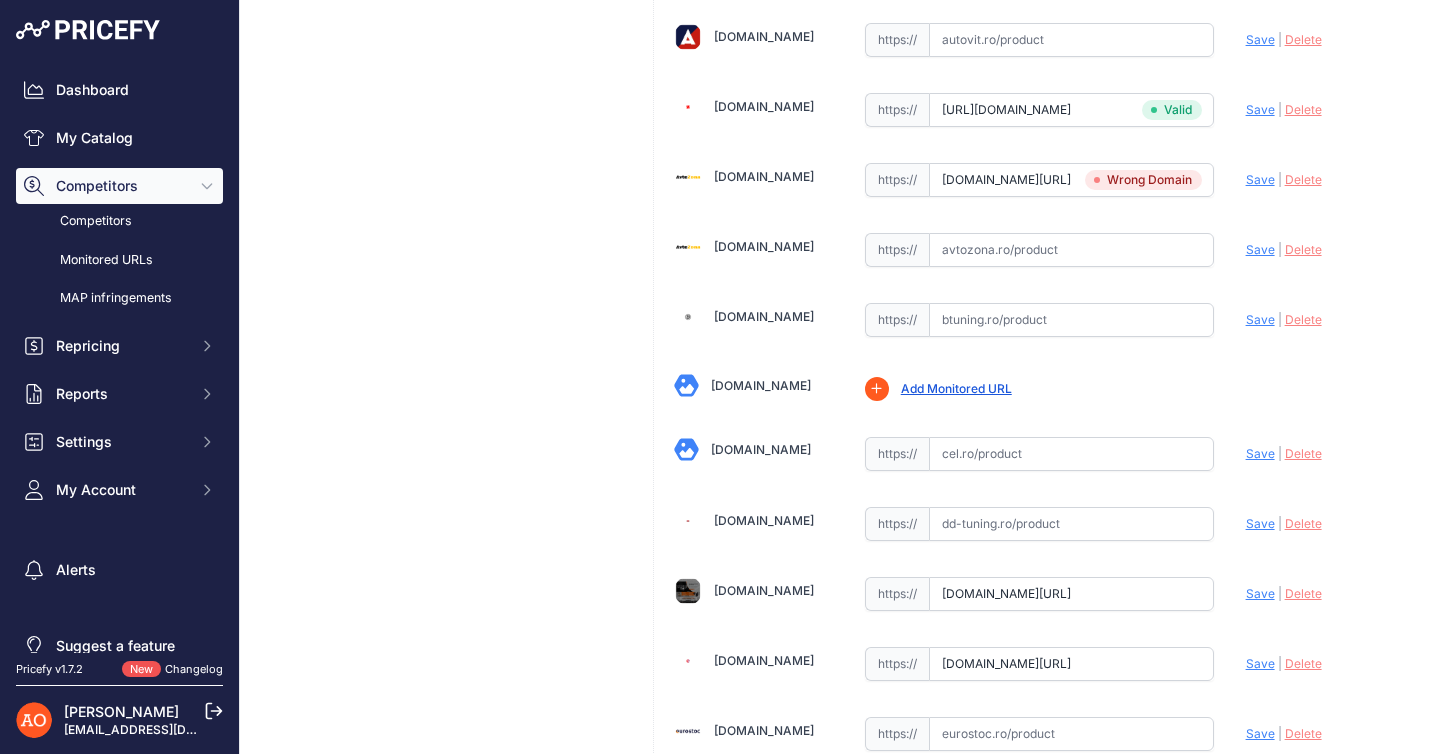 scroll, scrollTop: 633, scrollLeft: 0, axis: vertical 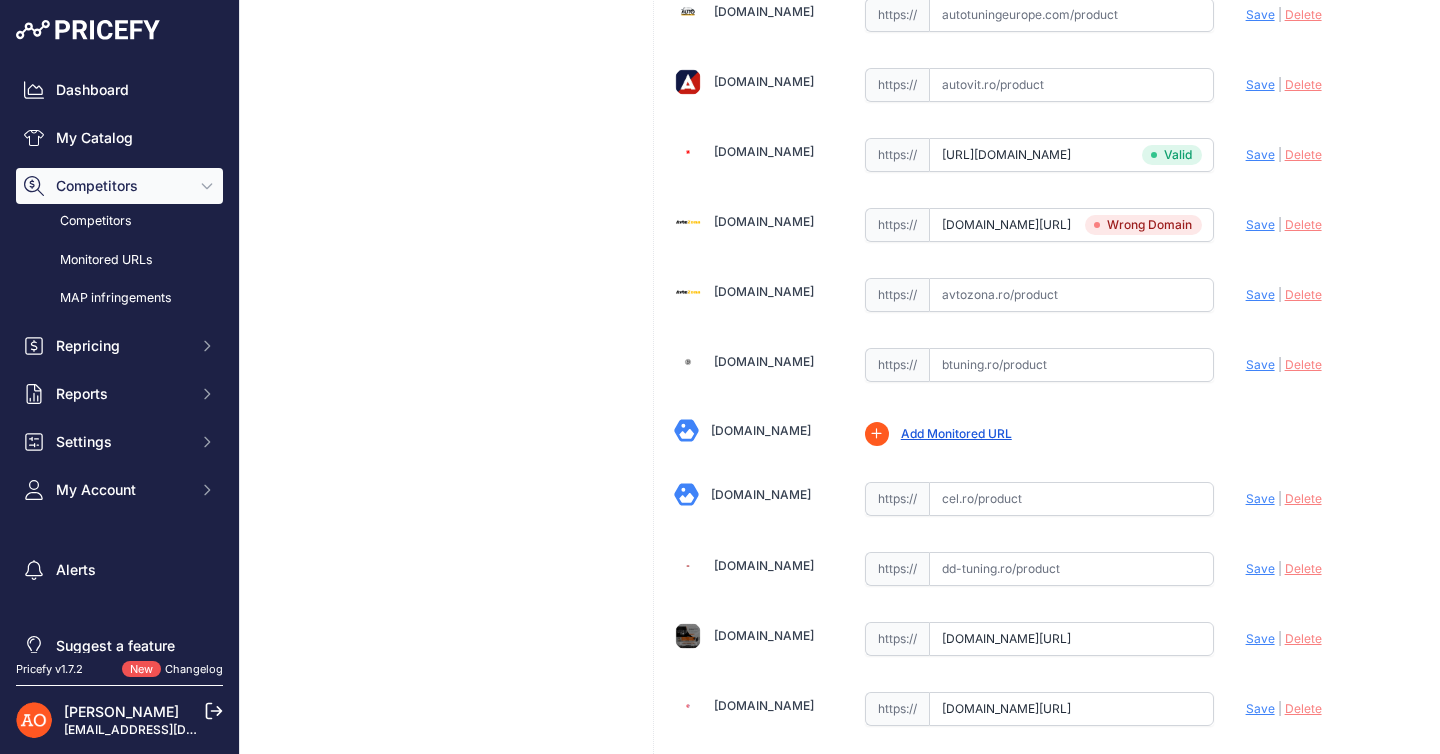 click on "avtozona.ro/products/corp-trusa-pentru-bmw-3-serie-f30-2011-2019?_pos=37&_sid=c754011f7&_ss=r" at bounding box center [1071, 225] 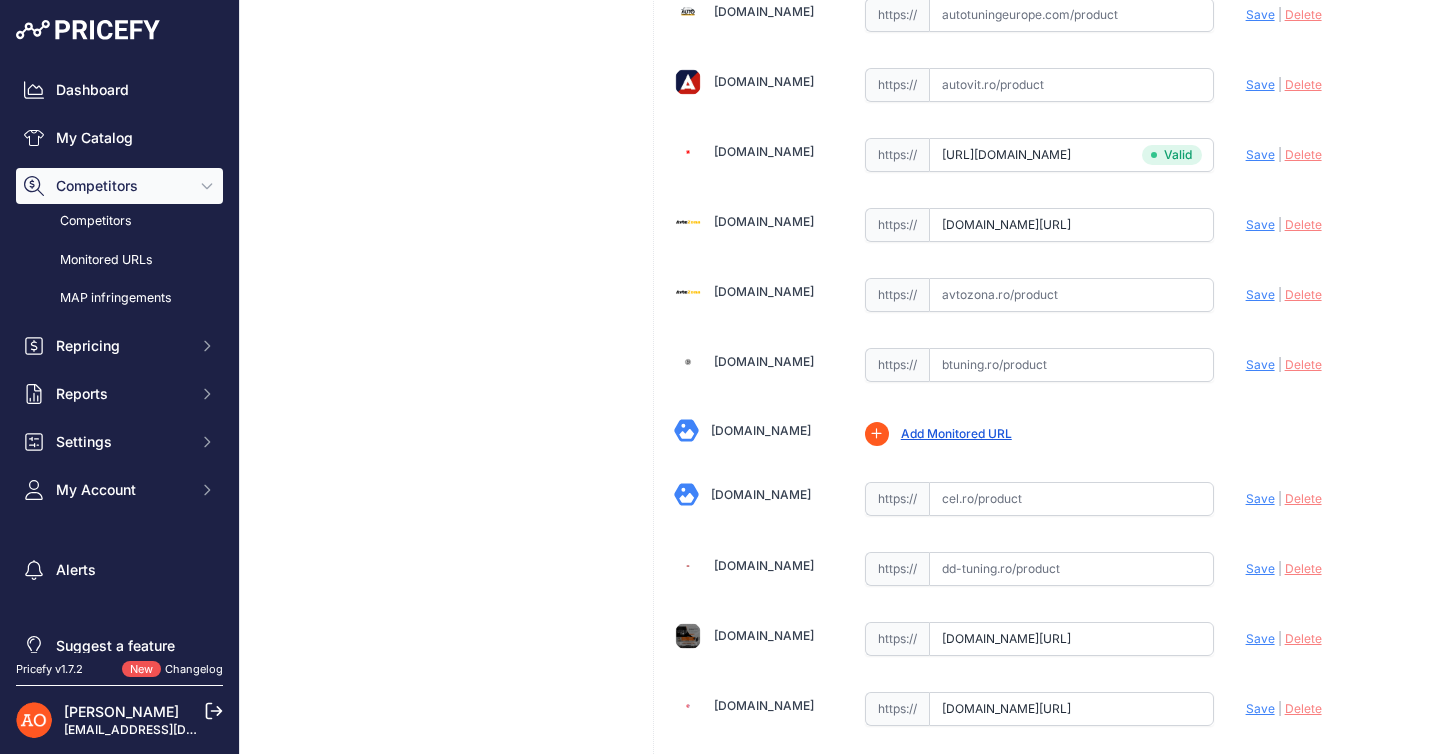click on "avtozona.ro/products/corp-trusa-pentru-bmw-3-serie-f30-2011-2019?_pos=37&_sid=c754011f7&_ss=r" at bounding box center (1071, 225) 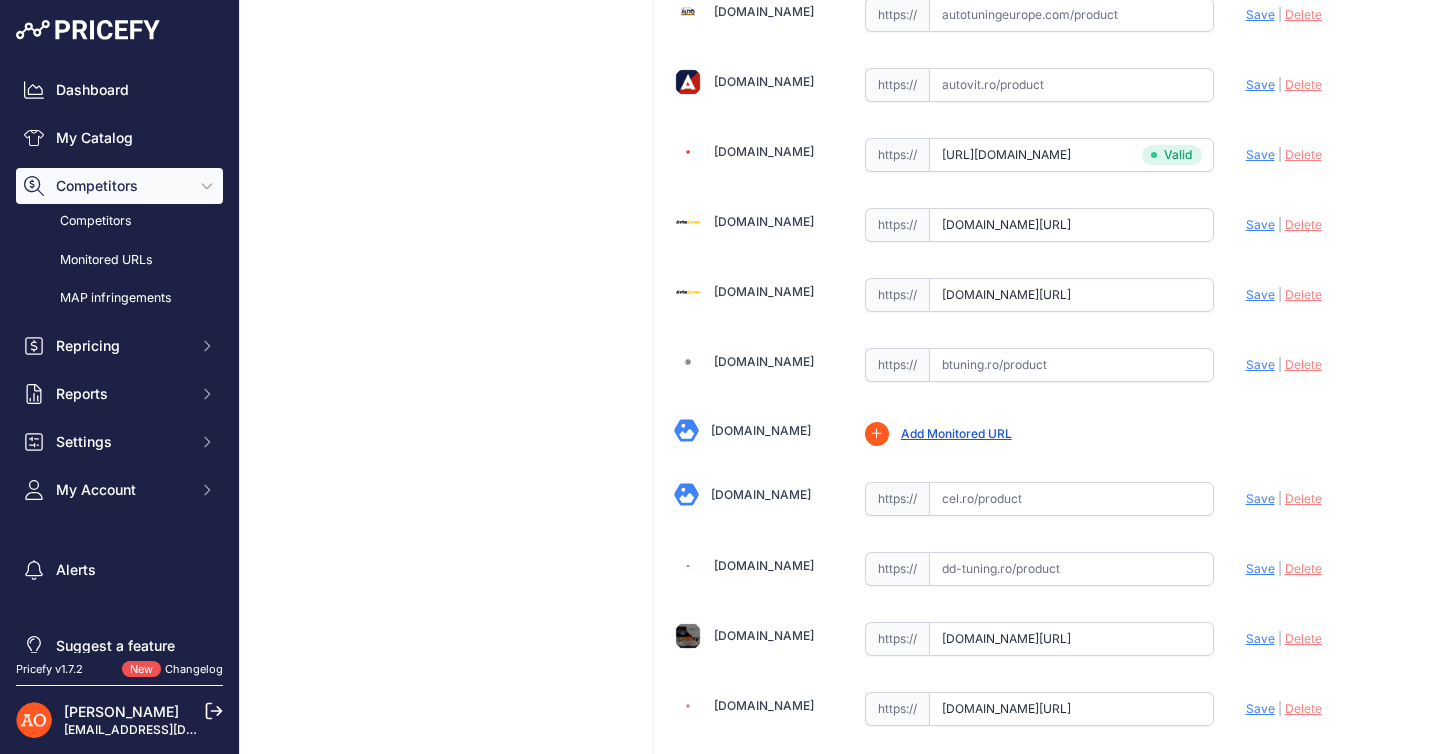 scroll, scrollTop: 0, scrollLeft: 324, axis: horizontal 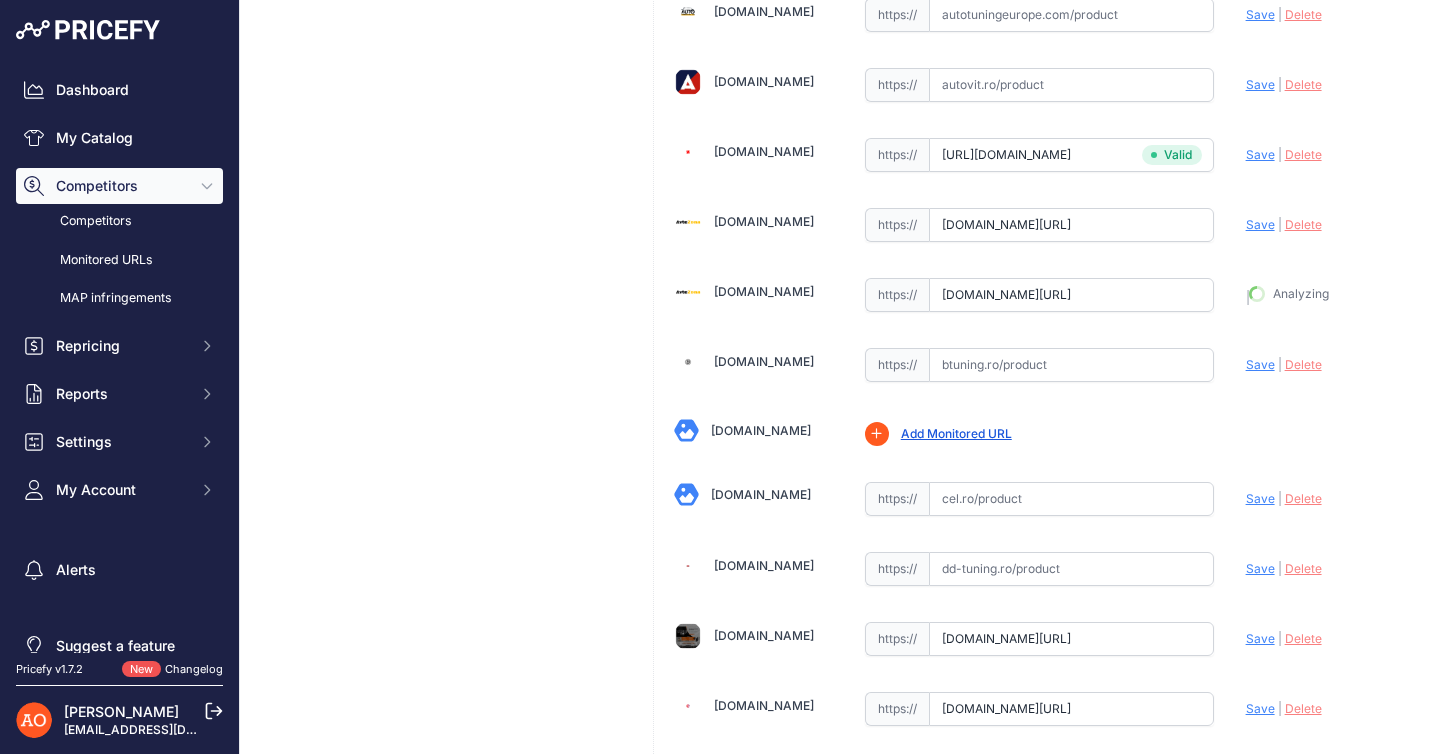 type on "https://avtozona.ro/products/corp-trusa-pentru-bmw-3-serie-f30-2011-2019?_pos=37&_sid=c754011f7&_ss=r&prirule_jdsnikfkfjsd=9113" 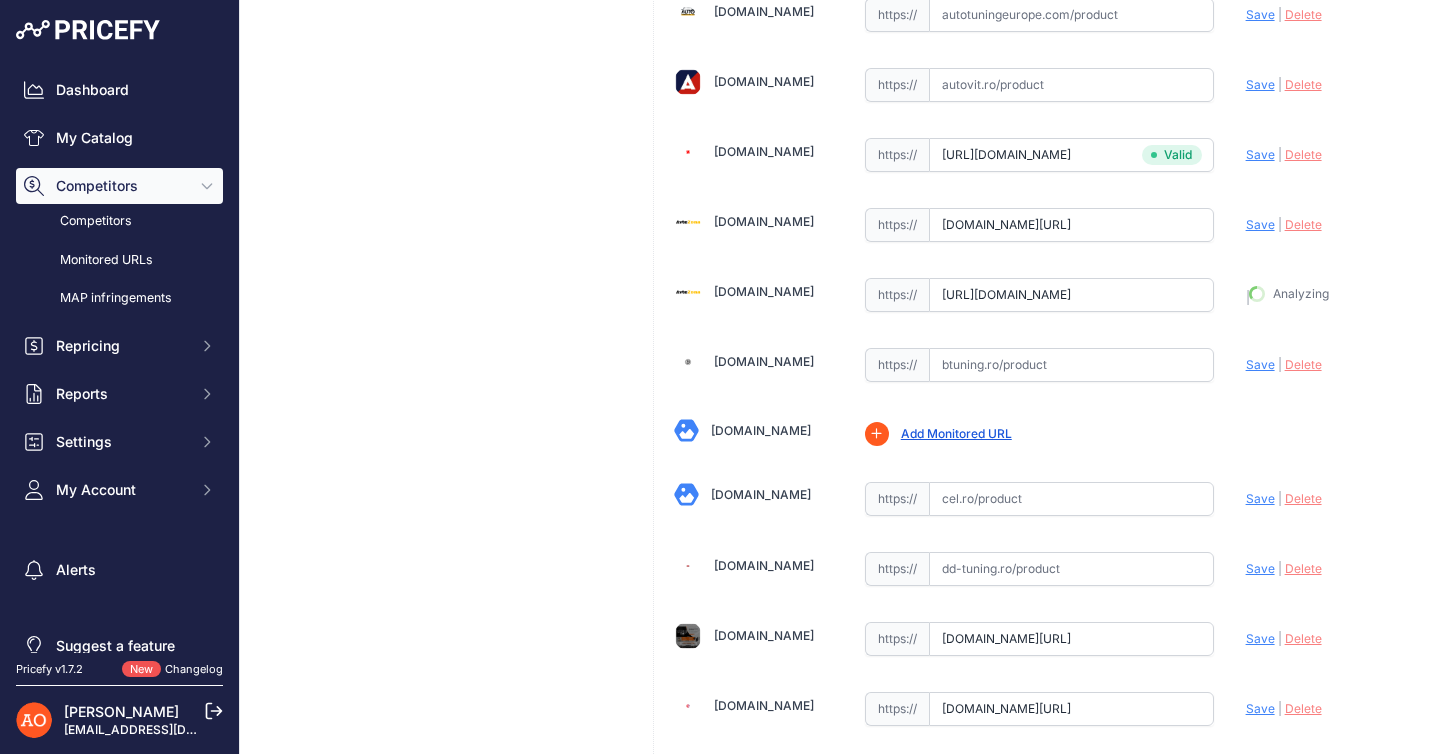 scroll, scrollTop: 678, scrollLeft: 0, axis: vertical 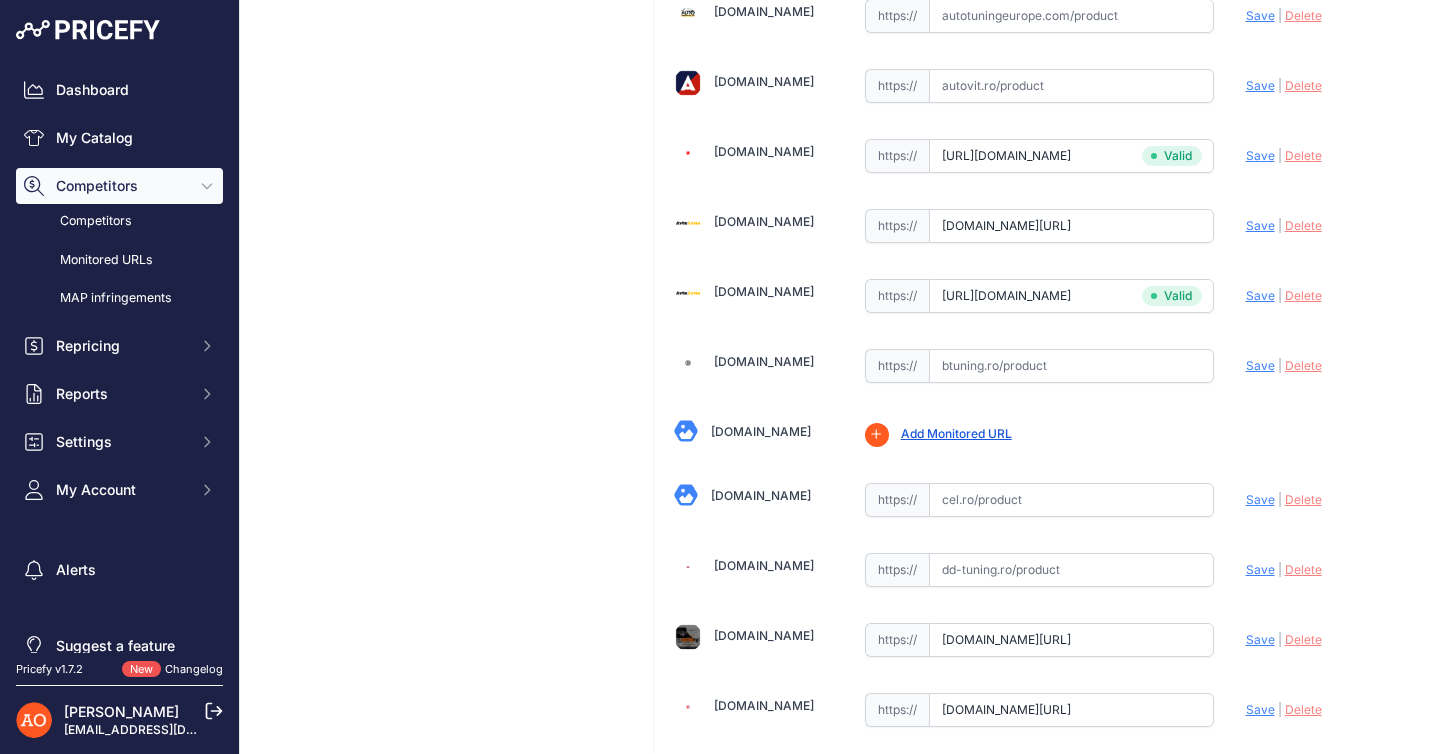 click on "Delete" at bounding box center (1303, 225) 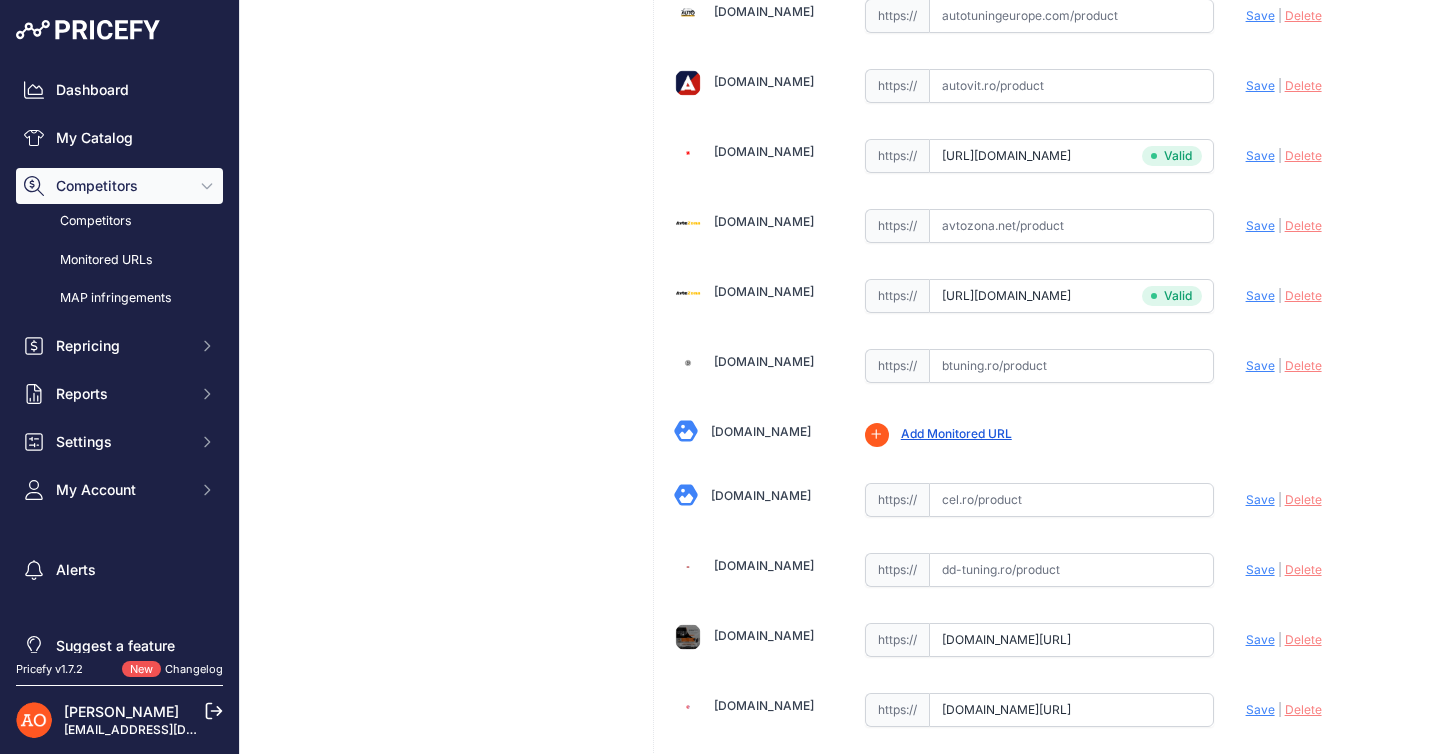 click on "Kit Exterior Complet M-Tech - BMW Seria 3 F30 2012-2018
Link
Price:
RON     /" at bounding box center [442, 924] 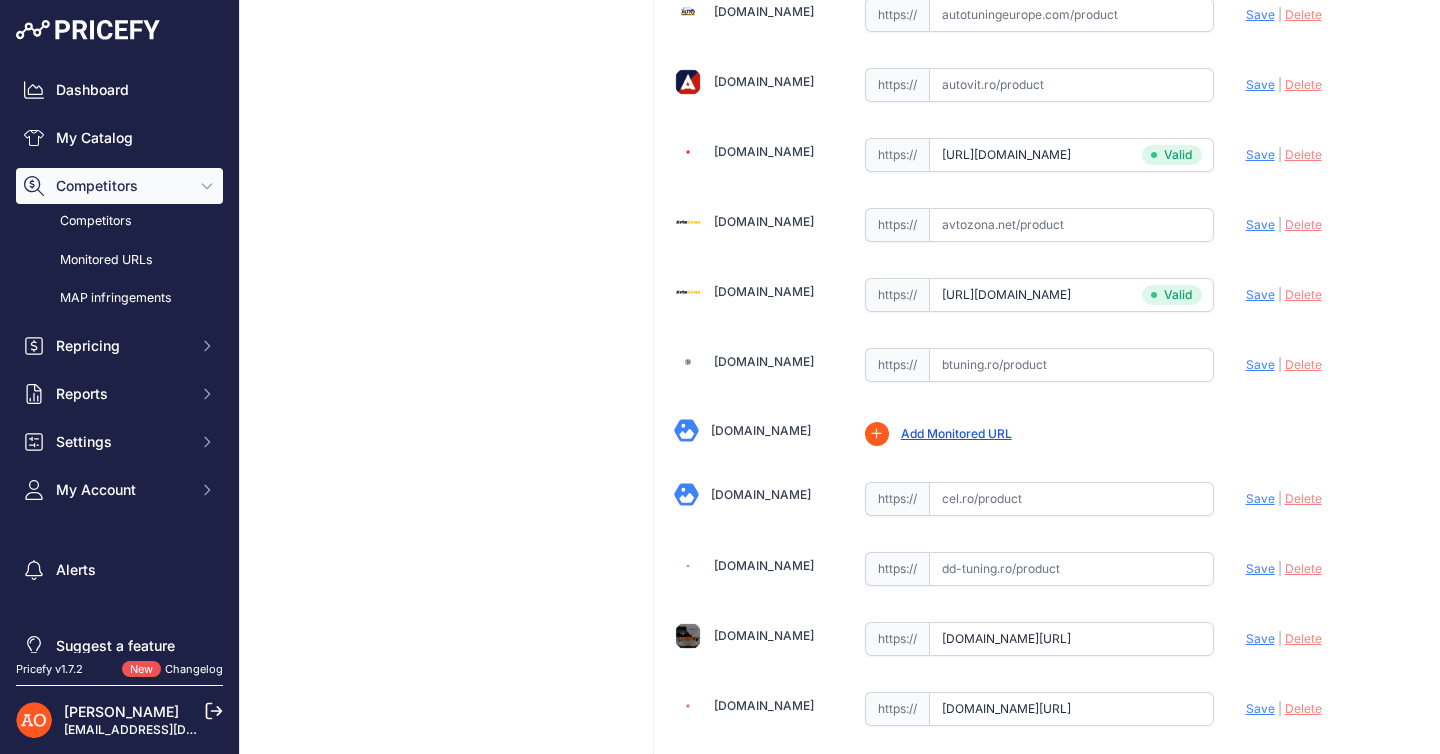 copy on "Btuning.ro" 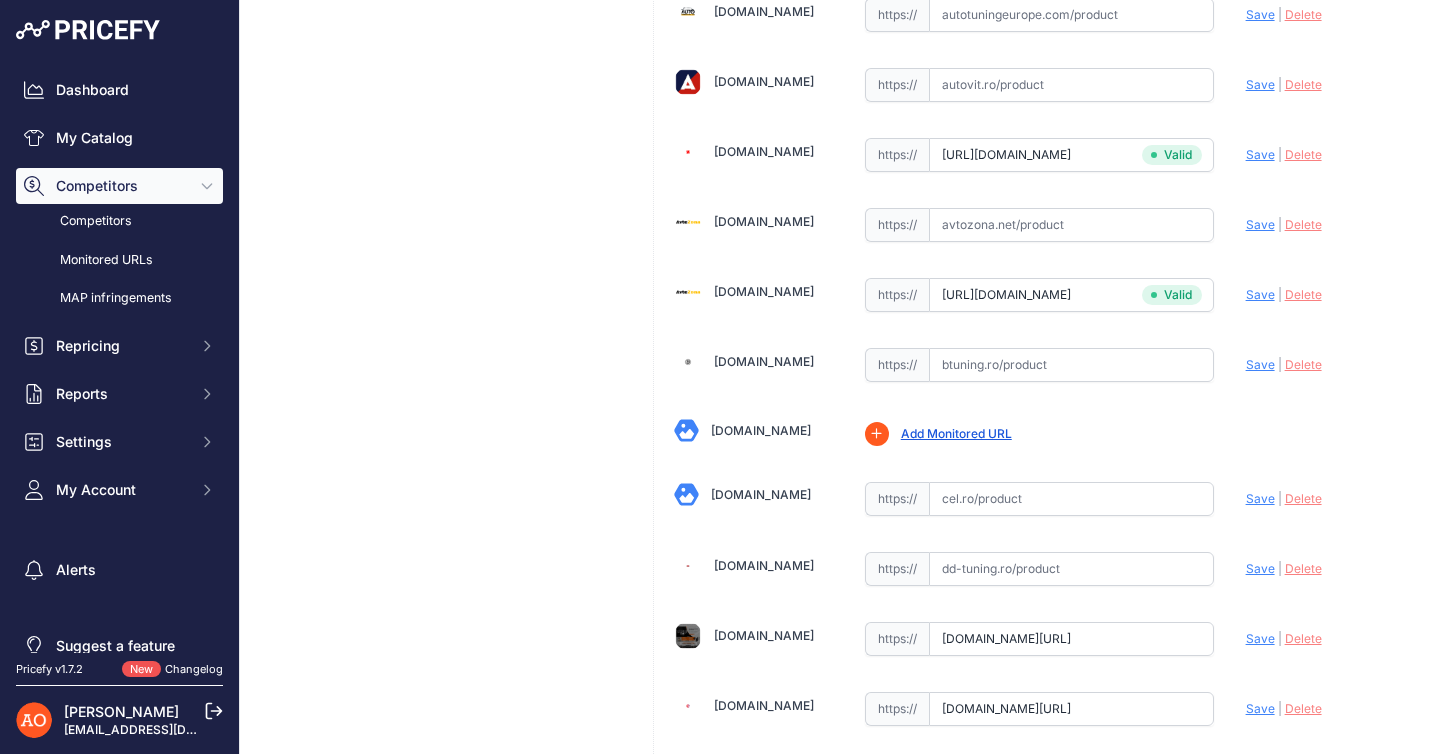 click at bounding box center (1071, 365) 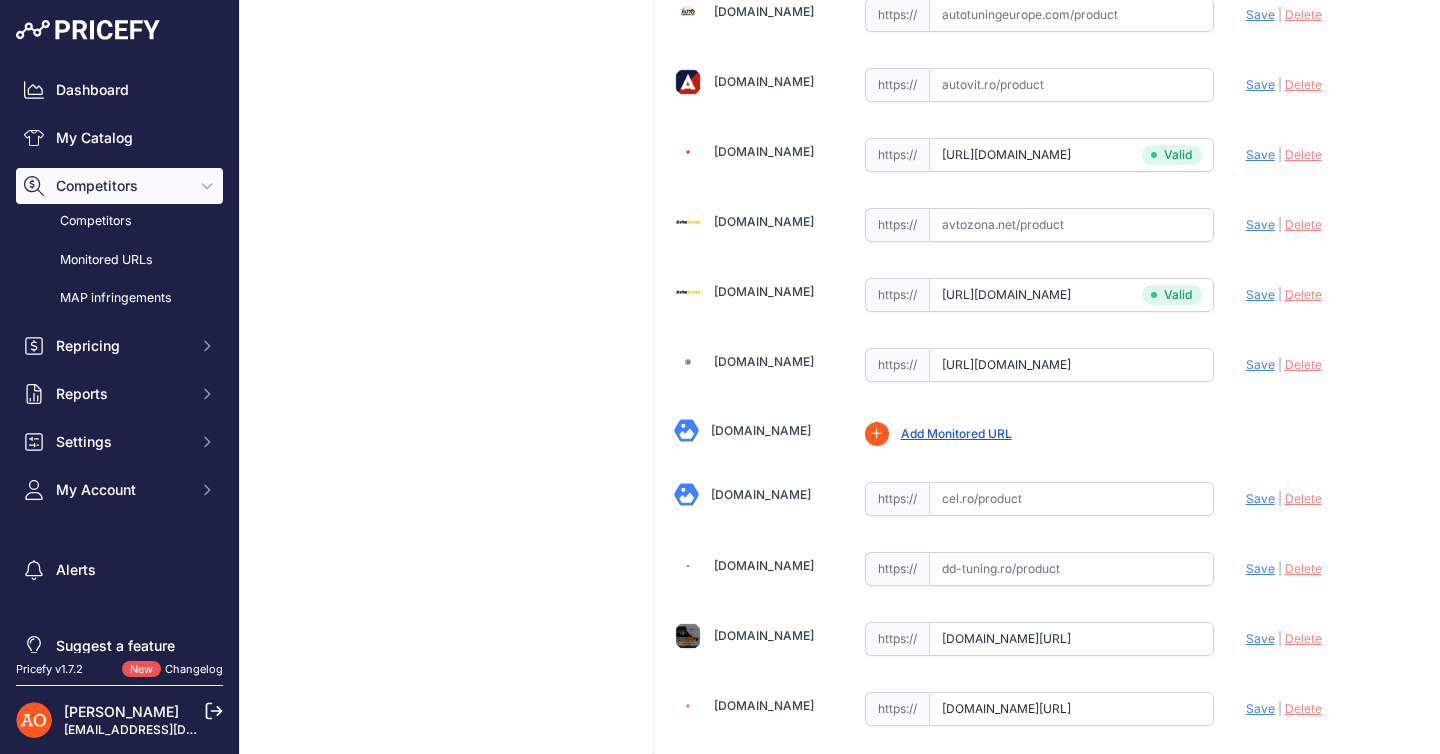 scroll, scrollTop: 0, scrollLeft: 258, axis: horizontal 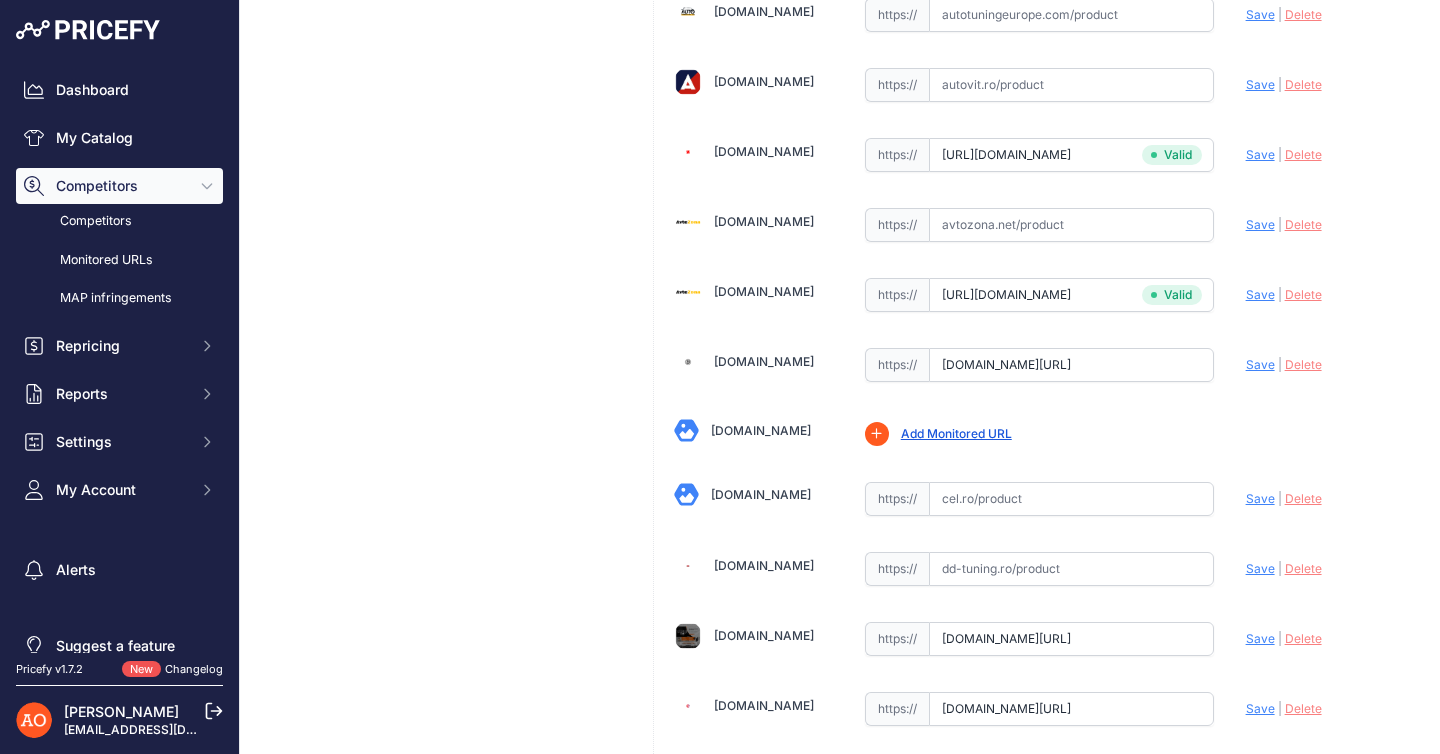 click on "Save" at bounding box center [1260, 364] 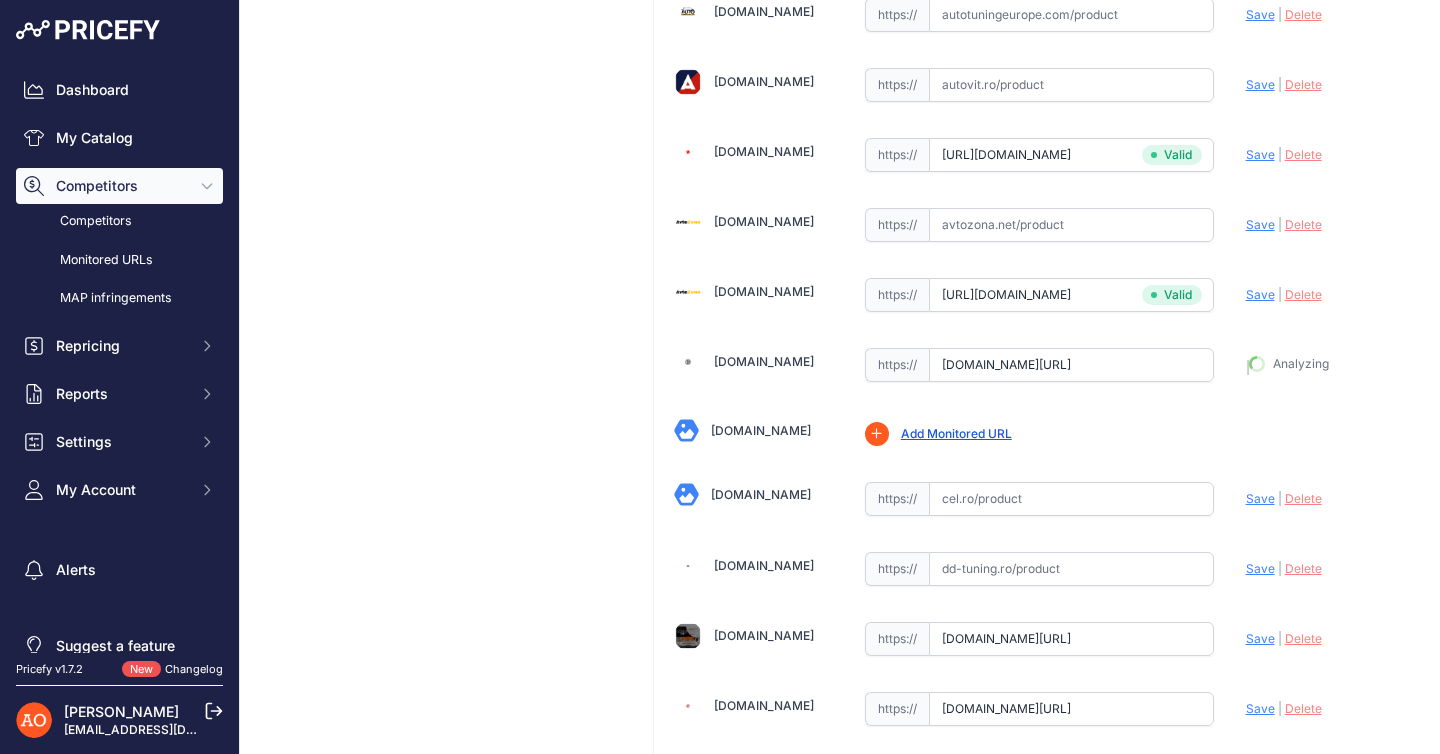 type on "https://btuning.ro/produs/pachet-exterior-compatibil-cu-bmw-seria-3-f30-m-tech-design/?prirule_jdsnikfkfjsd=9113" 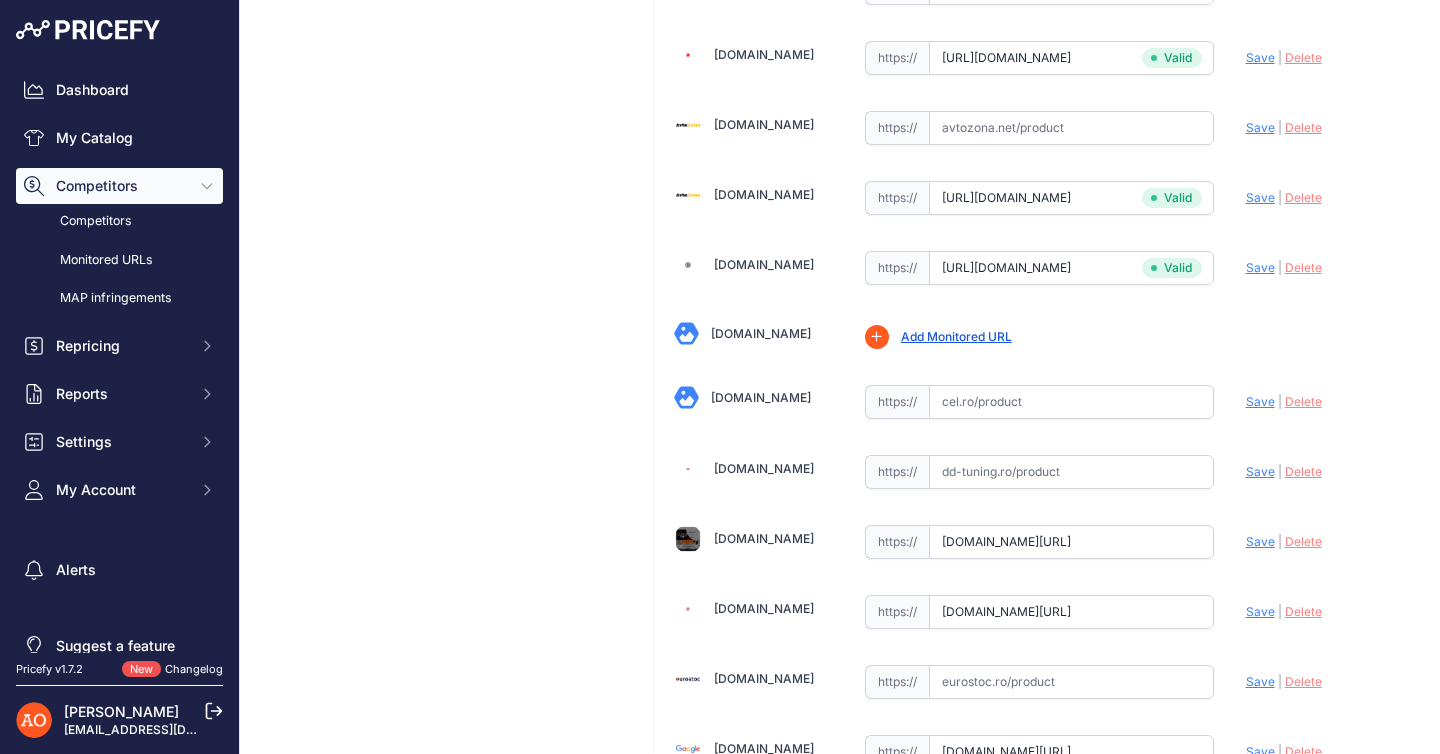scroll, scrollTop: 732, scrollLeft: 0, axis: vertical 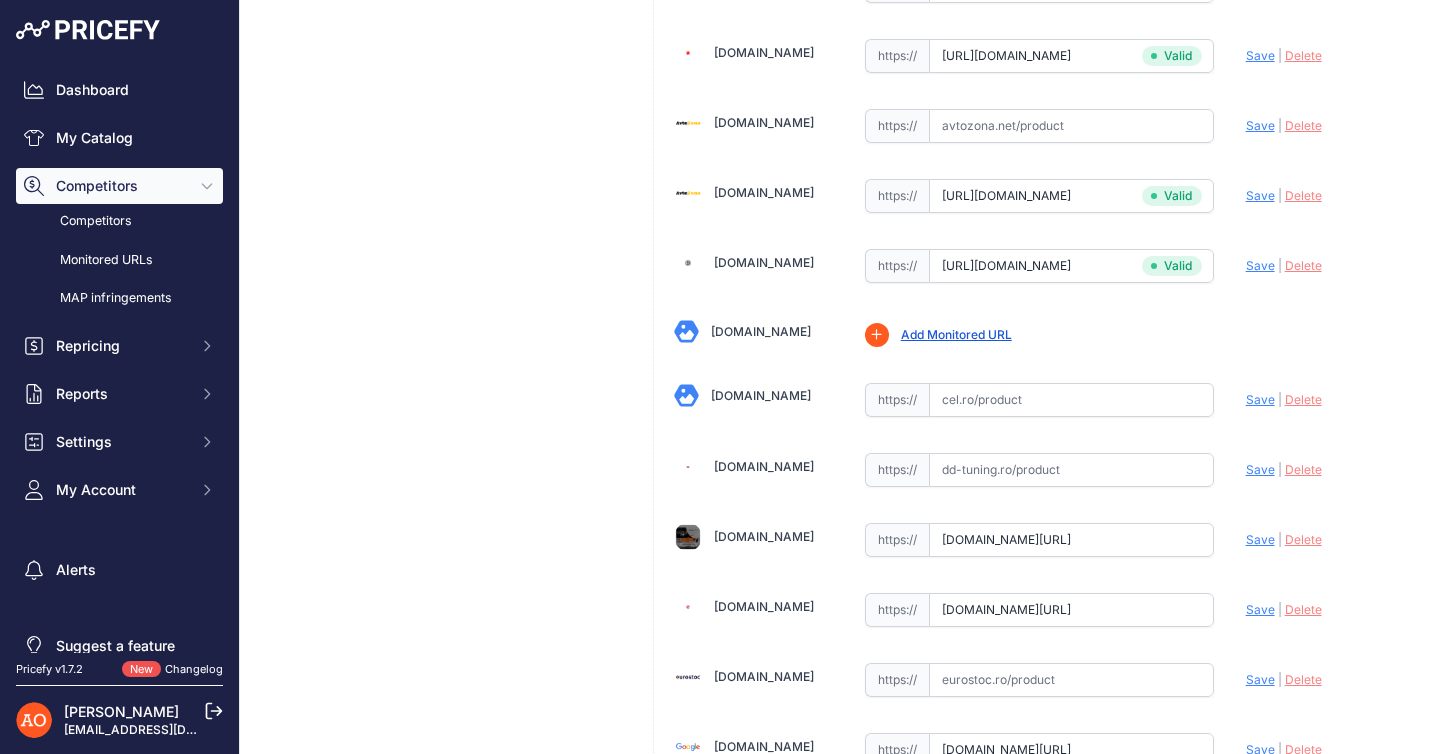 drag, startPoint x: 791, startPoint y: 462, endPoint x: 710, endPoint y: 468, distance: 81.22192 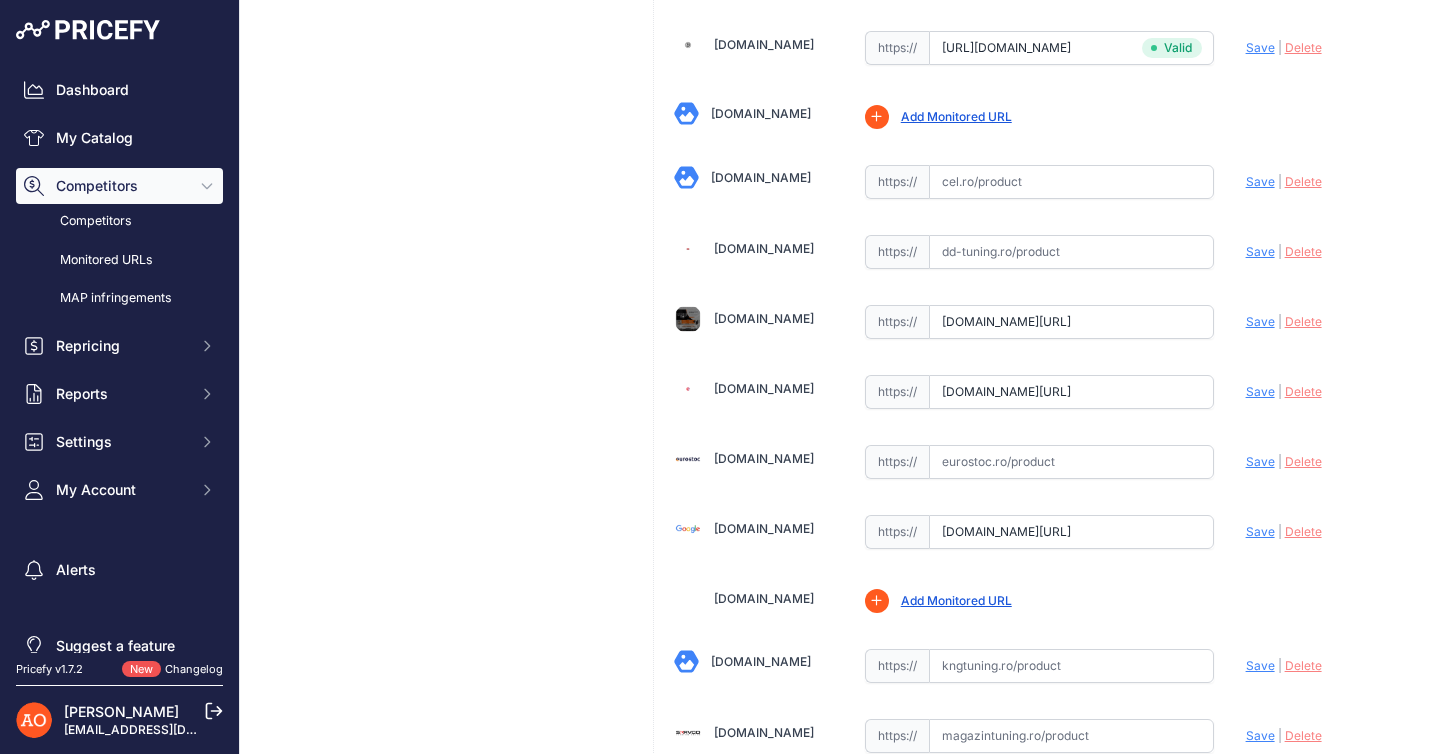 scroll, scrollTop: 961, scrollLeft: 0, axis: vertical 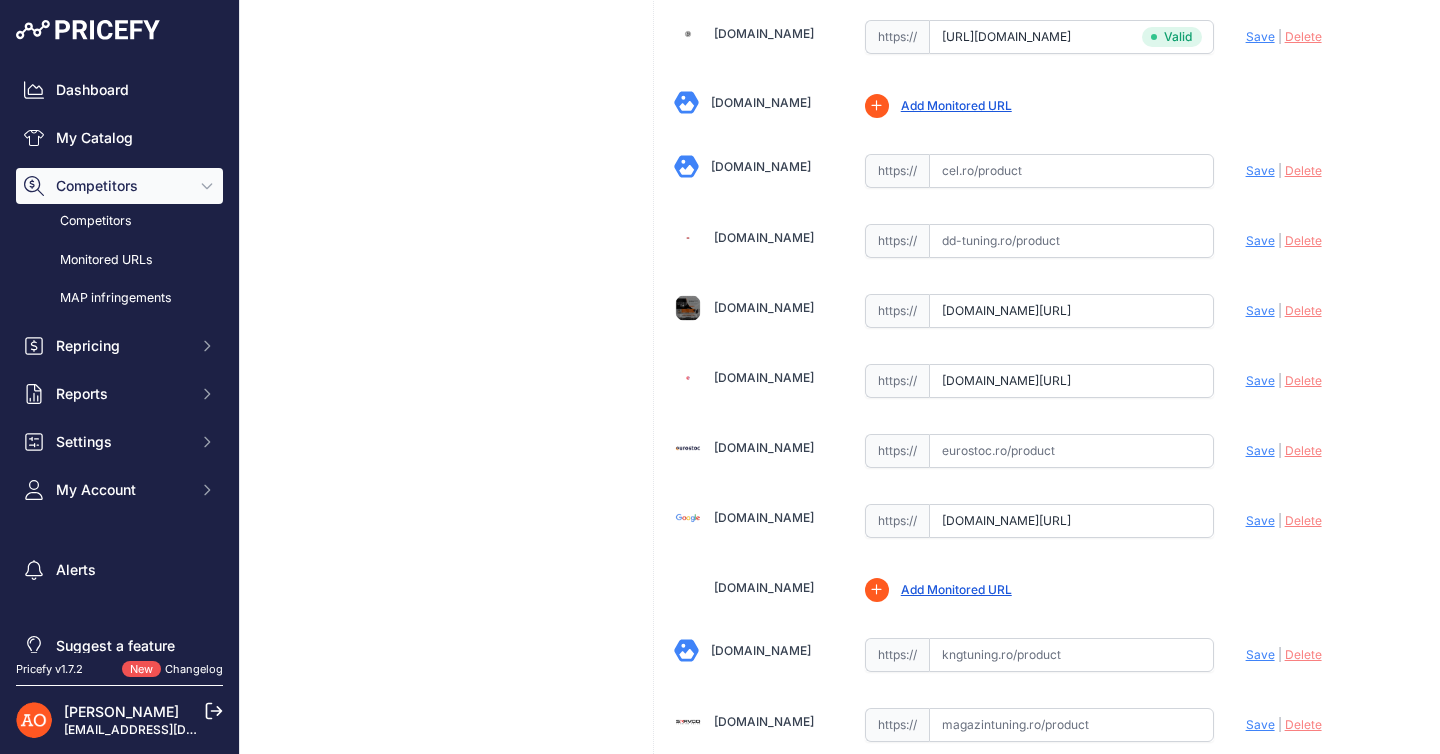 drag, startPoint x: 810, startPoint y: 306, endPoint x: 718, endPoint y: 309, distance: 92.0489 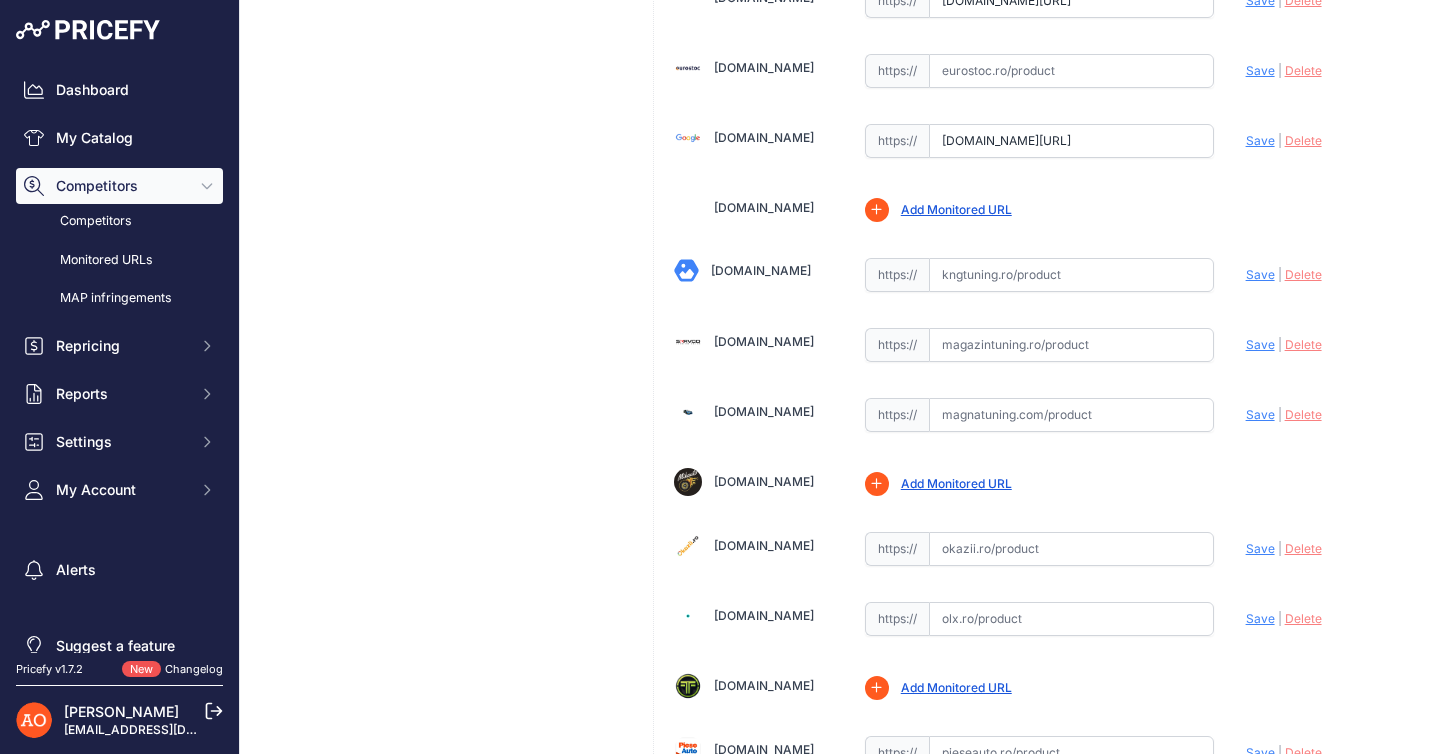 scroll, scrollTop: 1343, scrollLeft: 0, axis: vertical 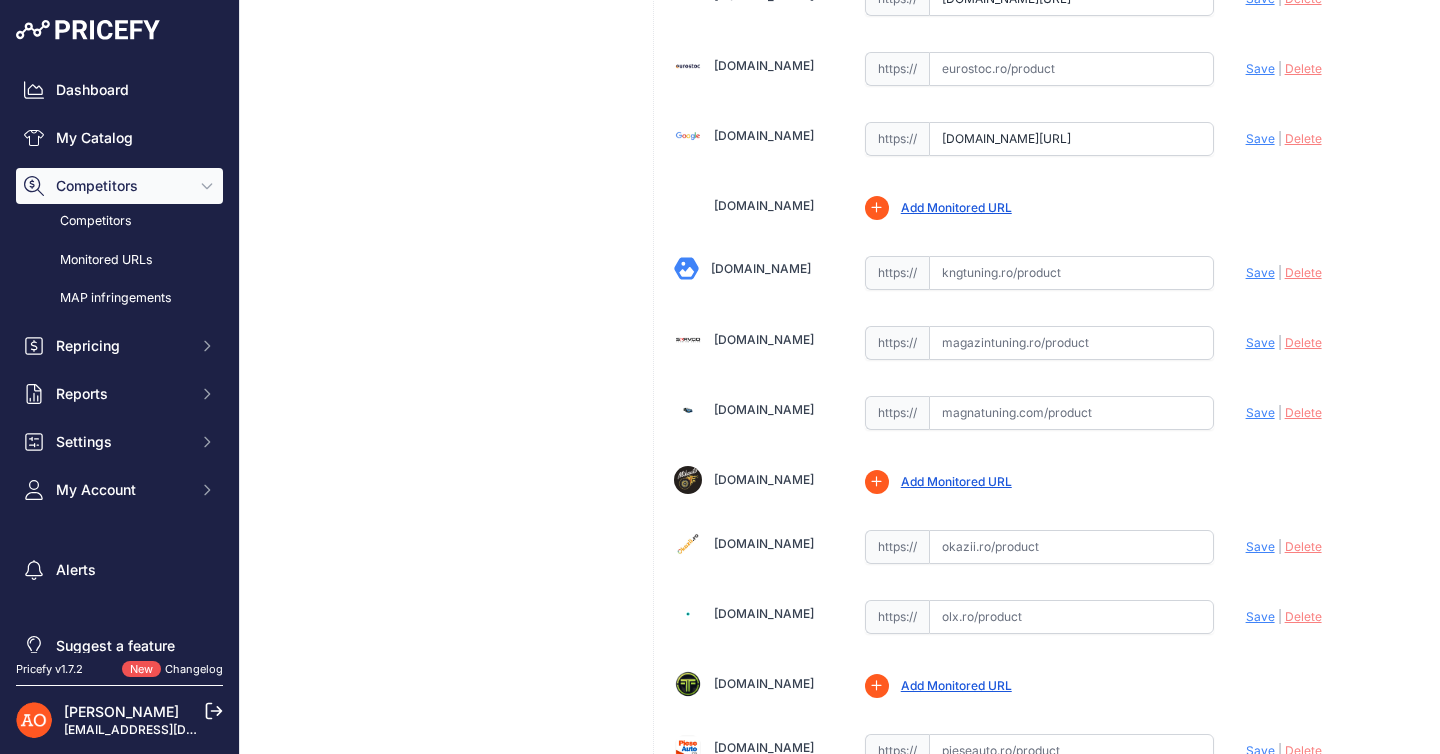 drag, startPoint x: 799, startPoint y: 270, endPoint x: 712, endPoint y: 266, distance: 87.0919 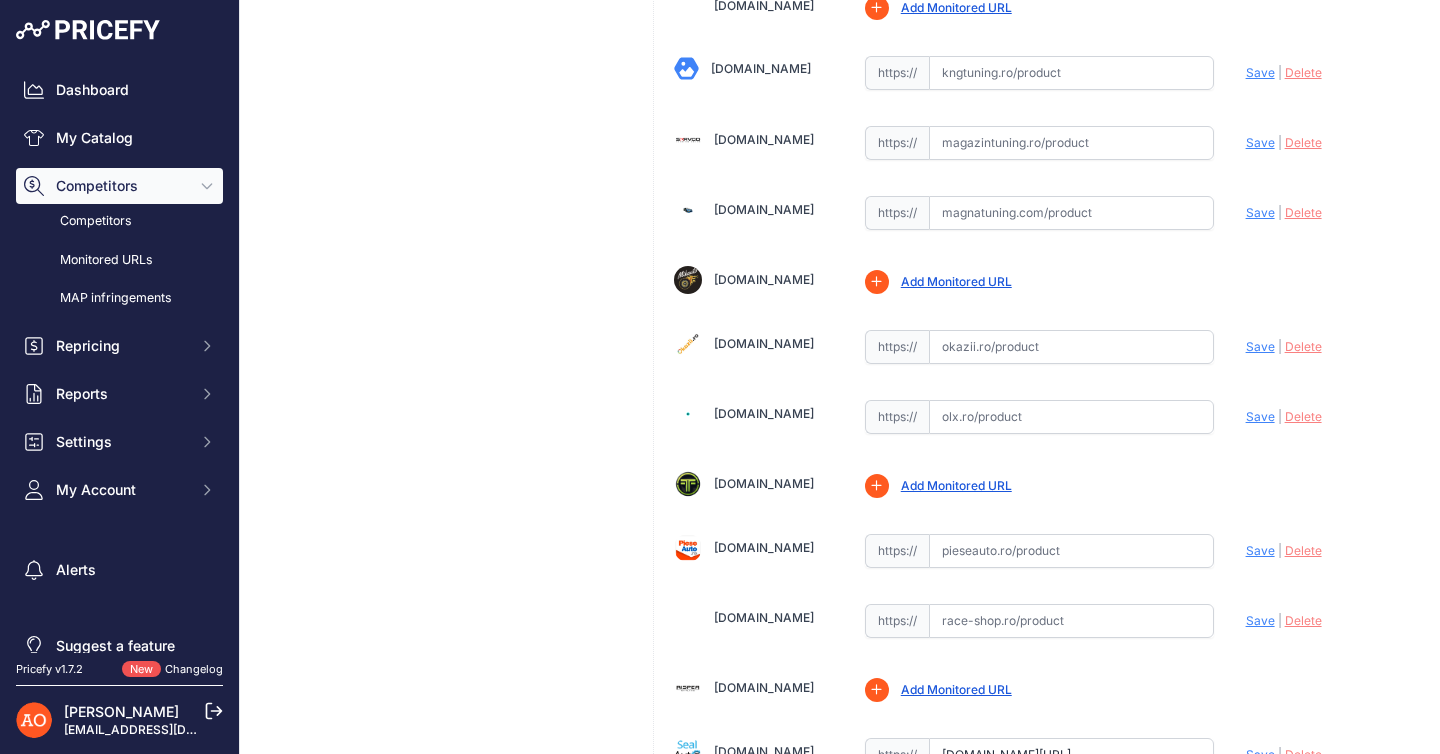 drag, startPoint x: 784, startPoint y: 282, endPoint x: 714, endPoint y: 281, distance: 70.00714 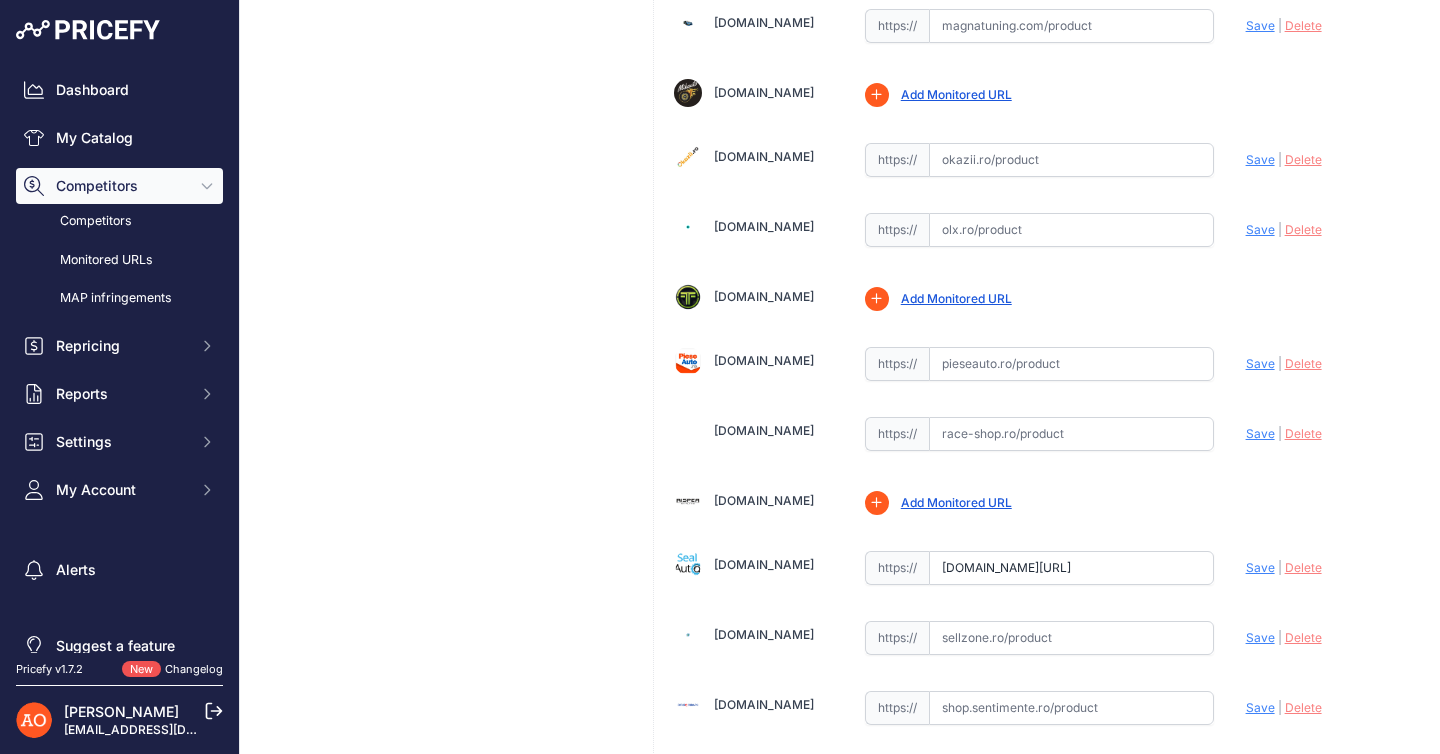 scroll, scrollTop: 1734, scrollLeft: 0, axis: vertical 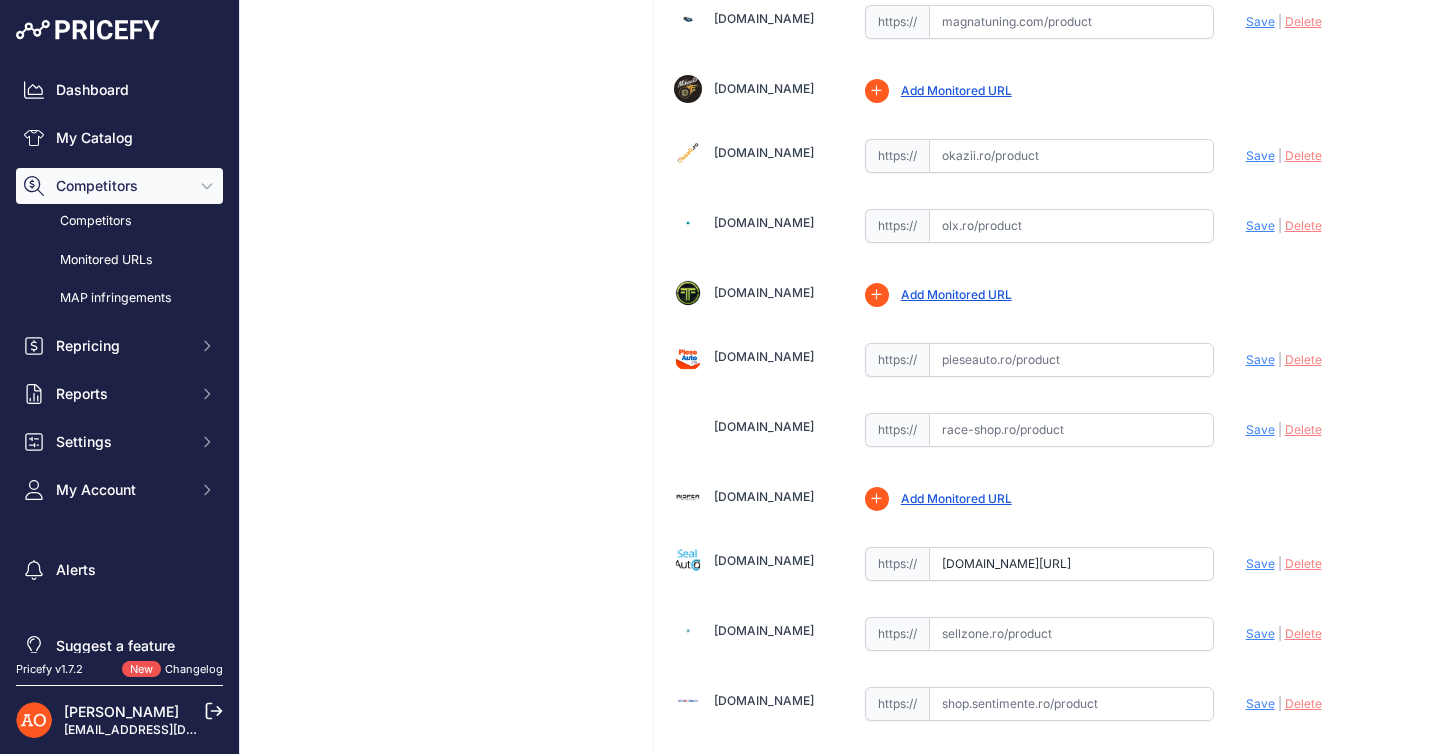 drag, startPoint x: 775, startPoint y: 156, endPoint x: 717, endPoint y: 156, distance: 58 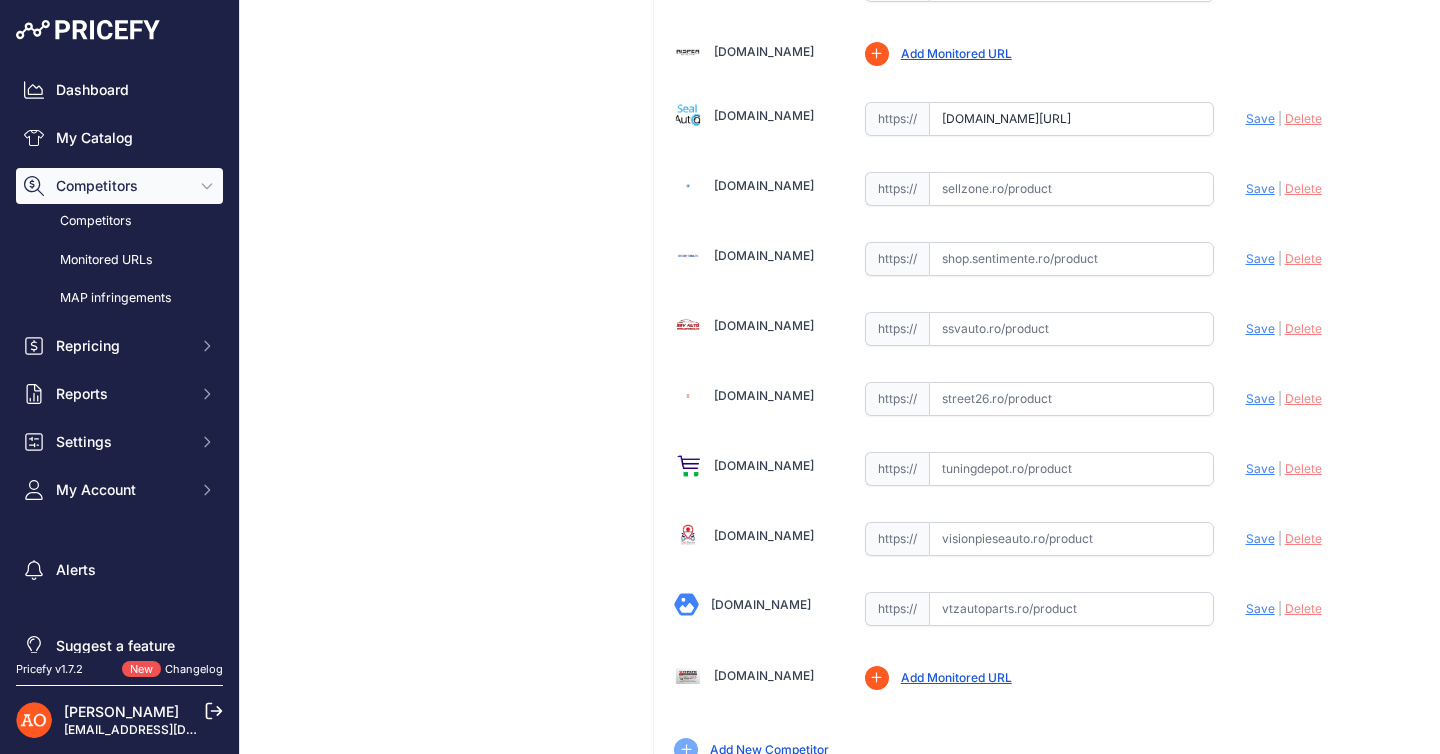 scroll, scrollTop: 2181, scrollLeft: 0, axis: vertical 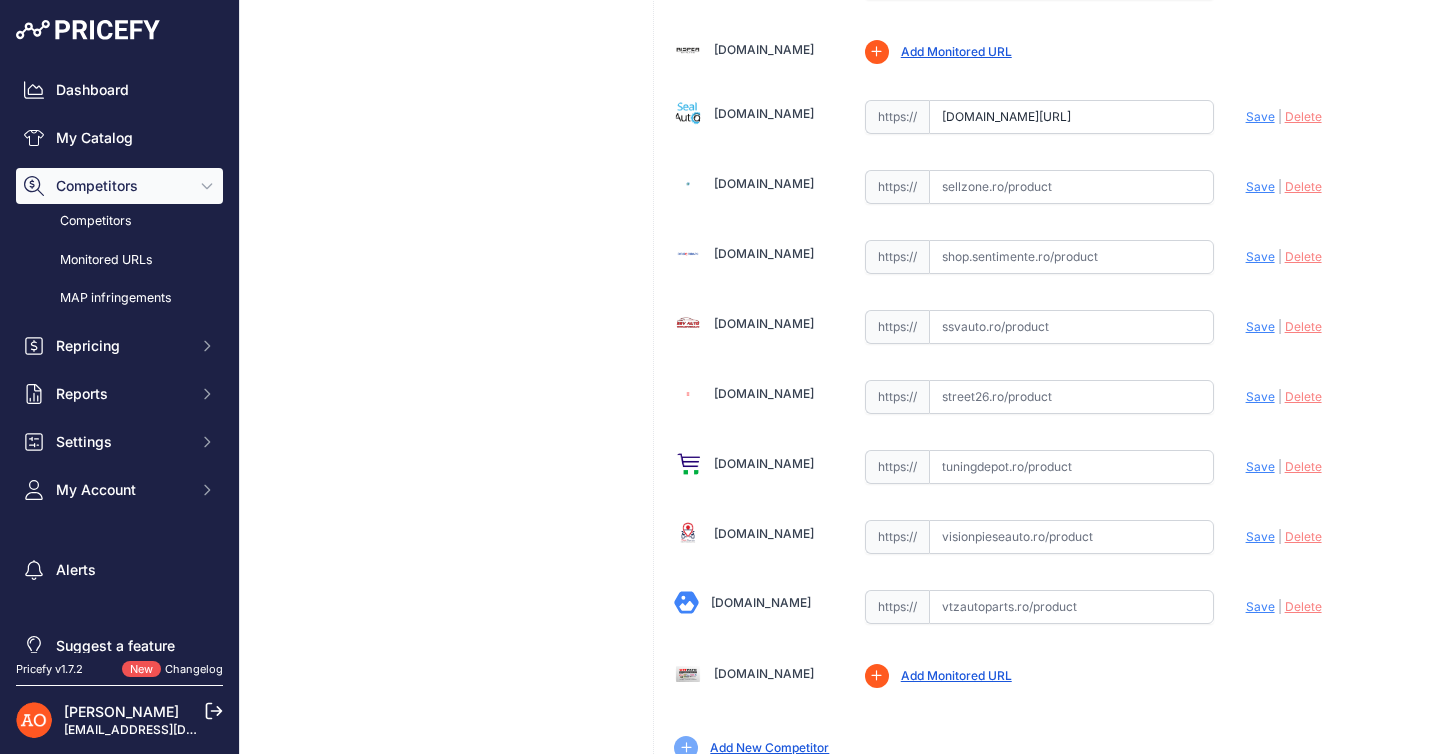 drag, startPoint x: 824, startPoint y: 535, endPoint x: 715, endPoint y: 542, distance: 109.22454 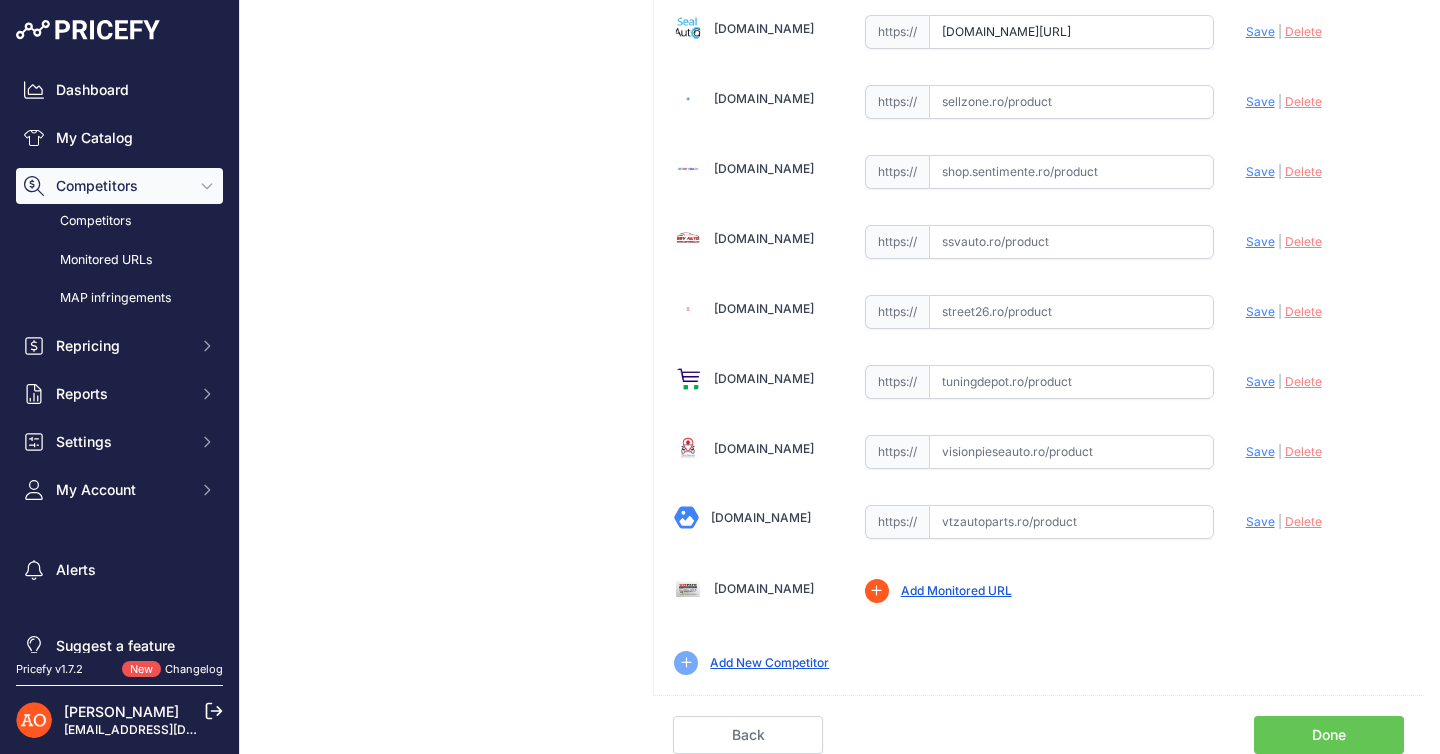 click on "Done" at bounding box center (1329, 735) 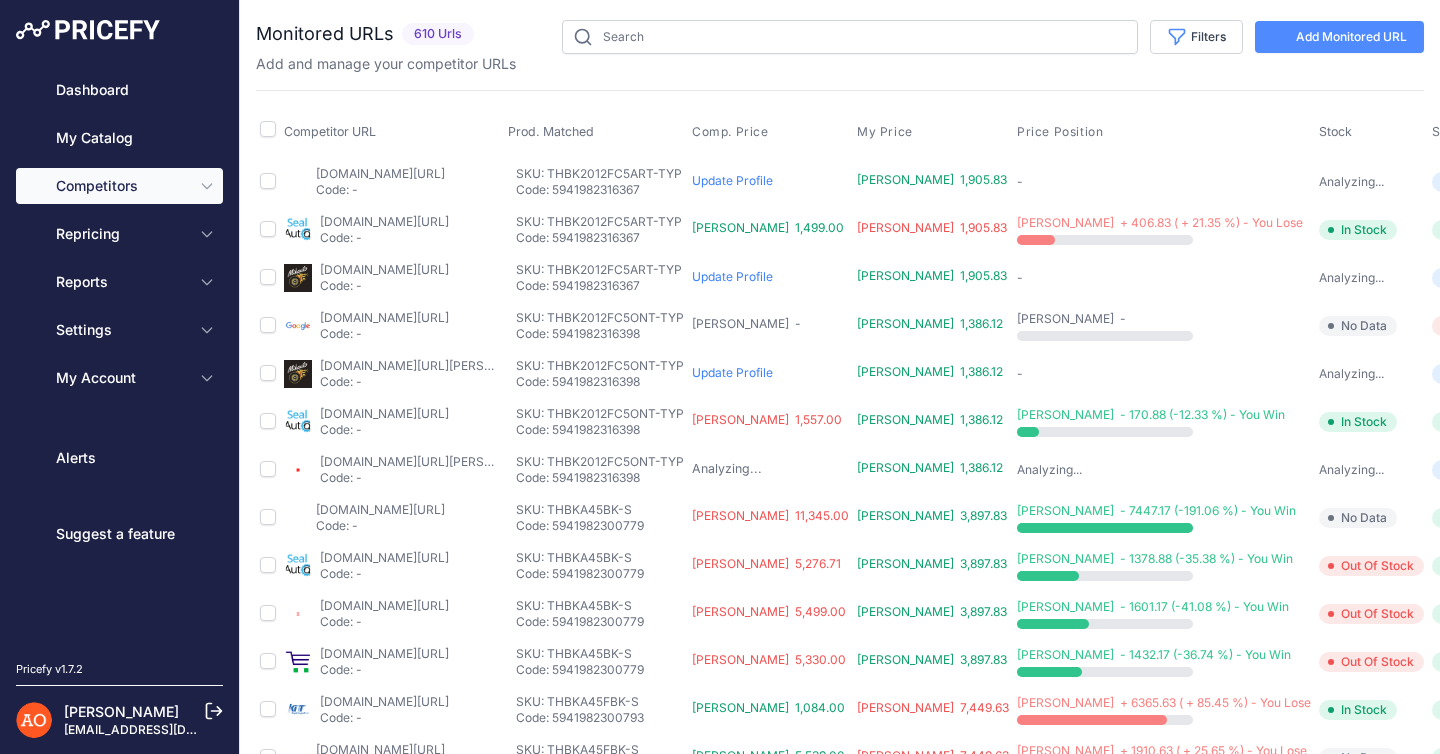 scroll, scrollTop: 0, scrollLeft: 0, axis: both 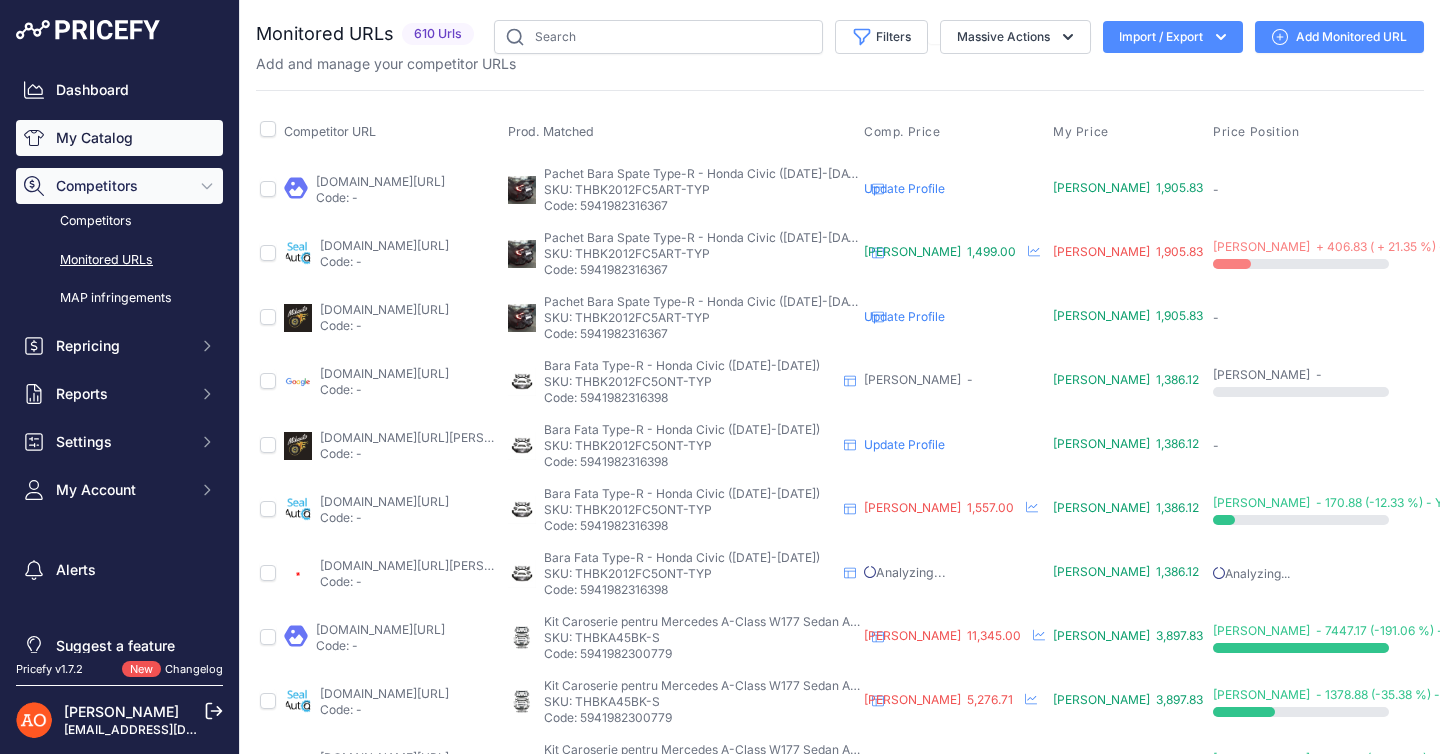 click on "My Catalog" at bounding box center (119, 138) 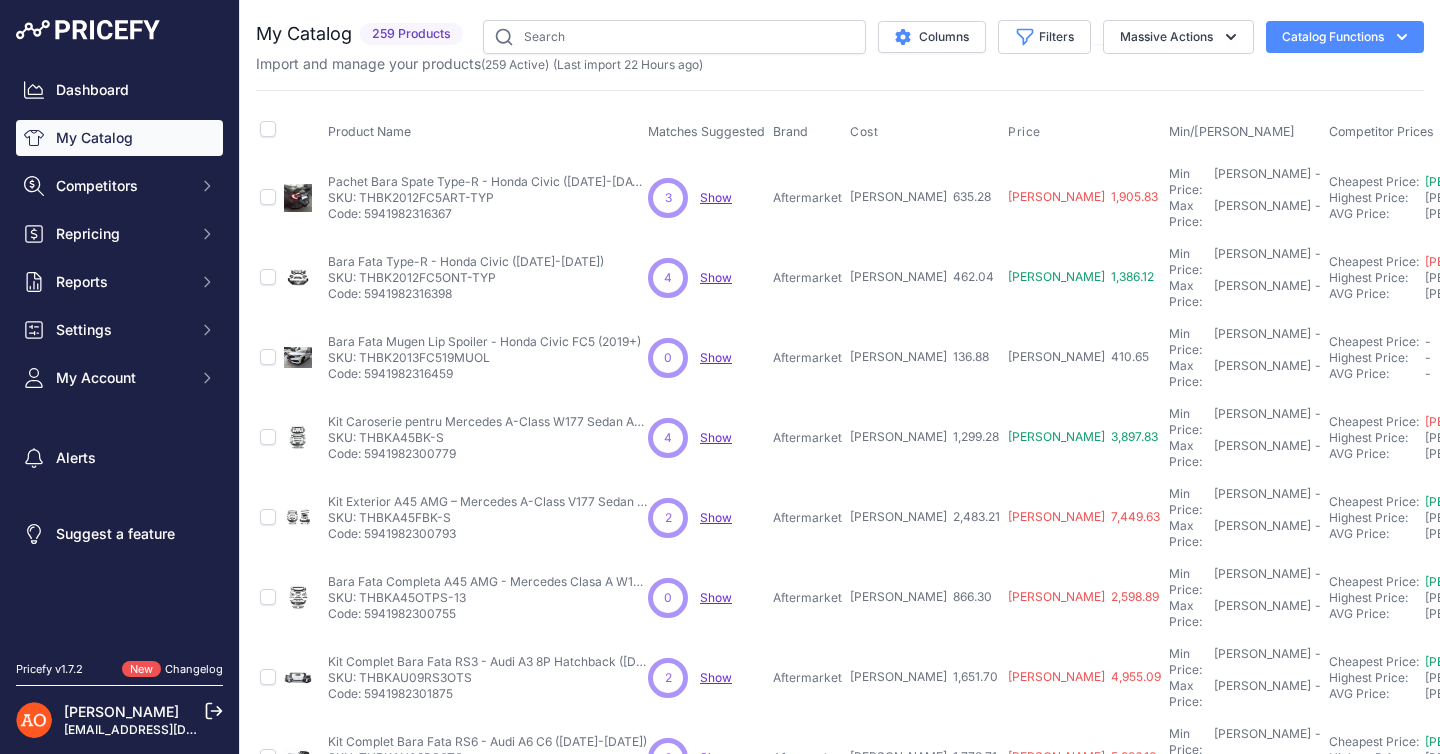 scroll, scrollTop: 0, scrollLeft: 0, axis: both 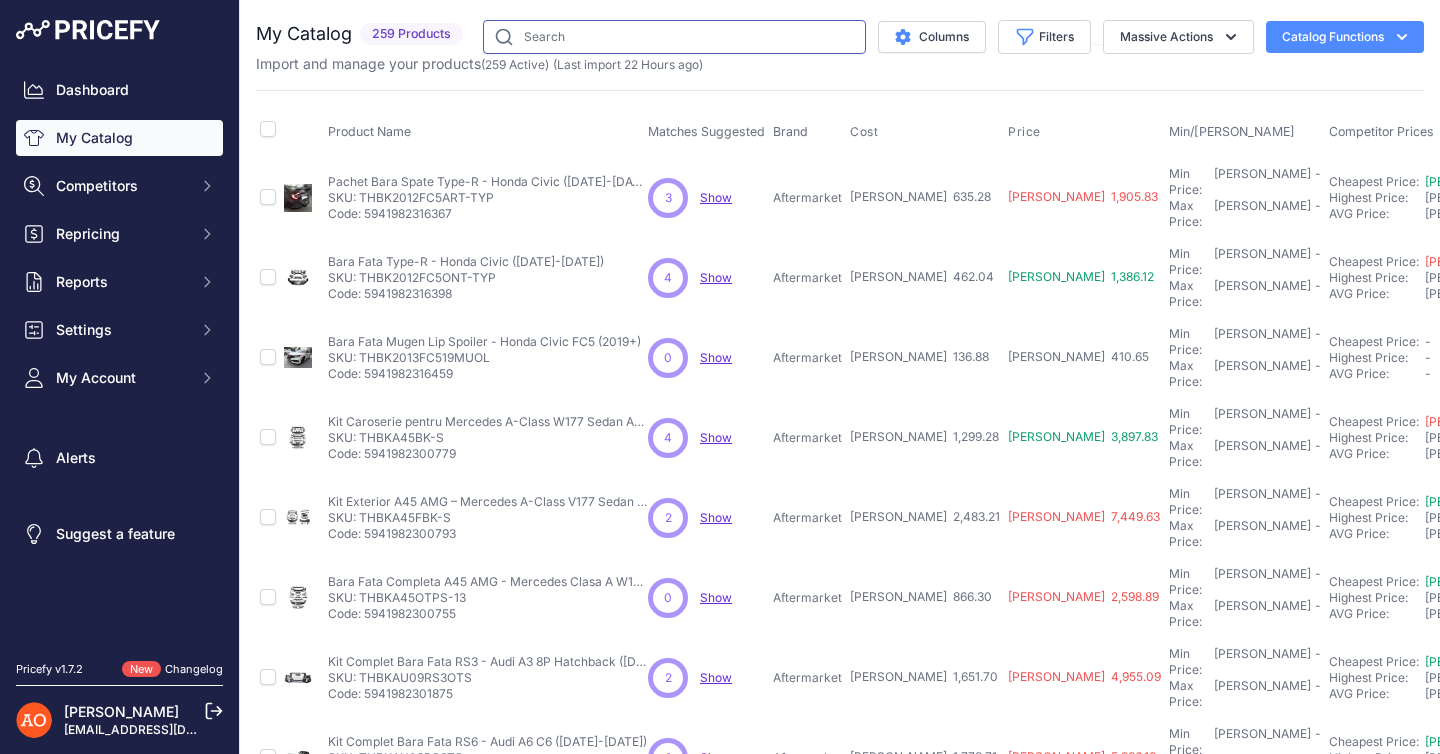 click at bounding box center [674, 37] 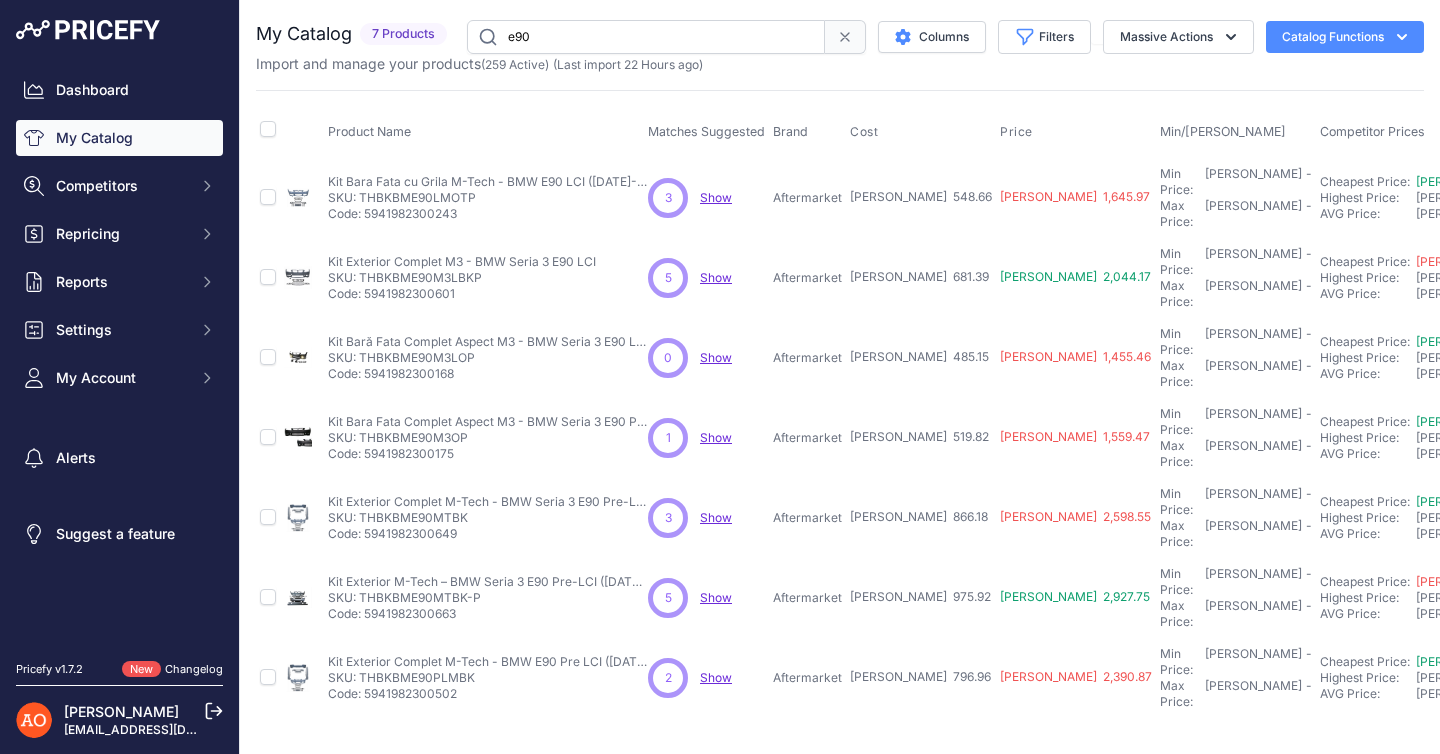 drag, startPoint x: 548, startPoint y: 37, endPoint x: 492, endPoint y: 39, distance: 56.0357 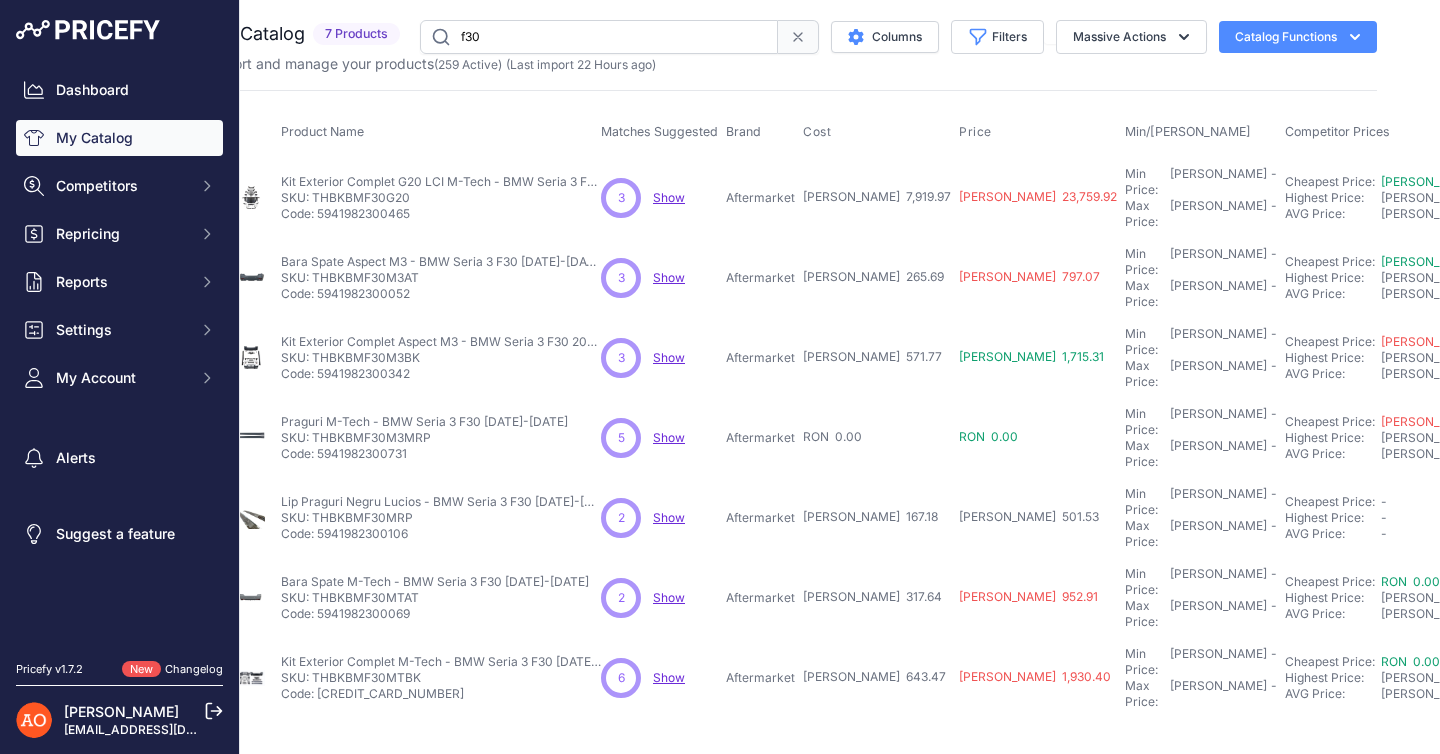 scroll, scrollTop: 0, scrollLeft: 43, axis: horizontal 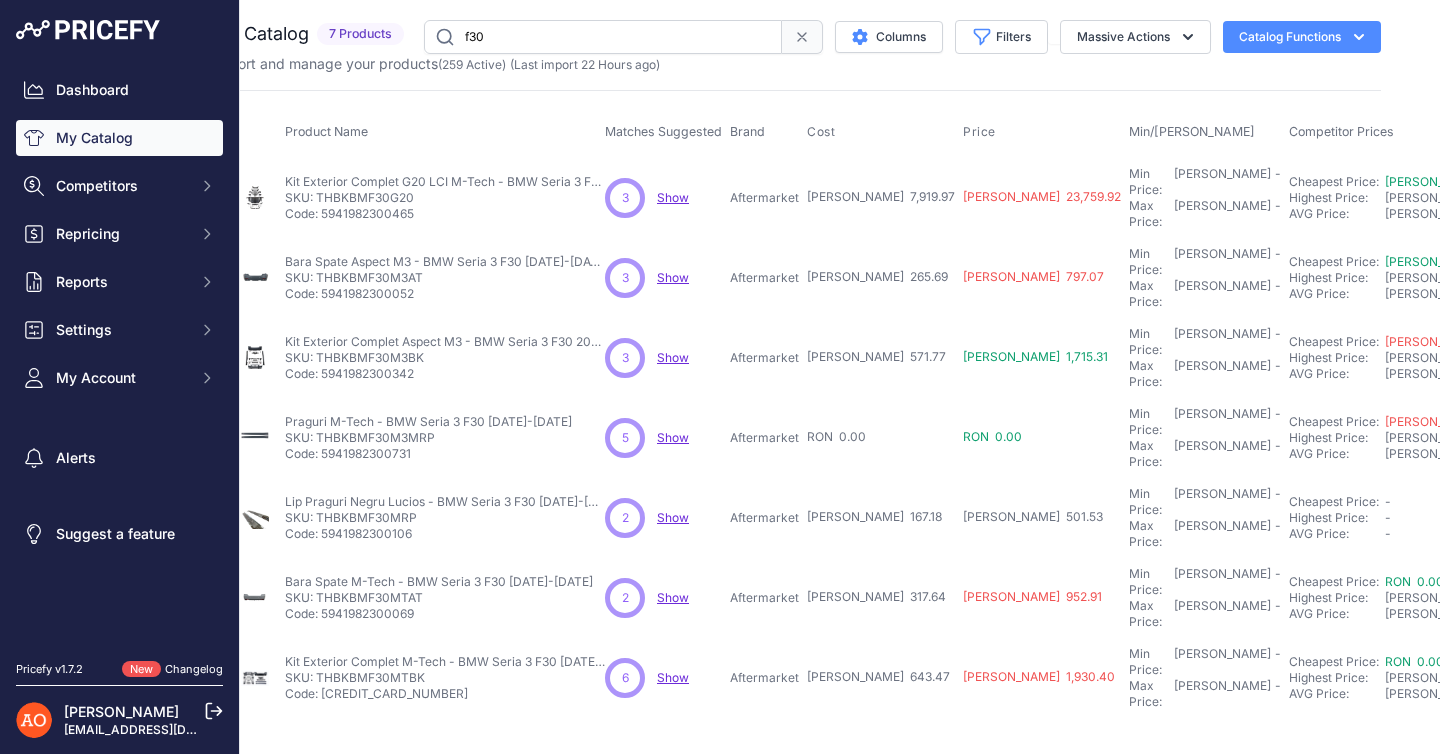 click on "f30" at bounding box center [603, 37] 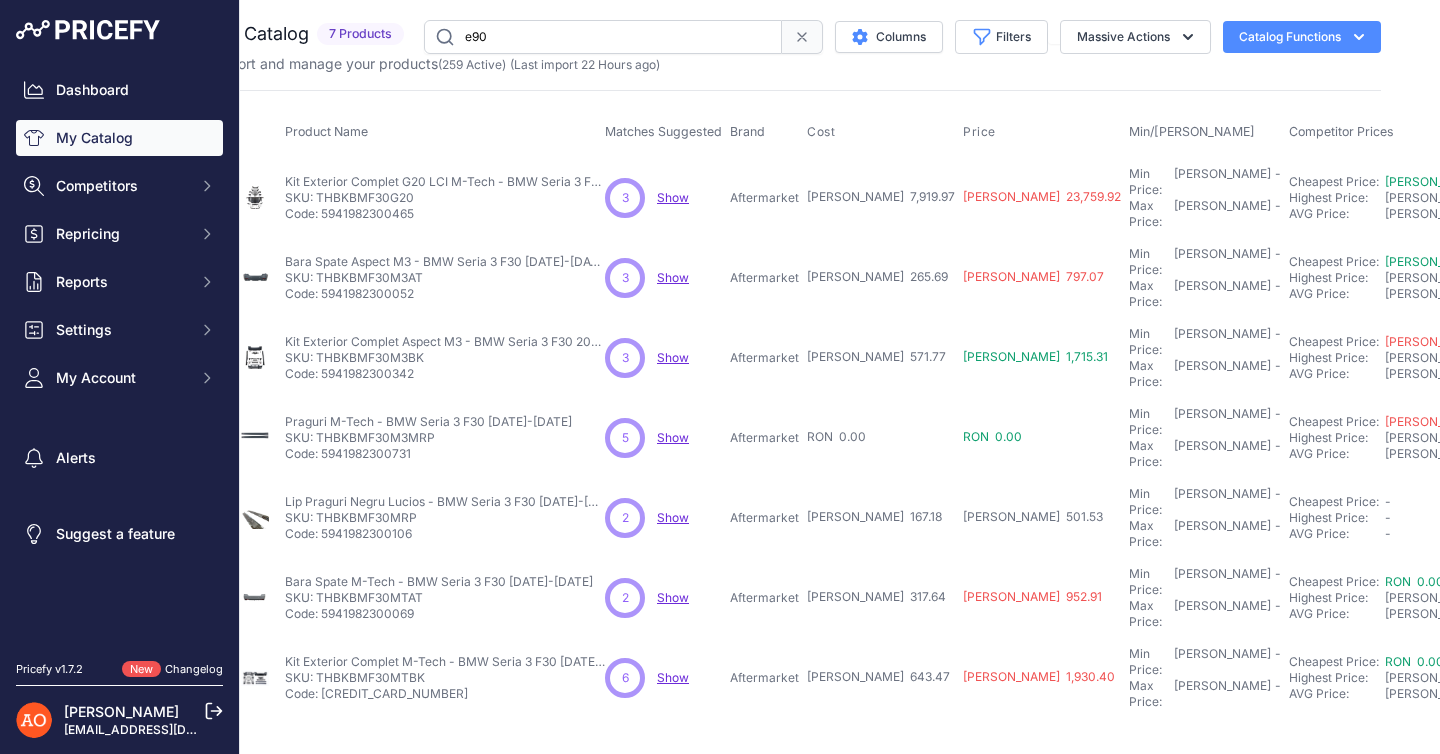 type on "e90" 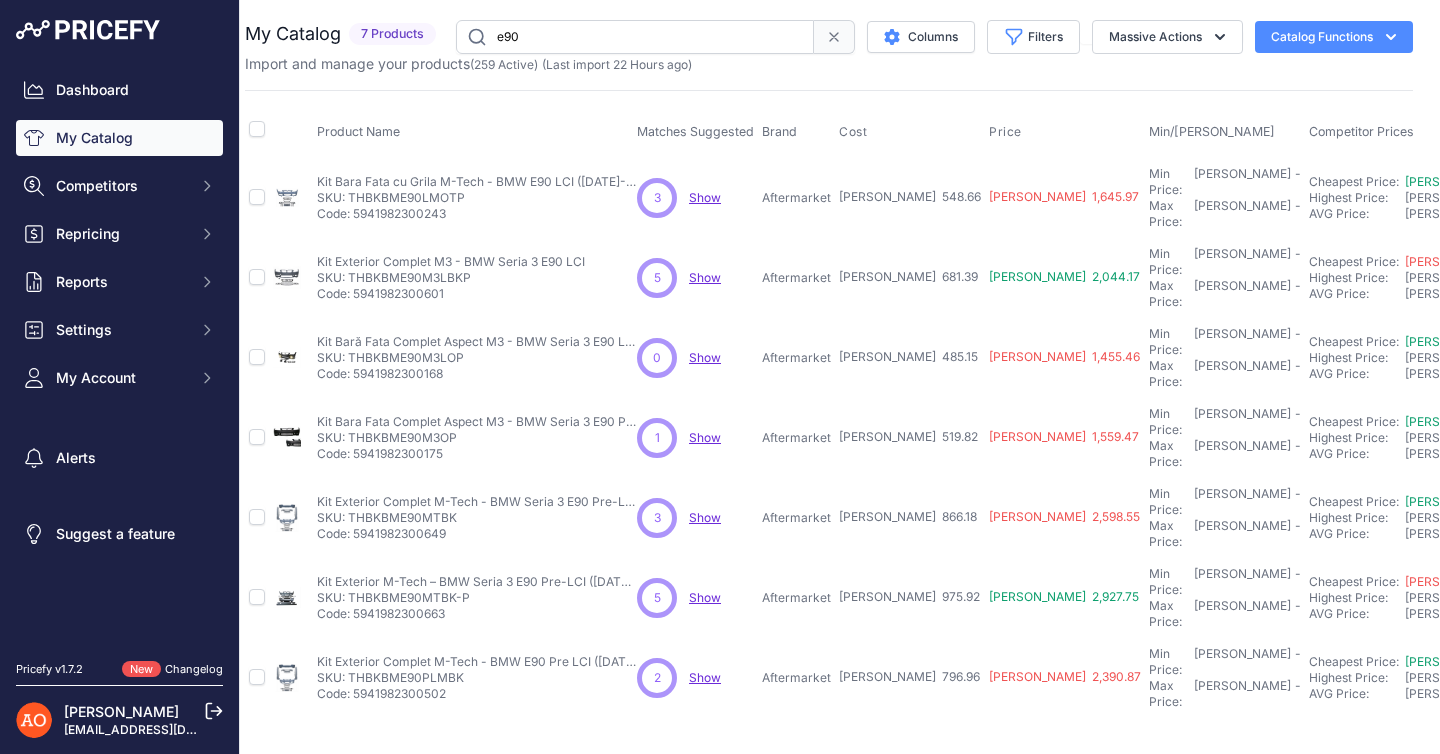 scroll, scrollTop: 0, scrollLeft: 0, axis: both 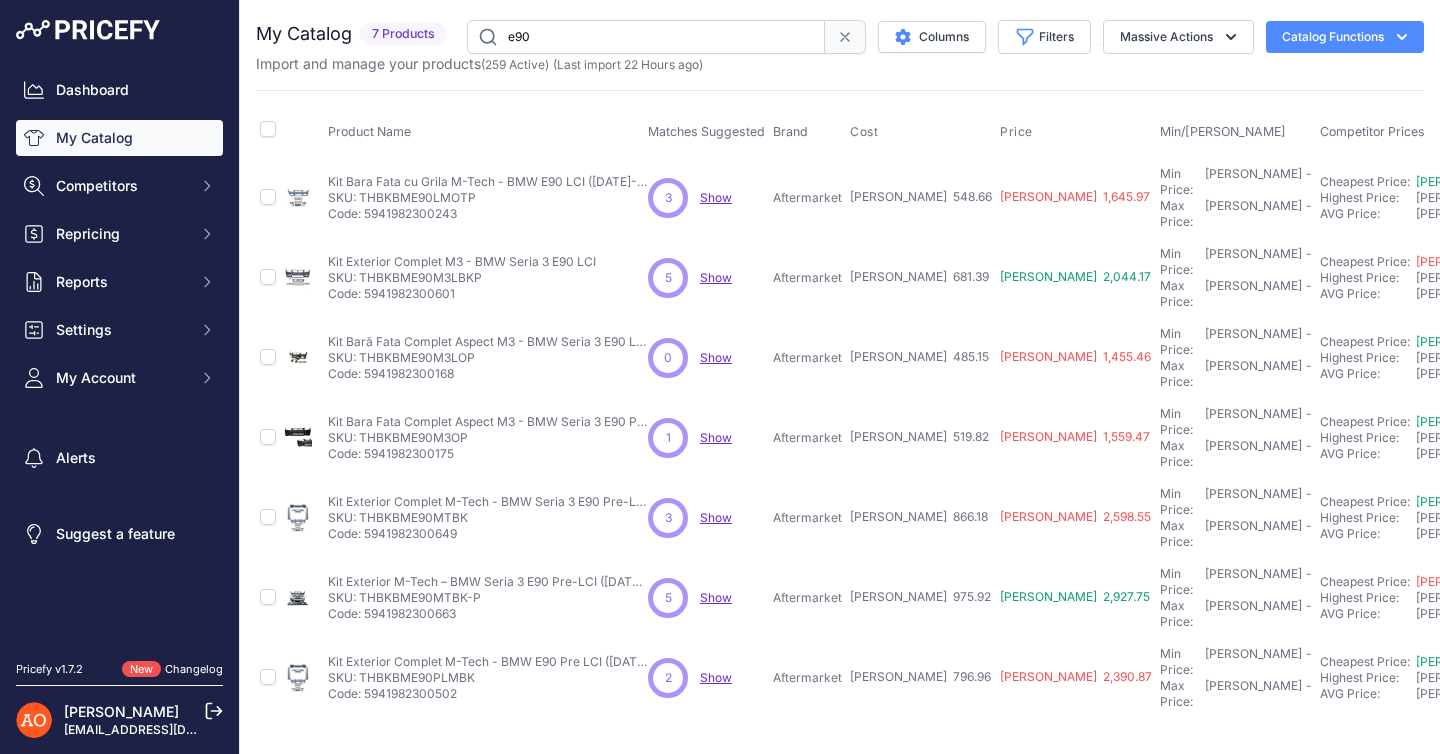 click on "e90" at bounding box center [646, 37] 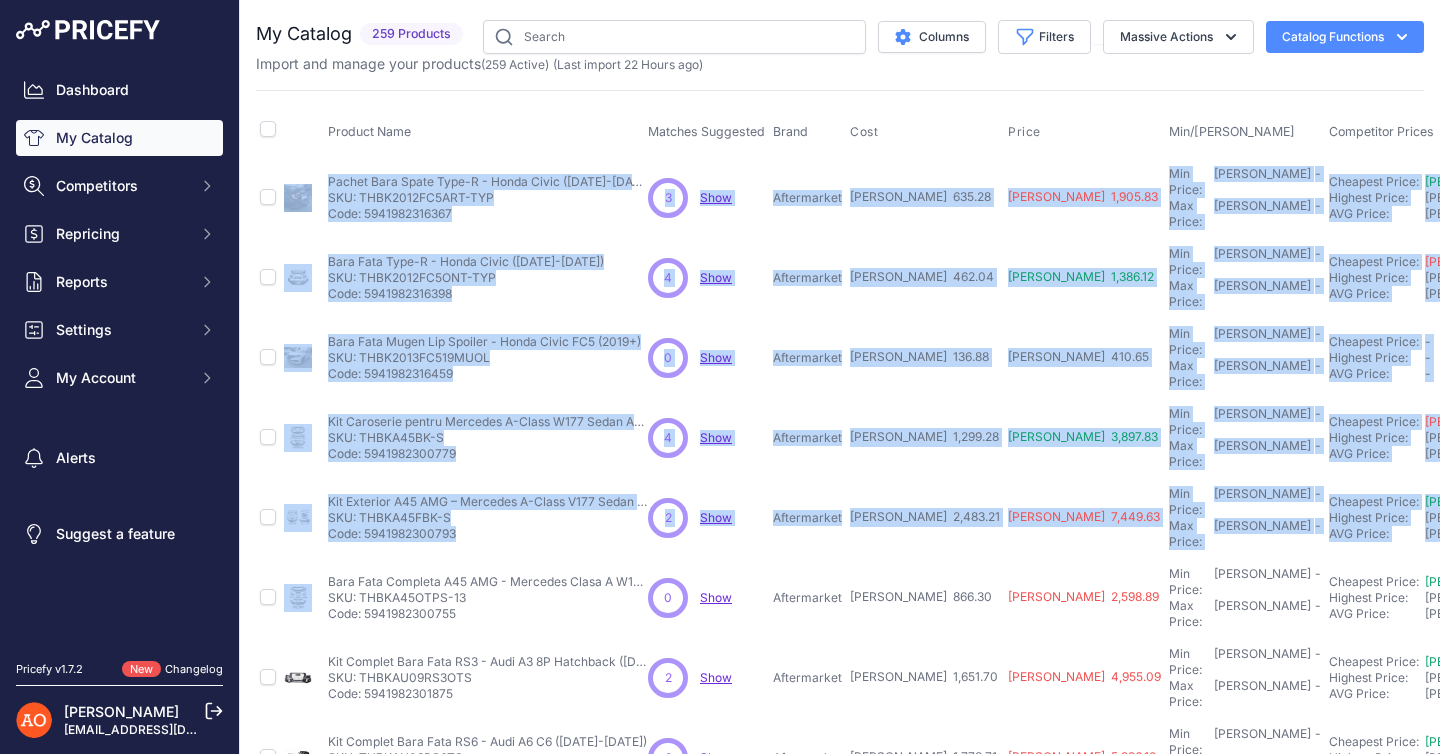 drag, startPoint x: 327, startPoint y: 487, endPoint x: 617, endPoint y: 486, distance: 290.0017 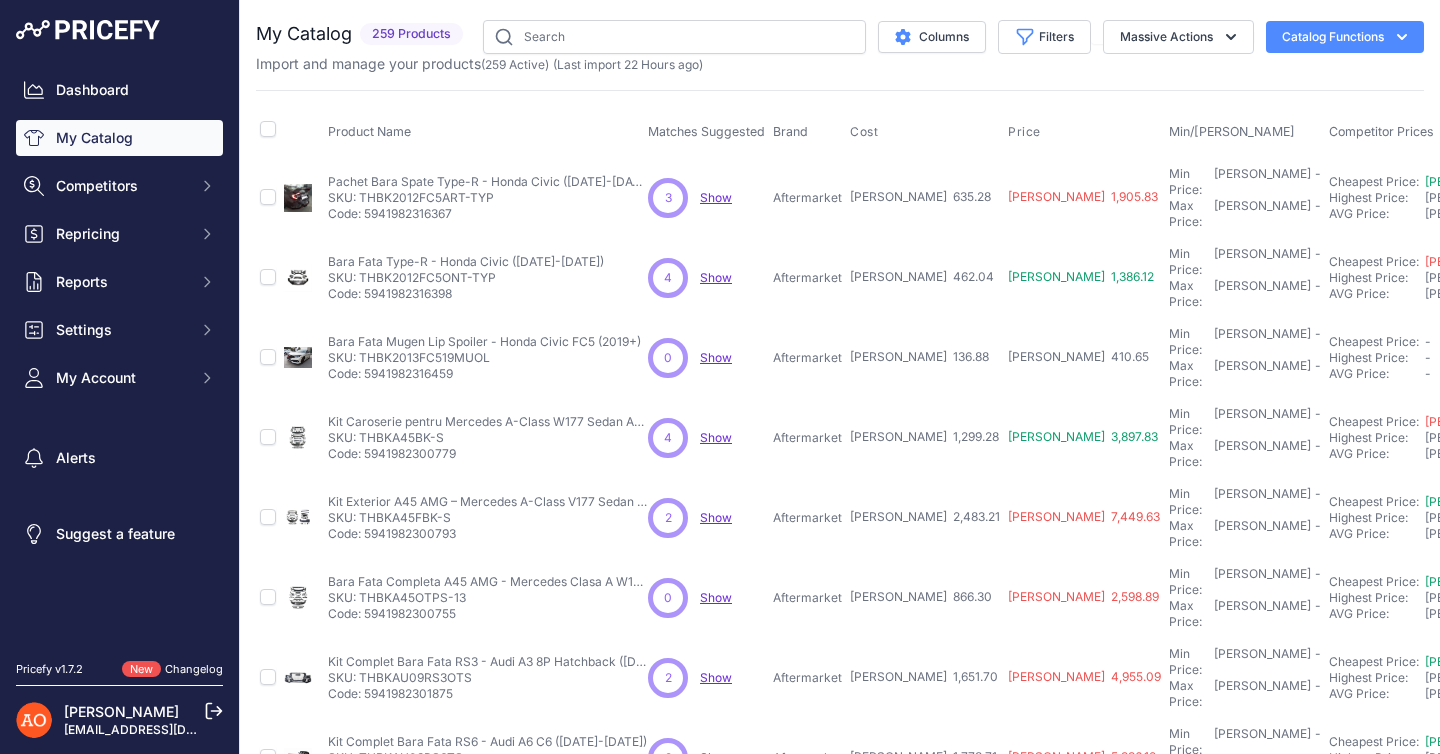 click on "You are not connected to the internet.
My Catalog" at bounding box center [840, 720] 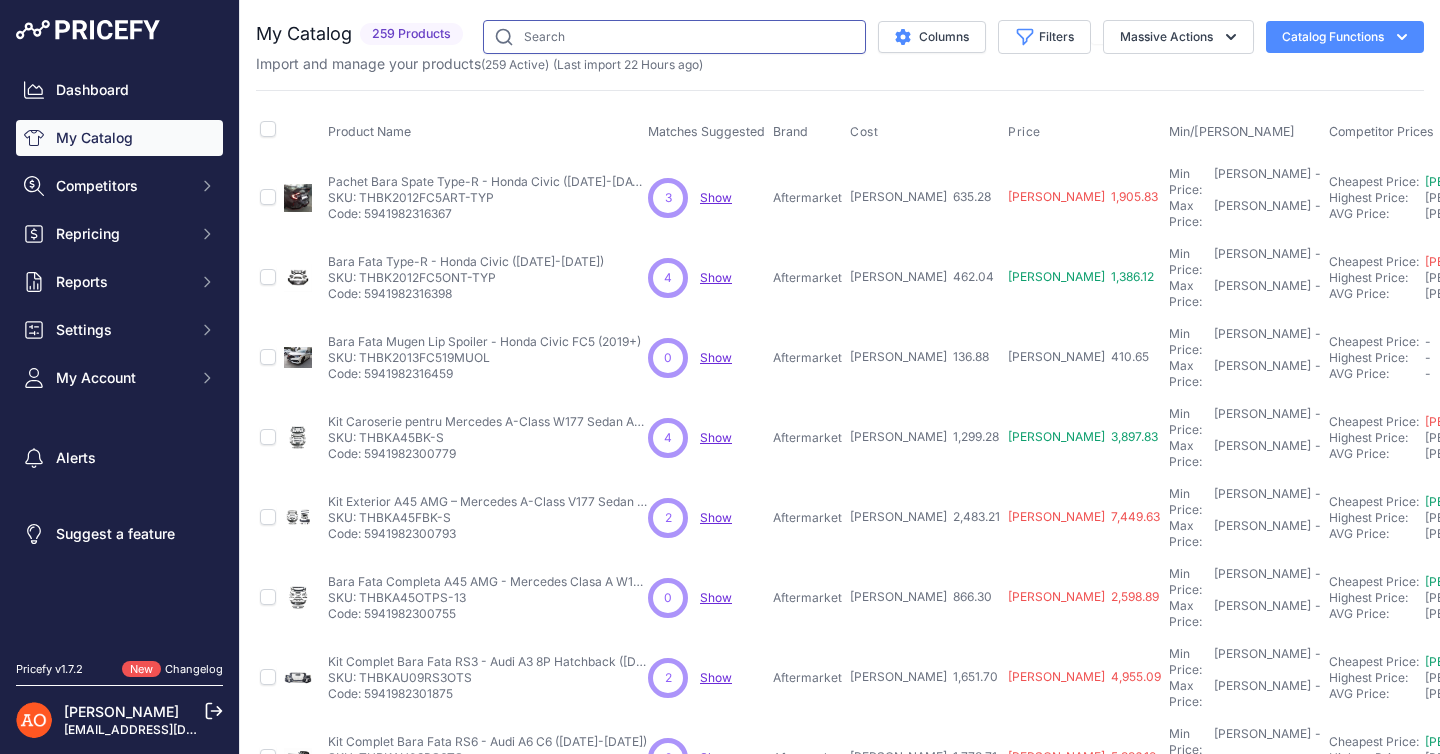 click at bounding box center (674, 37) 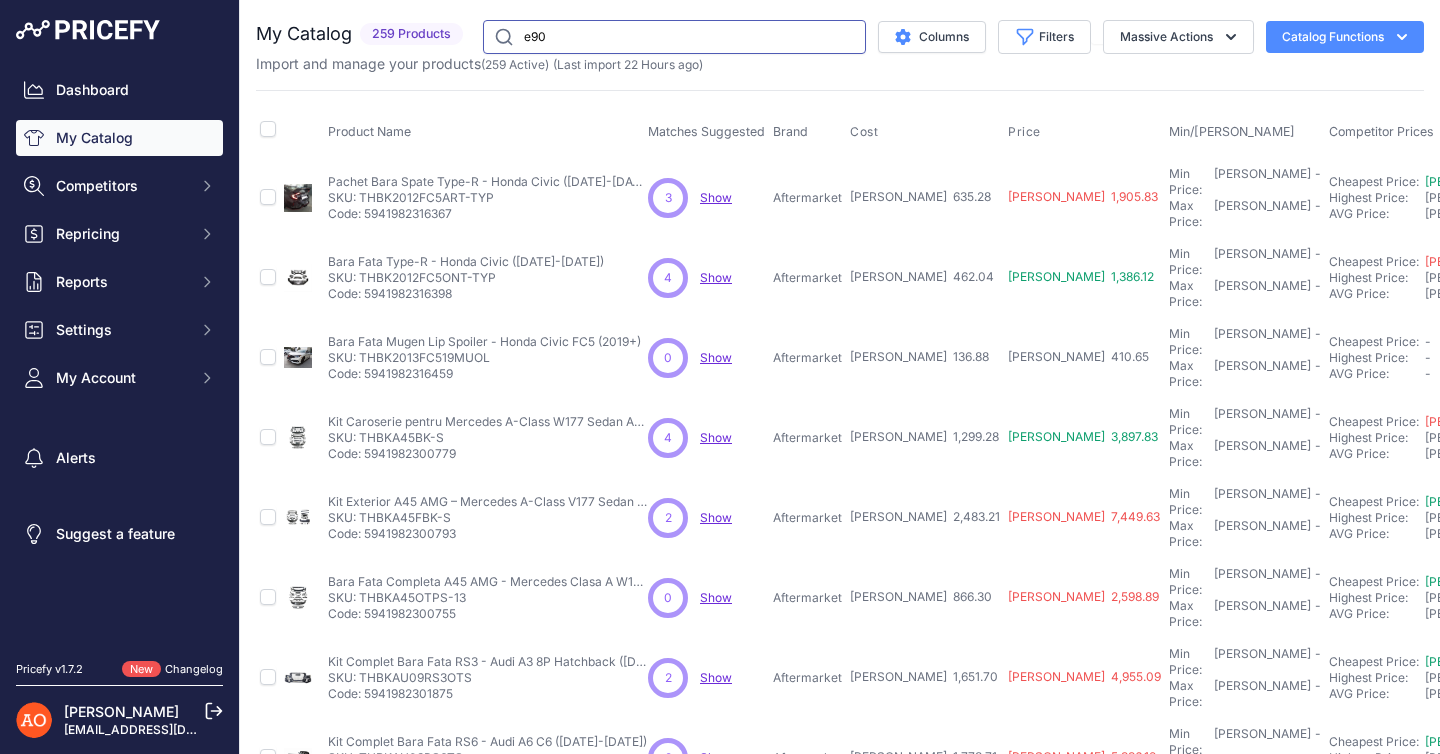 type on "e90" 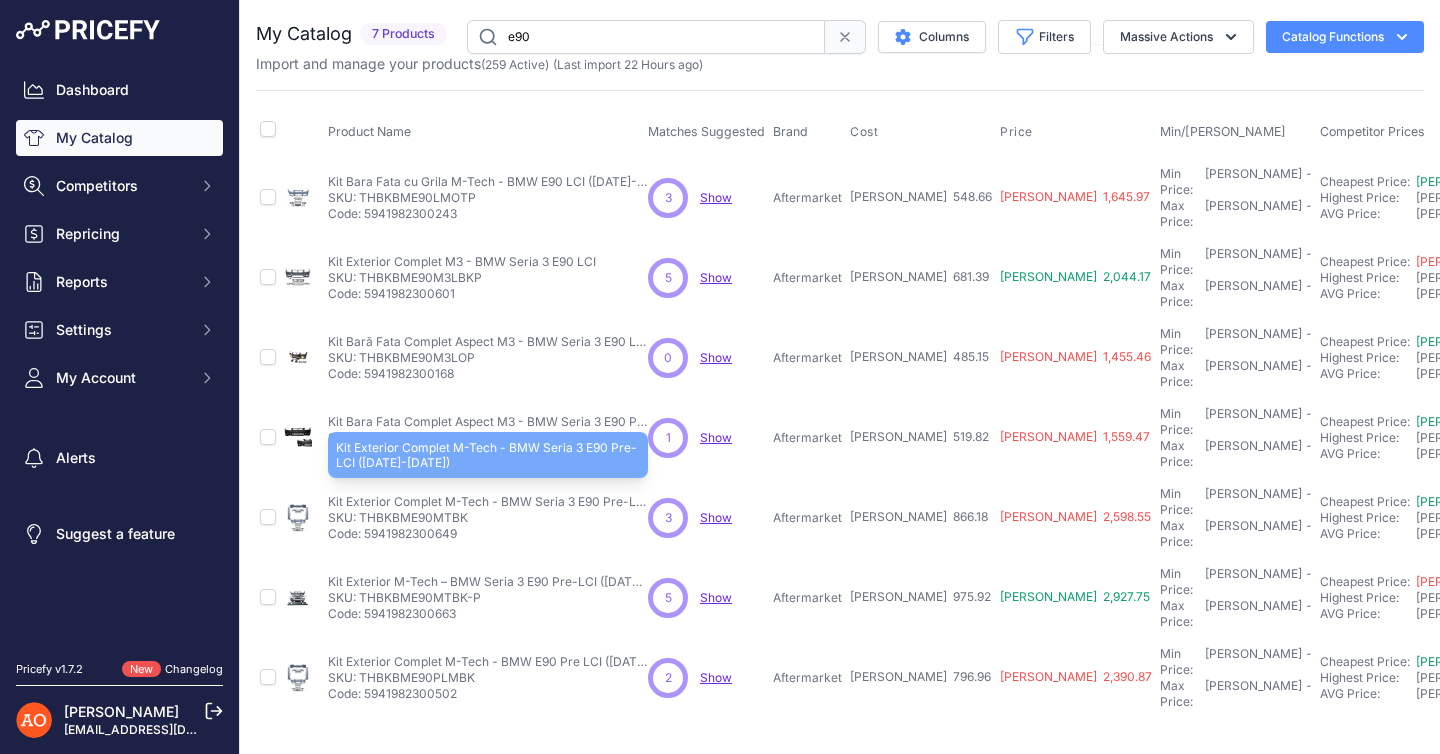 drag, startPoint x: 325, startPoint y: 421, endPoint x: 624, endPoint y: 430, distance: 299.1354 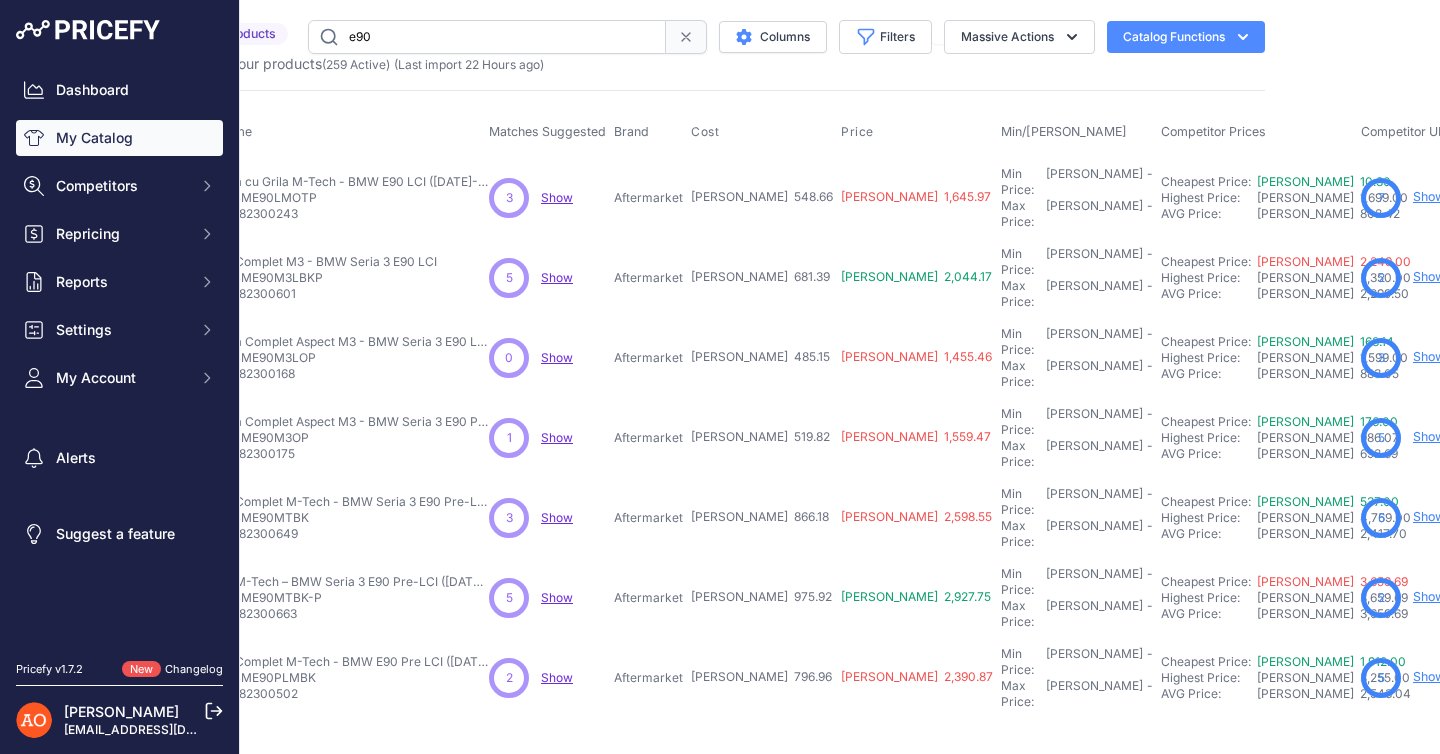 scroll, scrollTop: 0, scrollLeft: 429, axis: horizontal 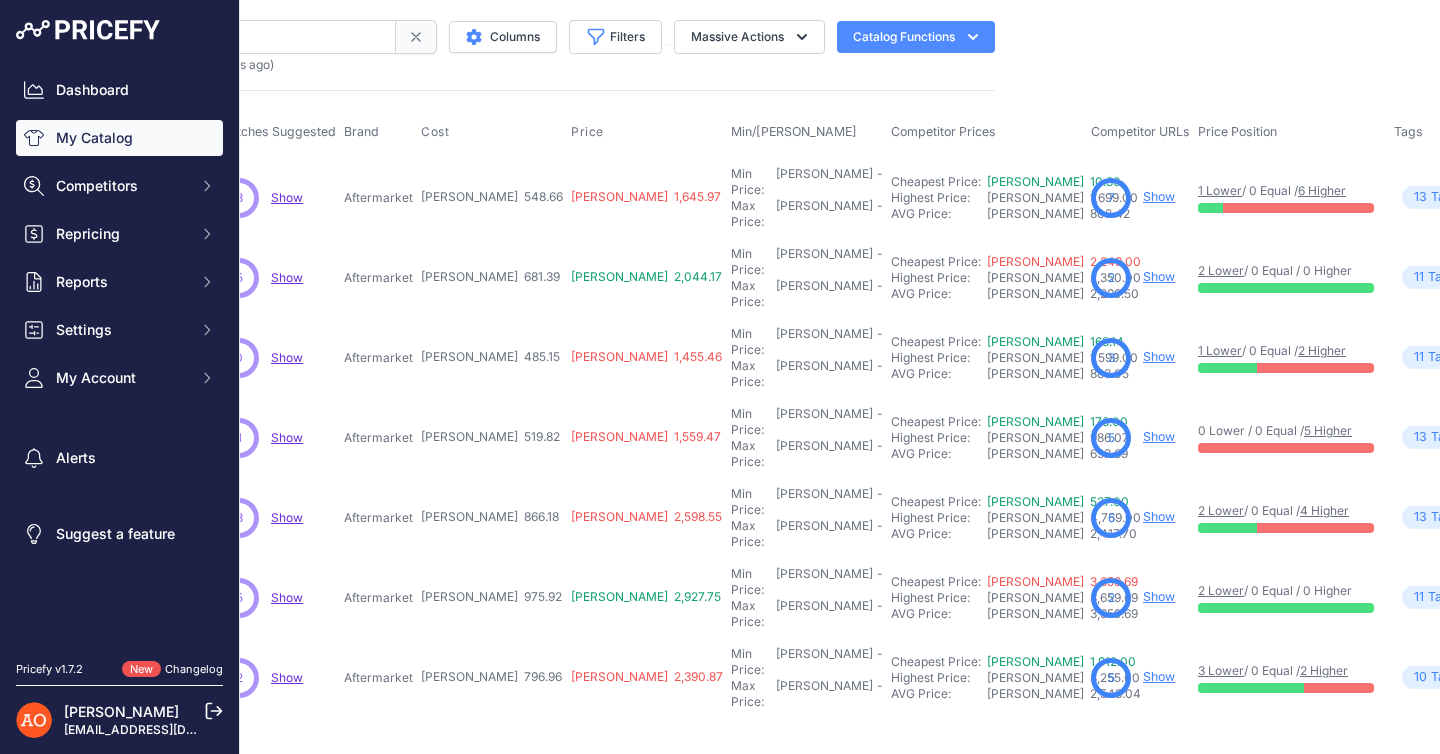 click on "Show" at bounding box center [1159, 596] 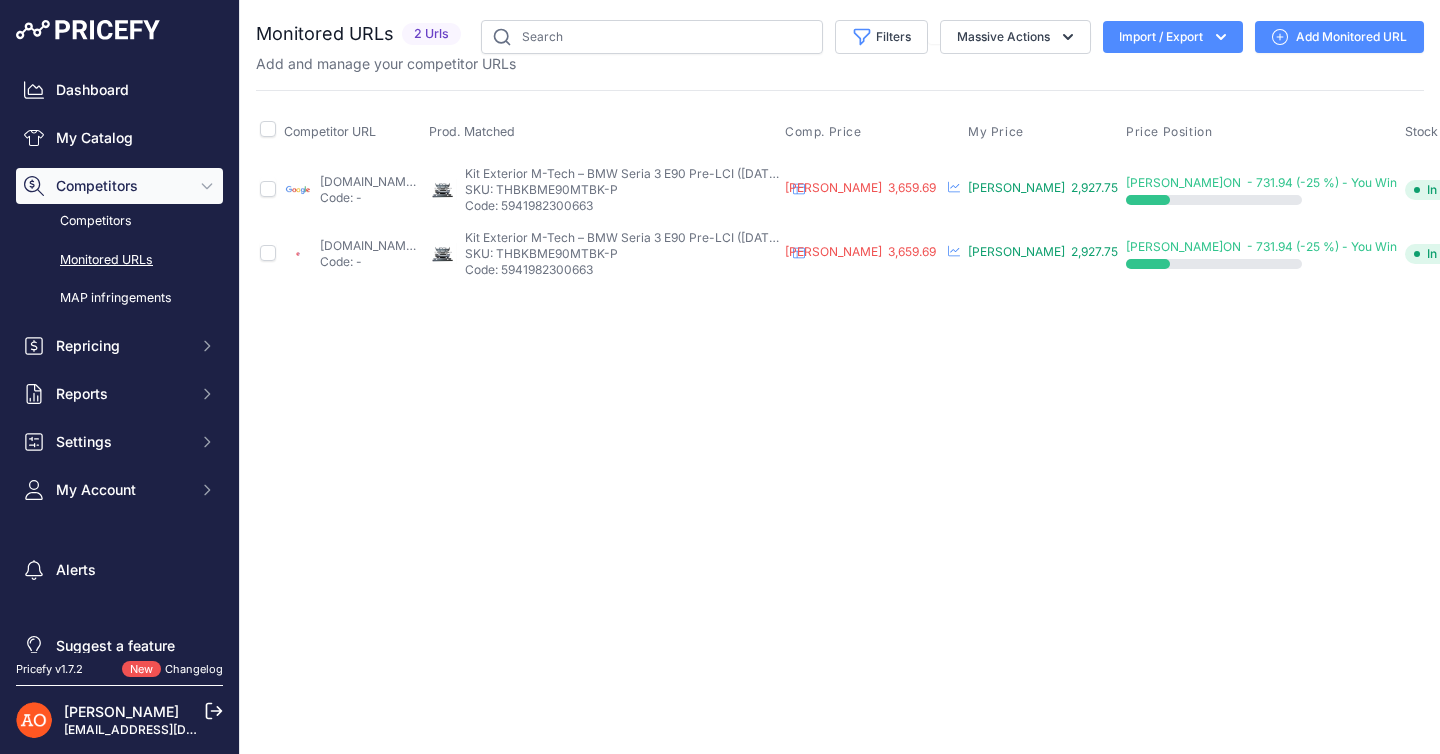 scroll, scrollTop: 0, scrollLeft: 0, axis: both 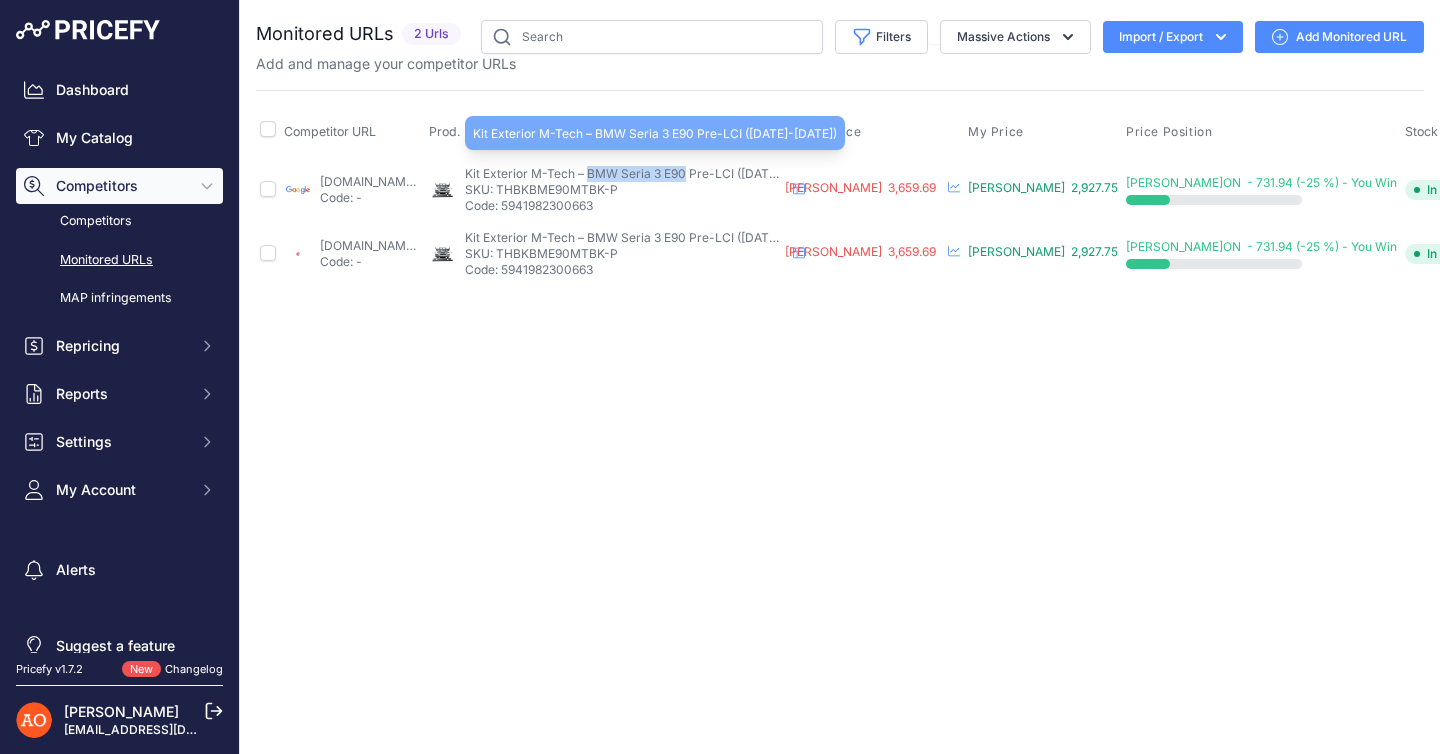 drag, startPoint x: 666, startPoint y: 174, endPoint x: 763, endPoint y: 174, distance: 97 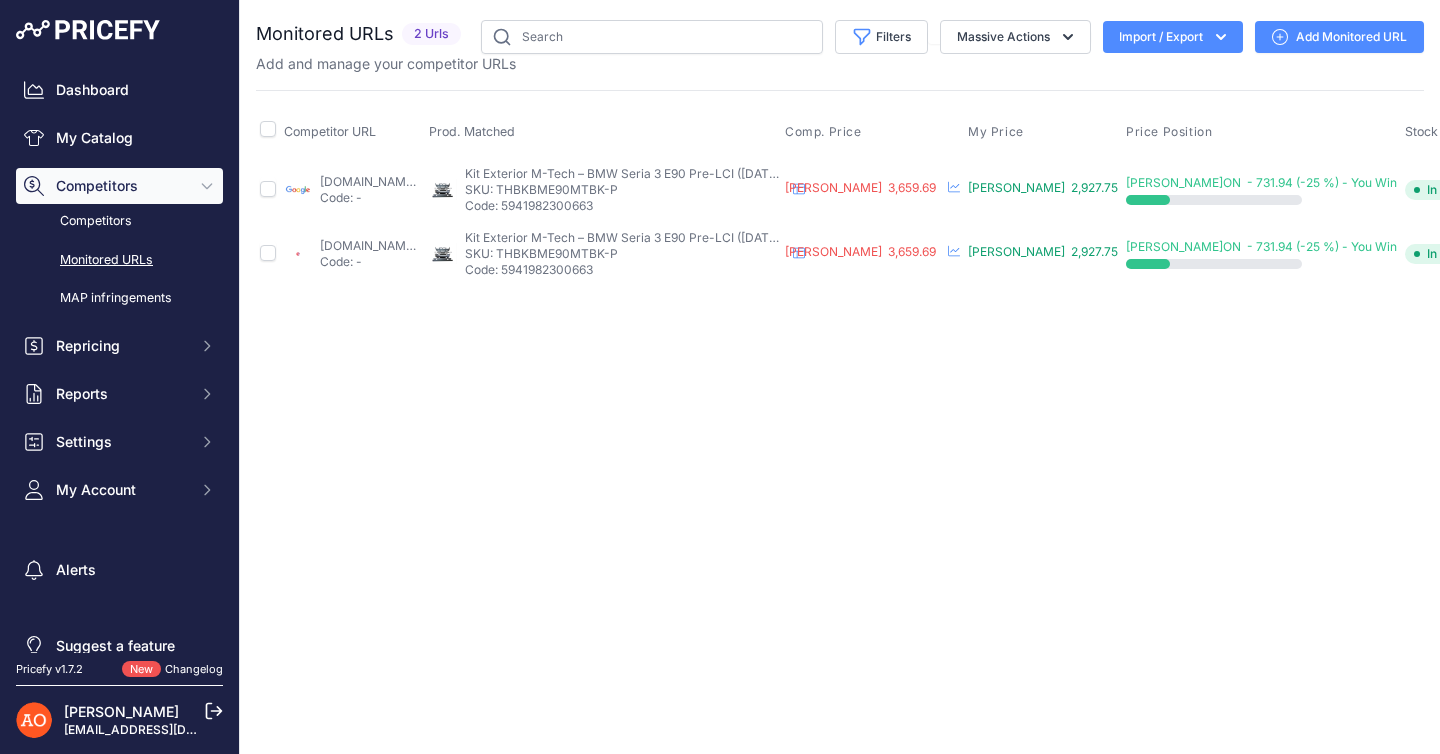 click on "Close
You are not connected to the internet." at bounding box center [840, 377] 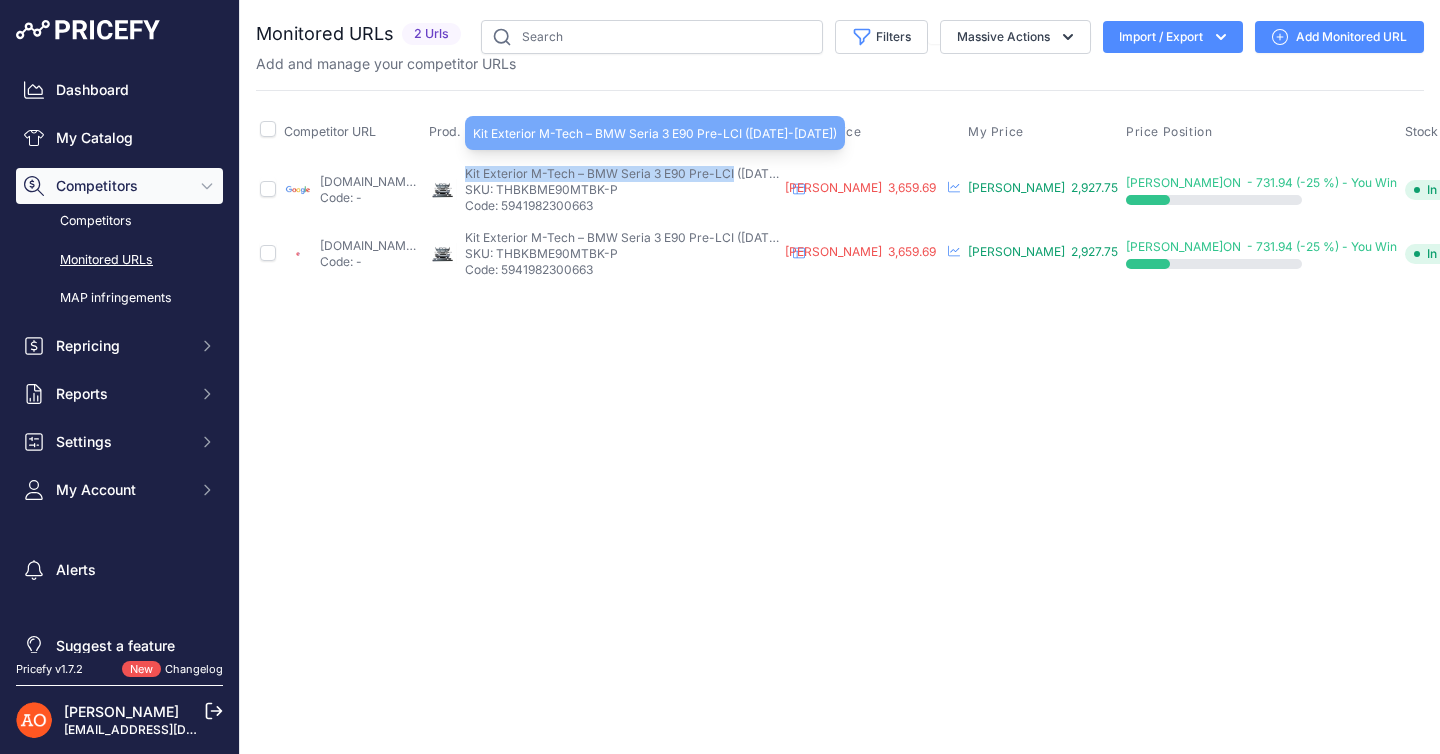 drag, startPoint x: 544, startPoint y: 172, endPoint x: 810, endPoint y: 177, distance: 266.047 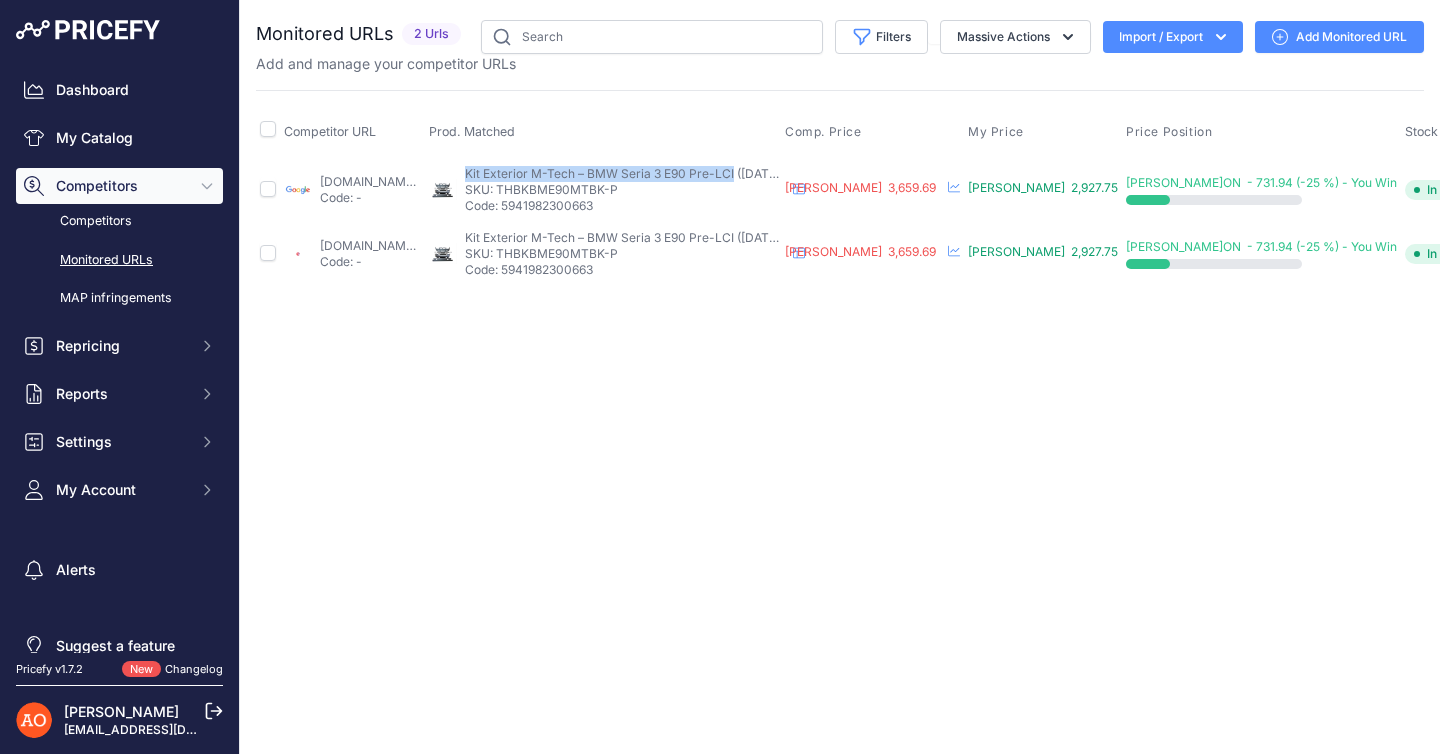 copy on "Kit Exterior M-Tech – BMW Seria 3 E90 Pre-LCI" 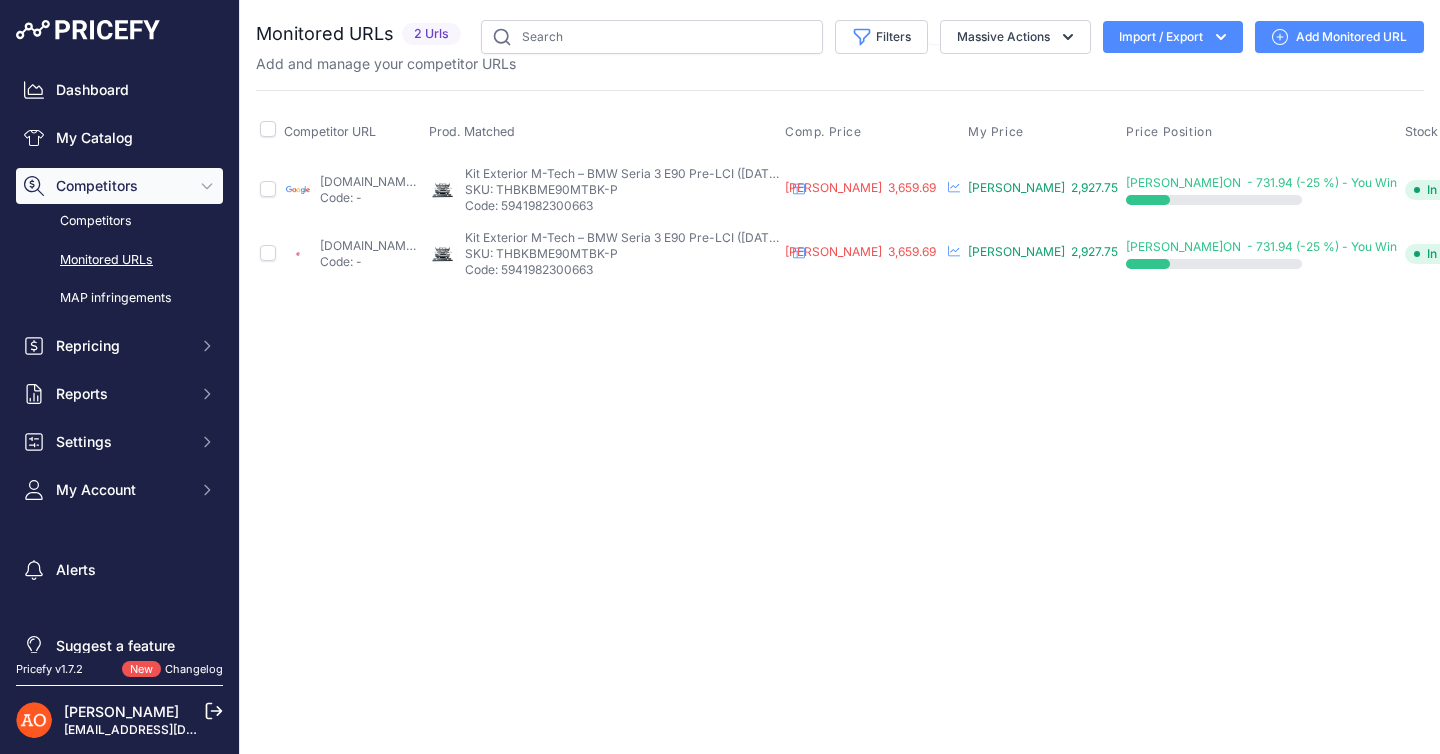 click on "Close
You are not connected to the internet." at bounding box center [840, 377] 